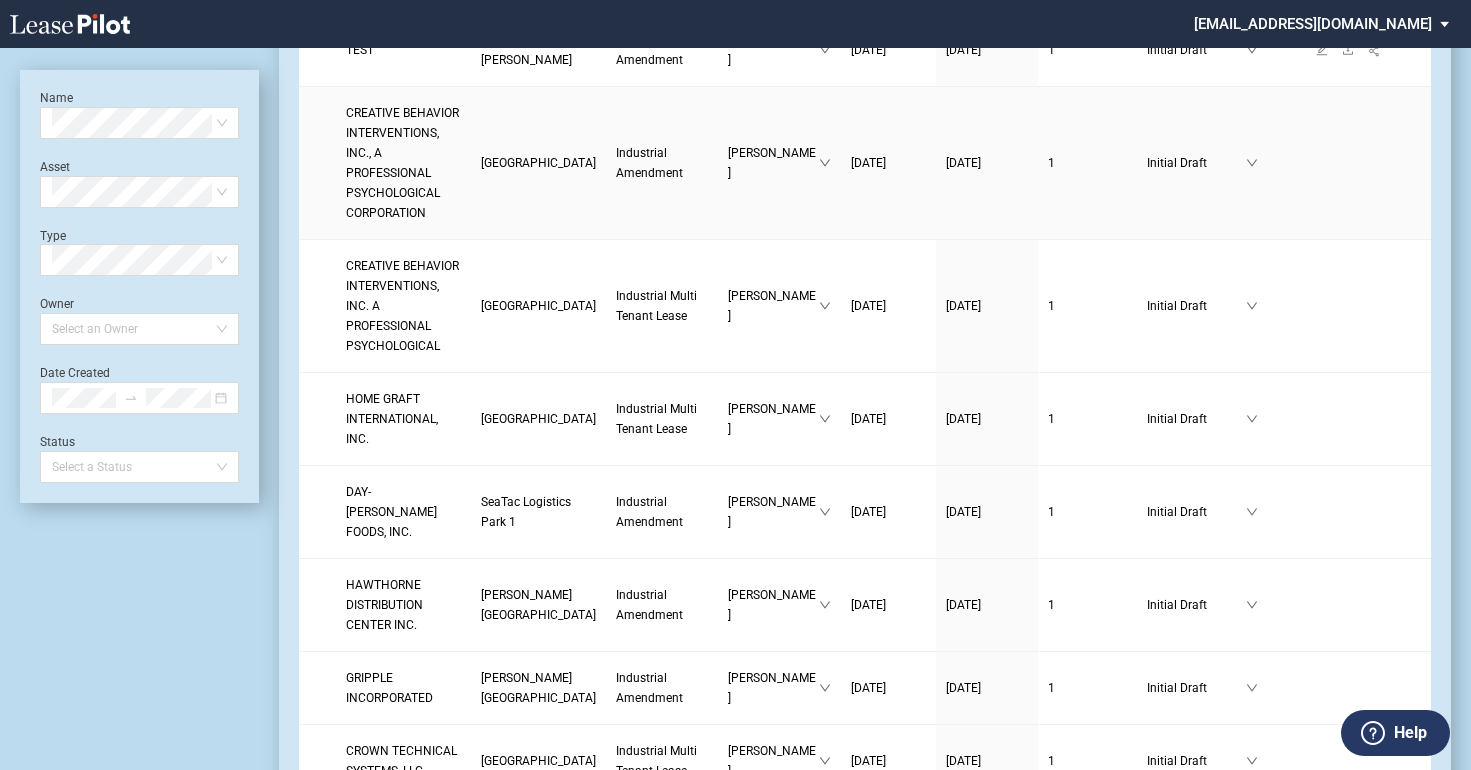 scroll, scrollTop: 700, scrollLeft: 0, axis: vertical 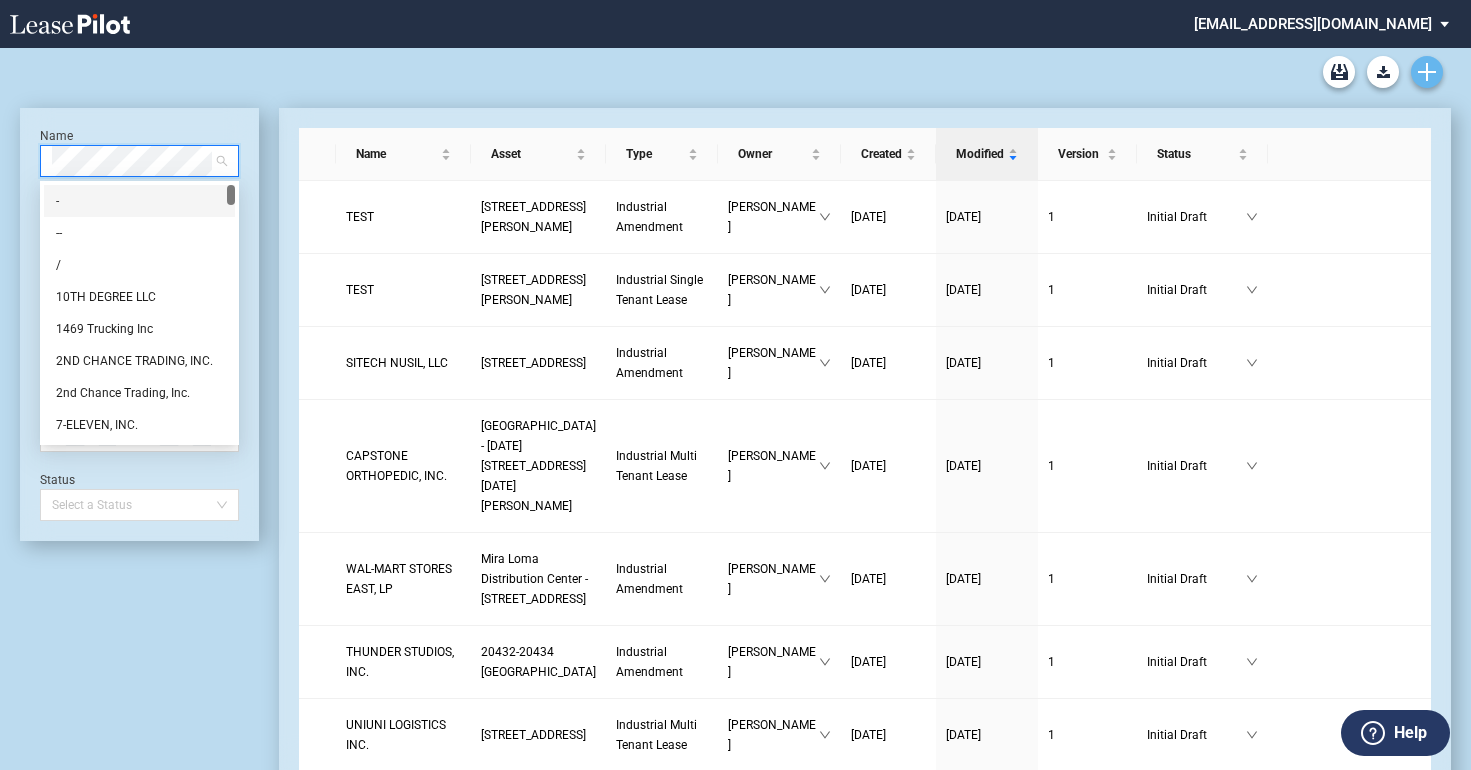 click 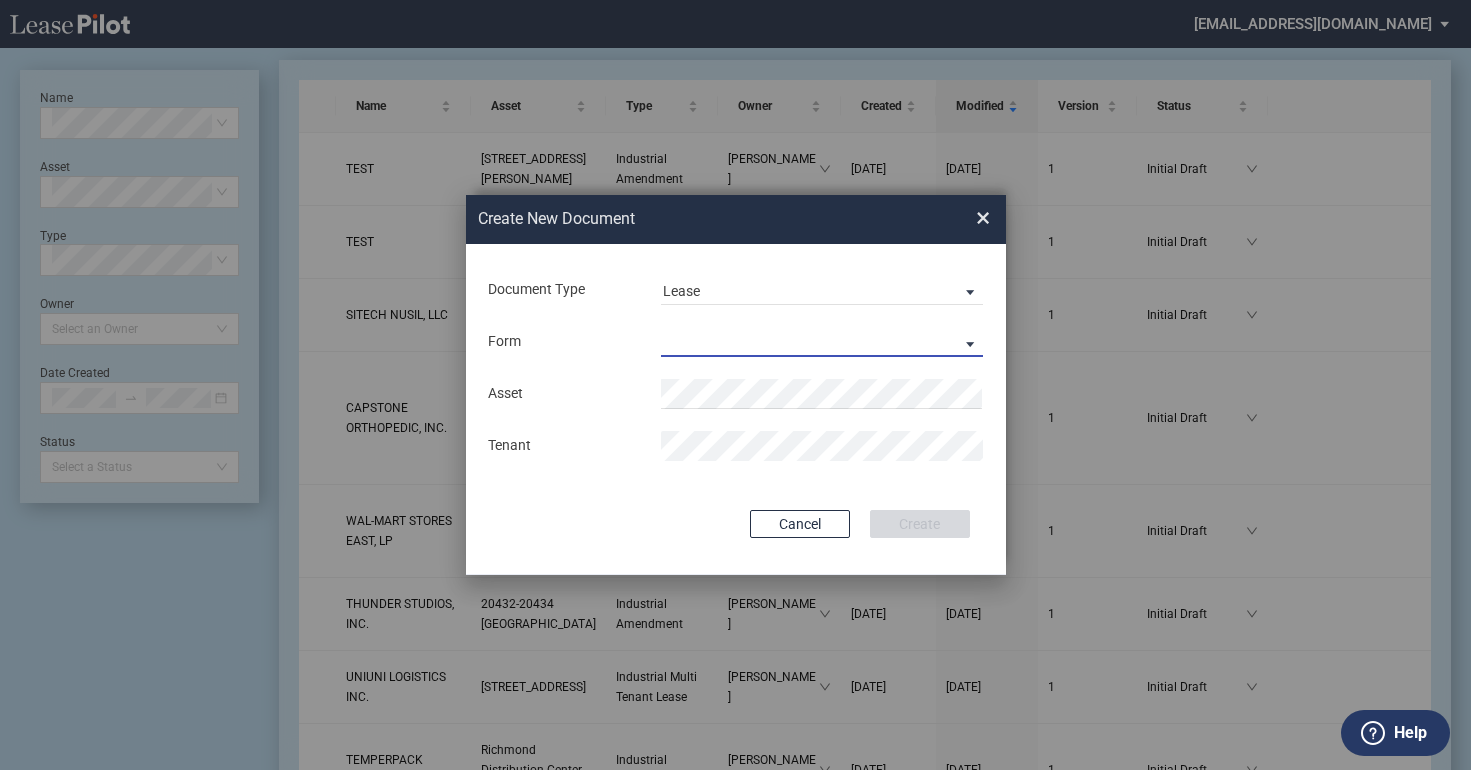 click on "Industrial Single Tenant Lease
Industrial Multi Tenant Lease" at bounding box center (822, 342) 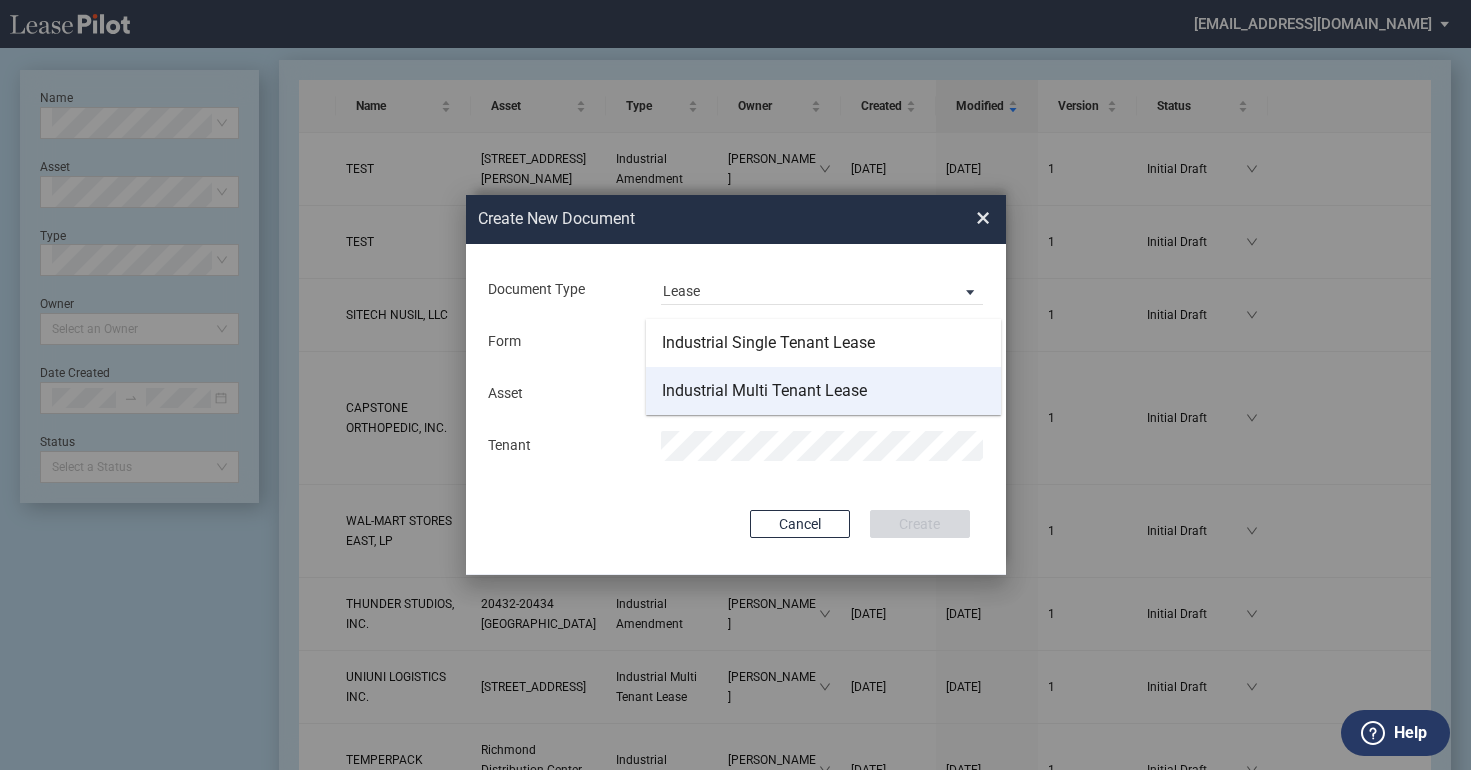 click on "Industrial Multi Tenant Lease" at bounding box center [764, 391] 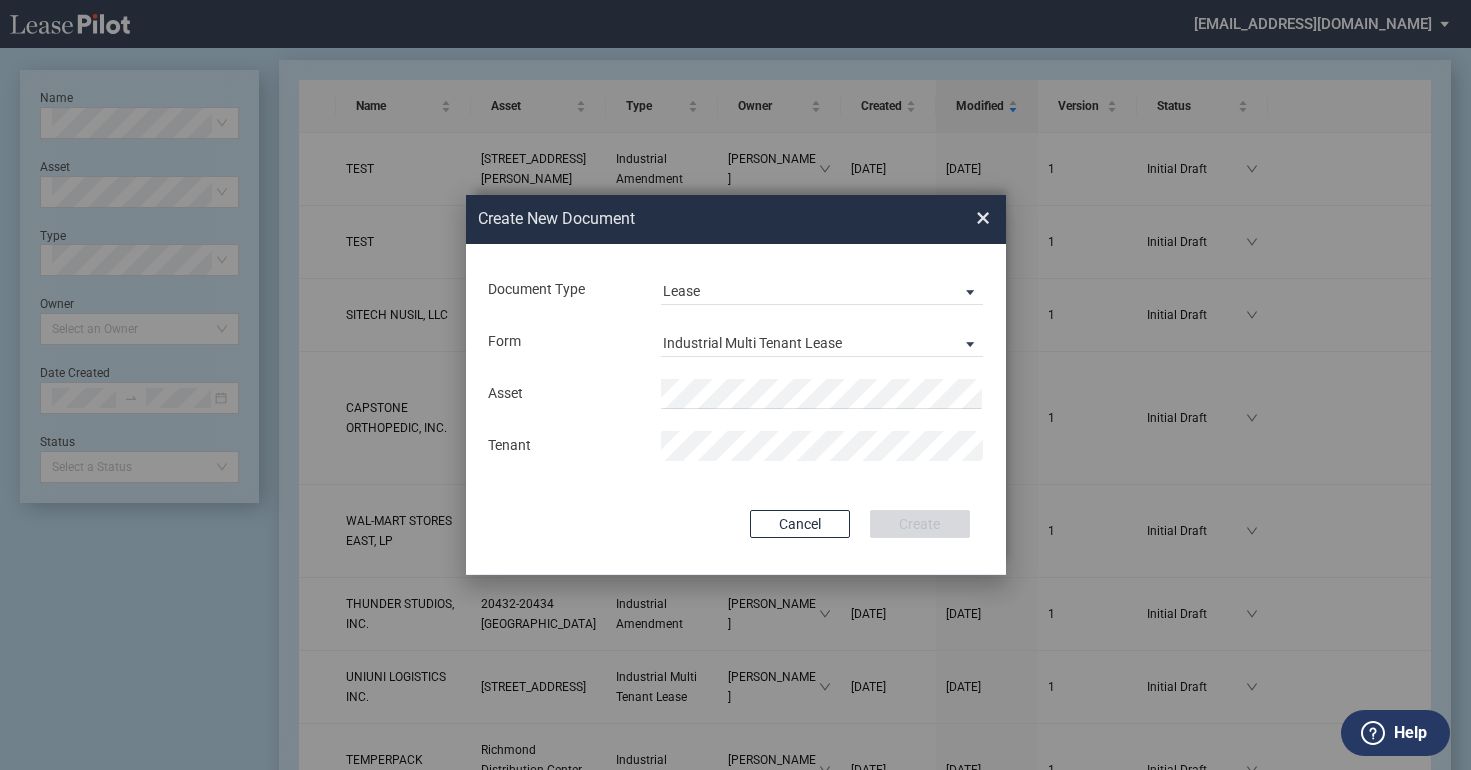 click on ".bocls-1{fill:#26354a;fill-rule:evenodd}
Loading...
×
ealvarado@coxcastle.com
Change Password
2-Factor Authentication
Sign Out
Industrial Amendment Blank Form
Single Tenant As-Is Blank Form
Single Tenant Minor Landlord Work Blank Form
Single Tenant Minor Tenant Work Blank Form
Single Tenant Tenant Build Work Letter Blank Form
Single Tenant Landlord Build Allowance Work Letter Blank Form
Single Tenant Landlord Build Turnkey Work Letter Blank Form
Multi-Tenant As-Is Blank Form
Multi-Tenant Minor Landlord Work Blank Form
Multi-Tenant Minor Tenant Work Blank Form
Multi-Tenant Tenant Build Work Letter Blank Form
Multi-Tenant Landlord Build Allowance Work Letter Blank Form
Multi-Tenant Landlord Build Turnkey Work Letter Blank Form
Name" at bounding box center (735, 337) 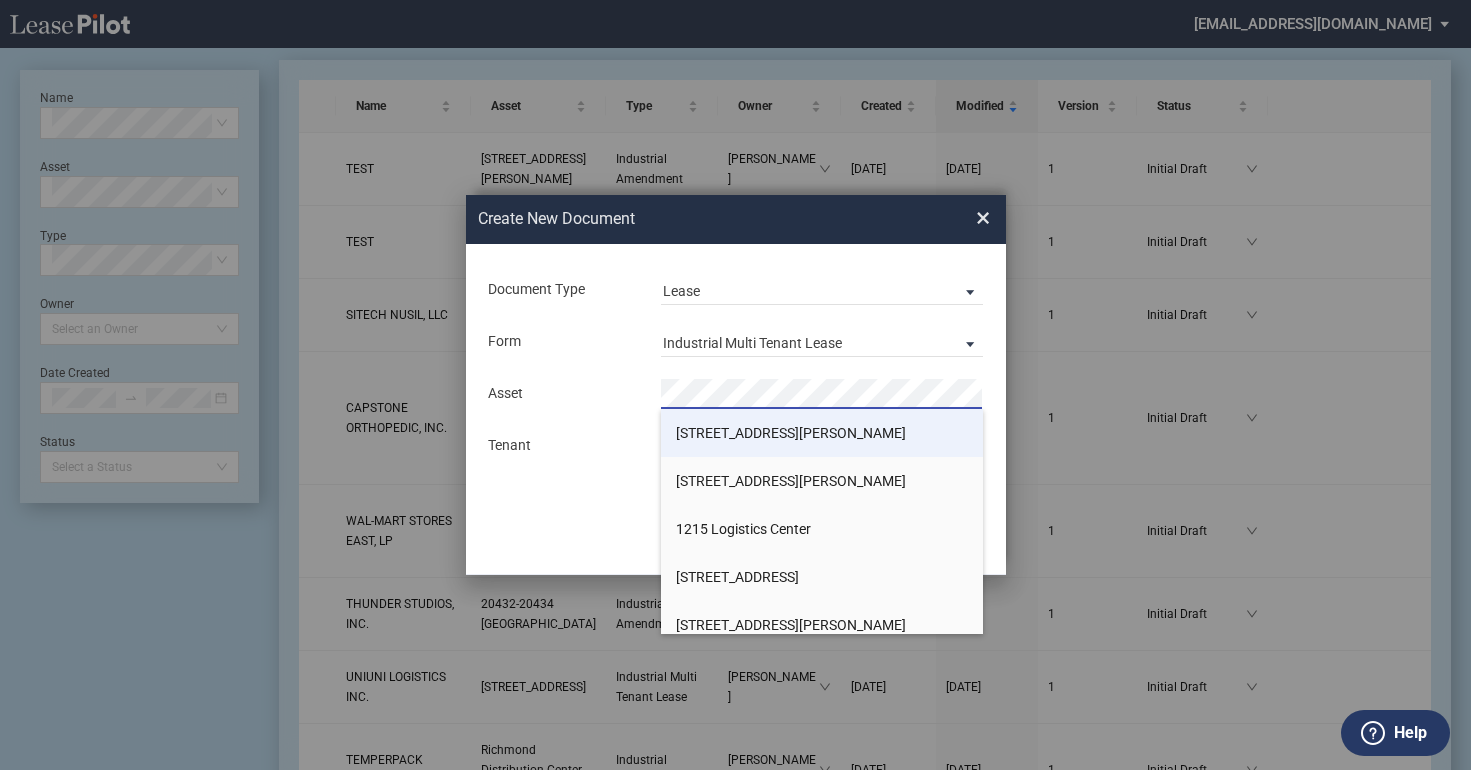 click on "[STREET_ADDRESS][PERSON_NAME]" at bounding box center (791, 433) 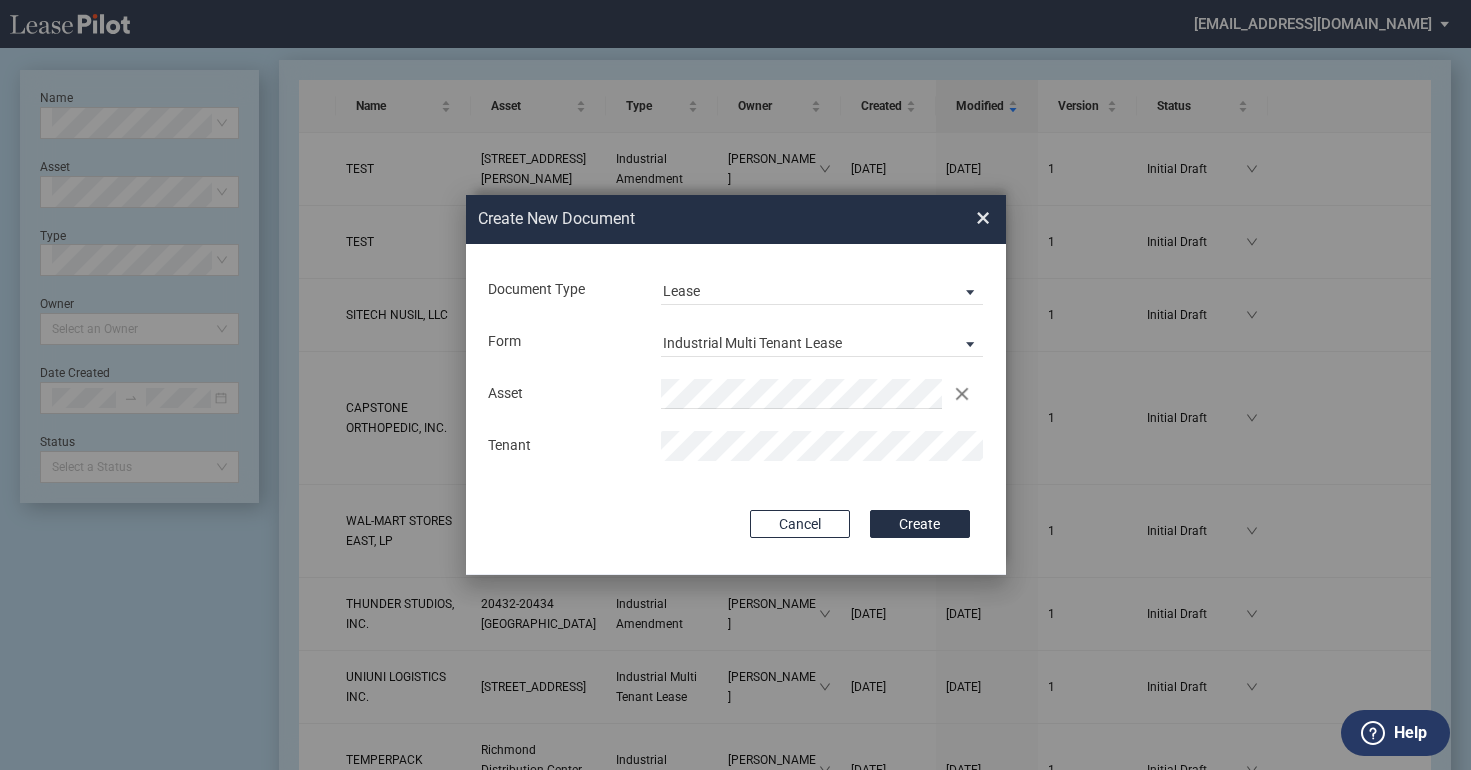 click on "Asset
Clear
Tenant" at bounding box center [736, 420] 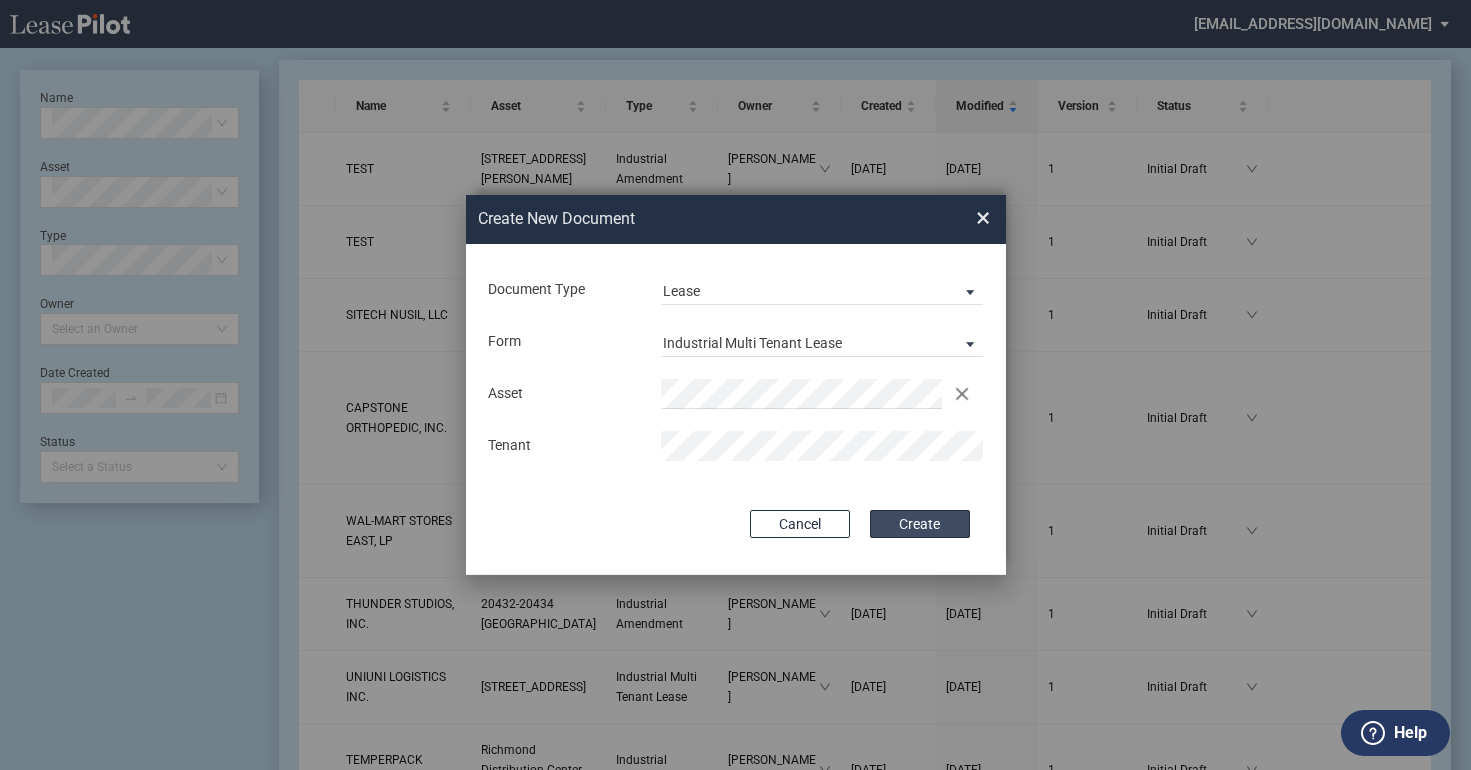 click on "Create" at bounding box center (920, 524) 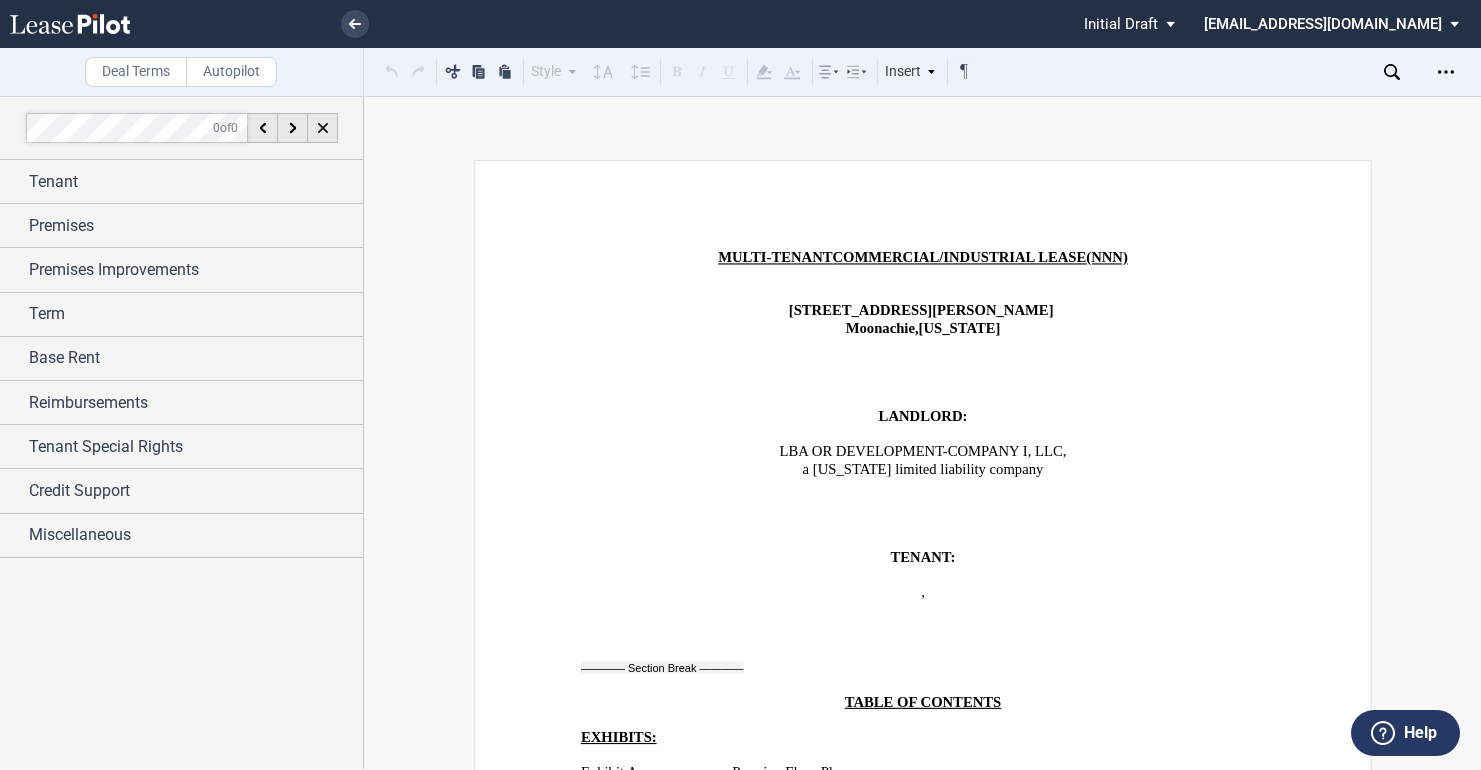 scroll, scrollTop: 0, scrollLeft: 0, axis: both 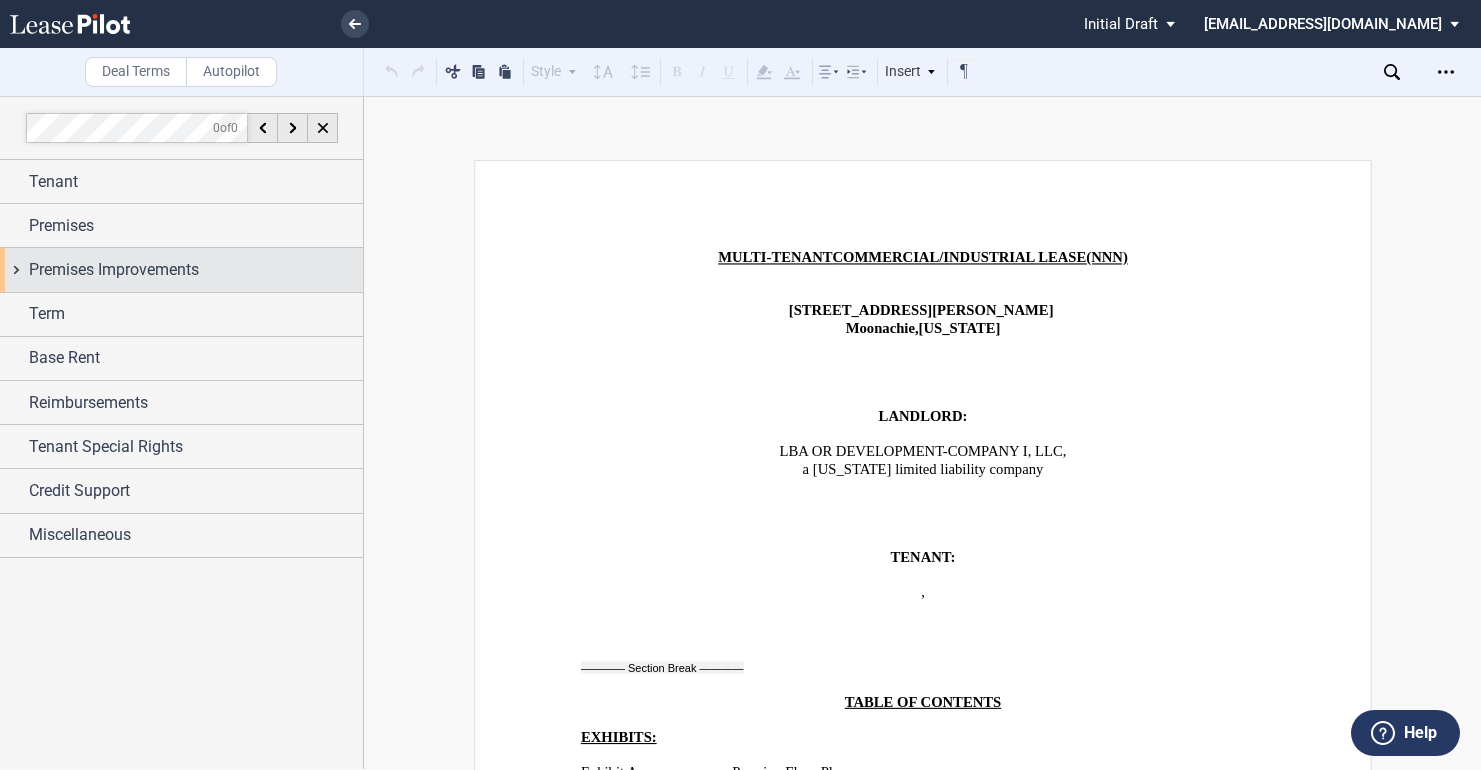 click on "Premises Improvements" at bounding box center (114, 270) 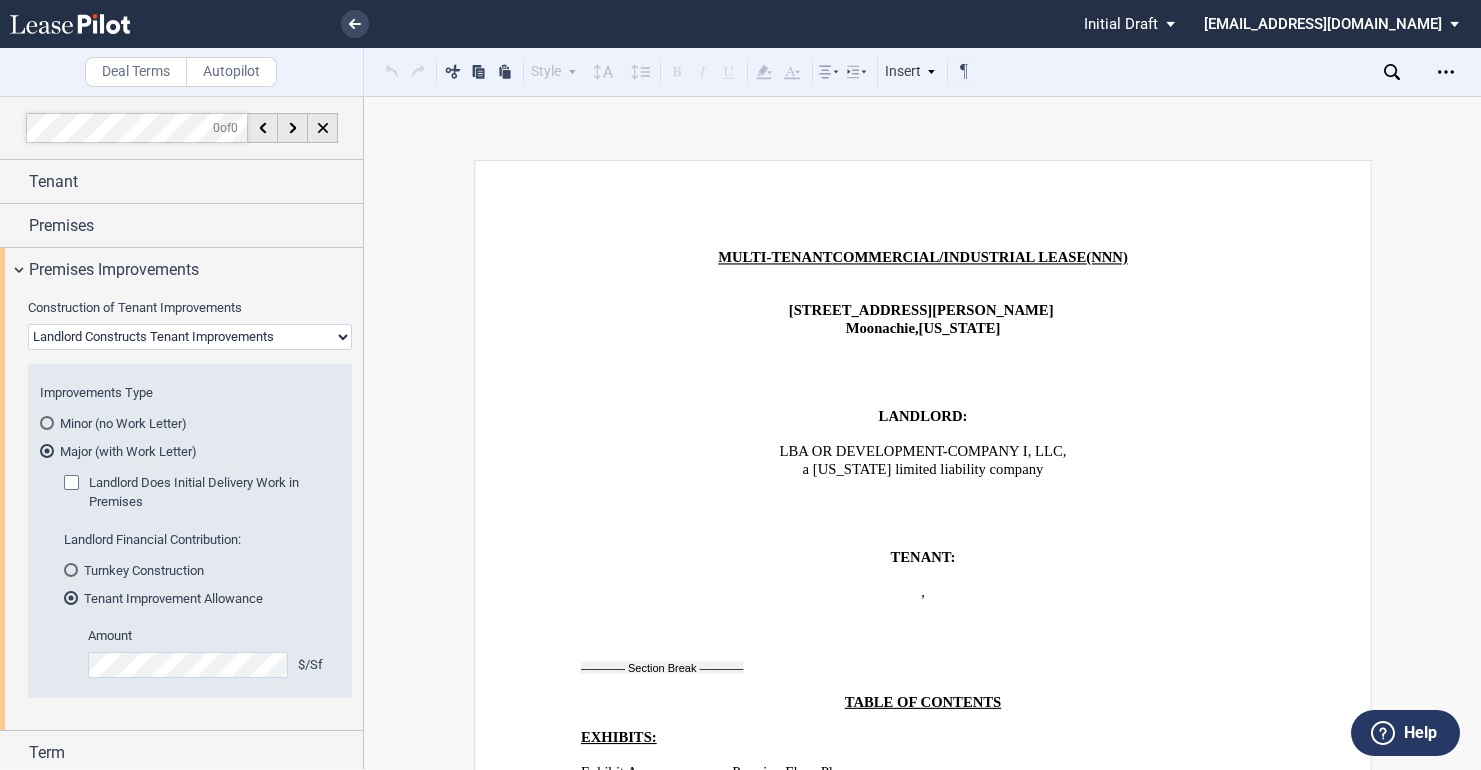 click on "Landlord Constructs Tenant Improvements
Tenant Constructs Tenant Improvements
"As Is" - No Tenant Improvements" at bounding box center [190, 337] 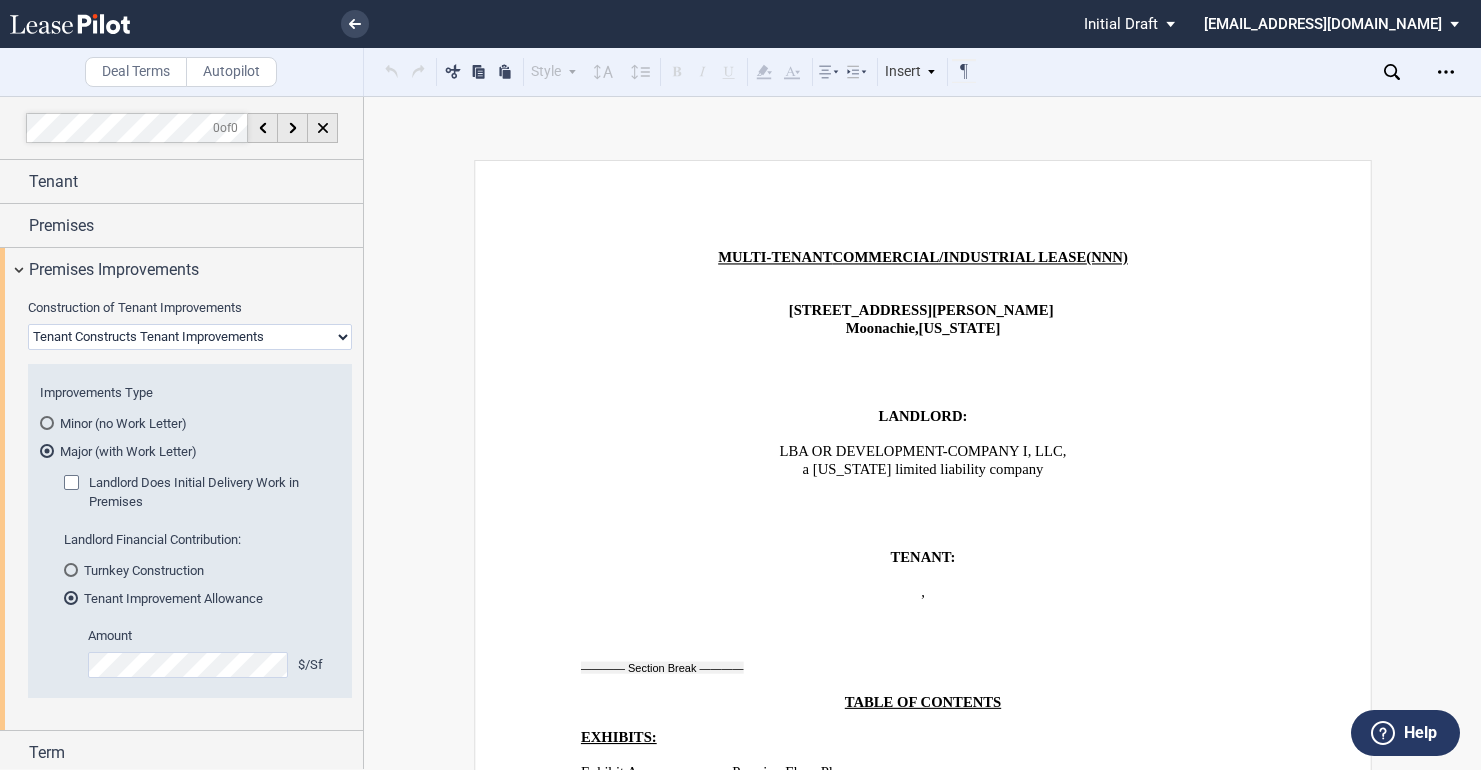 click on "Landlord Constructs Tenant Improvements
Tenant Constructs Tenant Improvements
"As Is" - No Tenant Improvements" at bounding box center [190, 337] 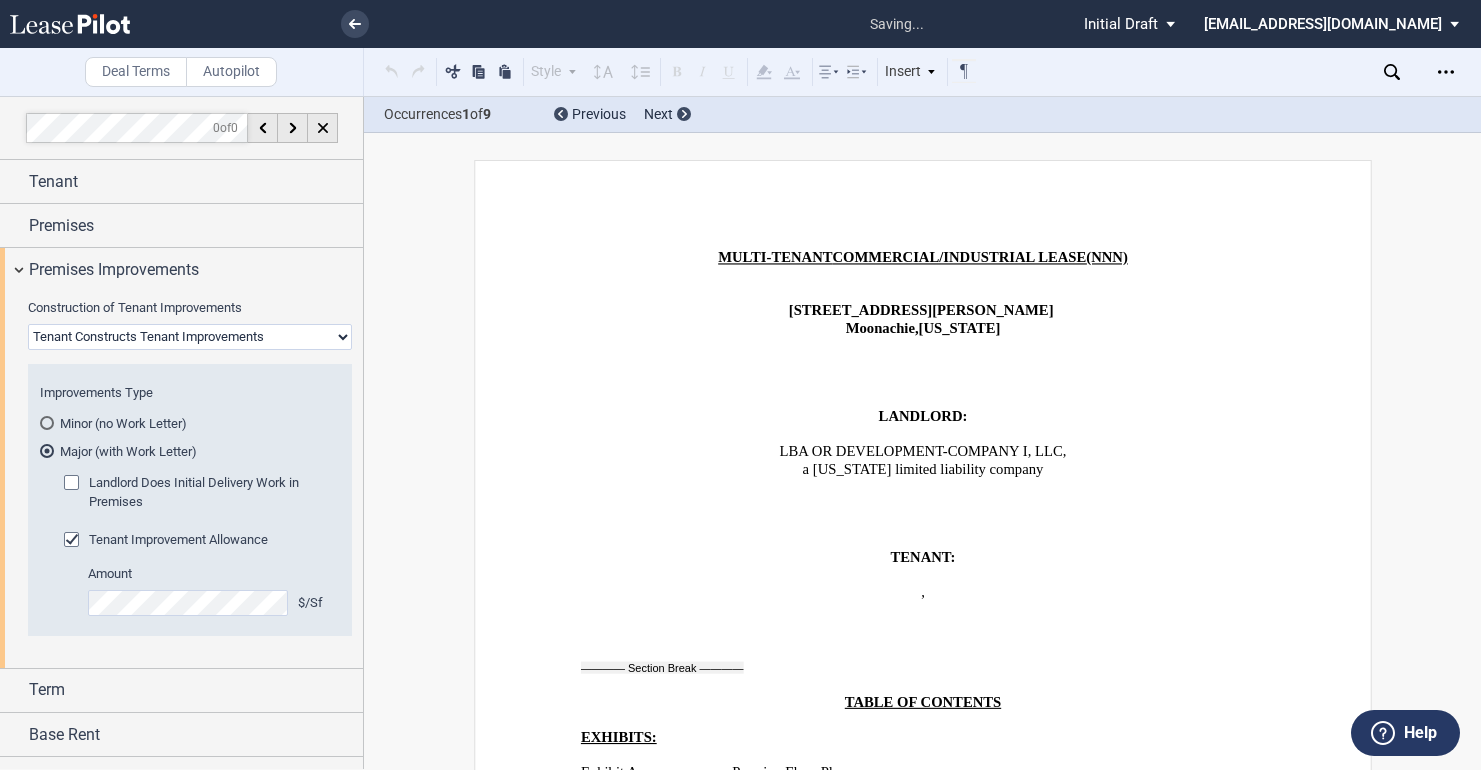 scroll, scrollTop: 457, scrollLeft: 0, axis: vertical 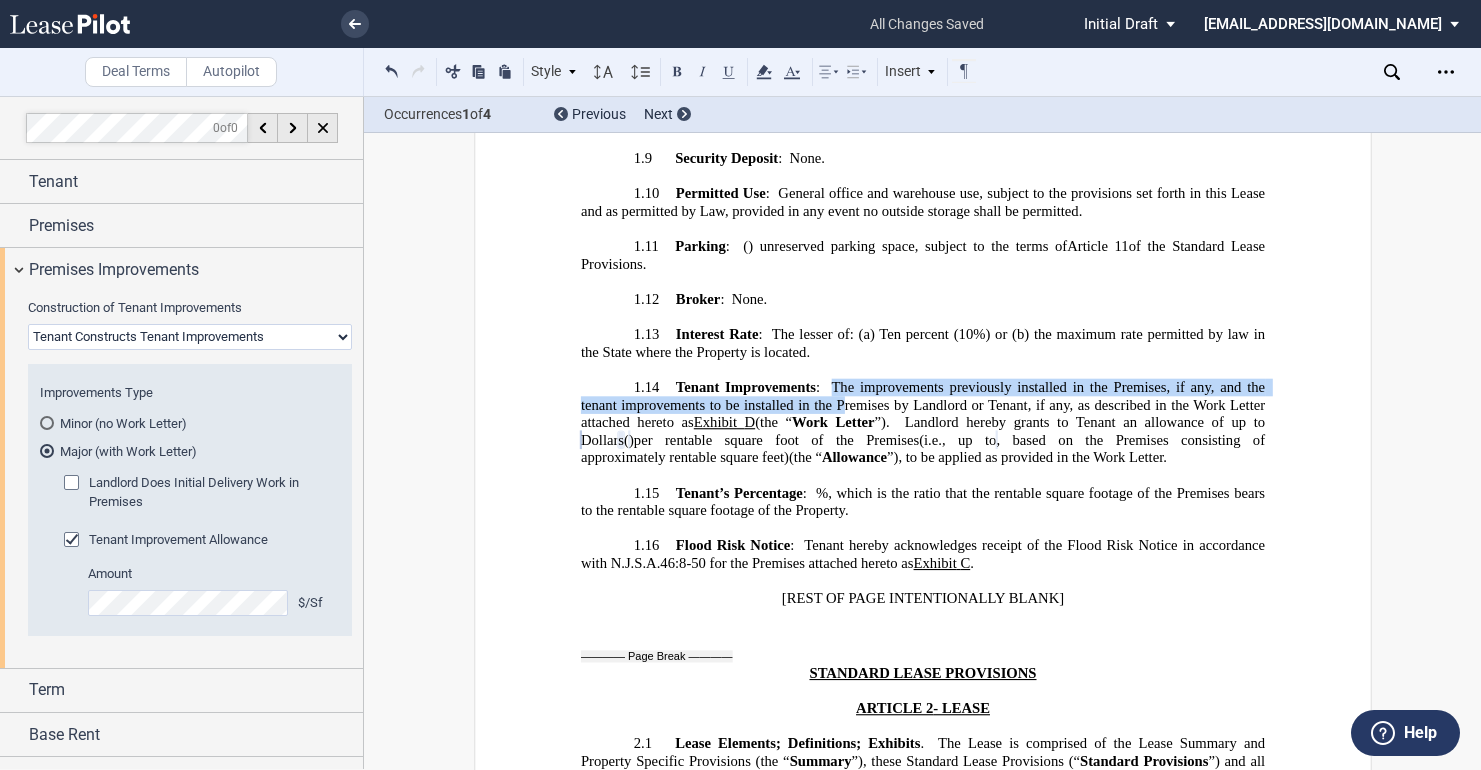drag, startPoint x: 829, startPoint y: 333, endPoint x: 840, endPoint y: 353, distance: 22.825424 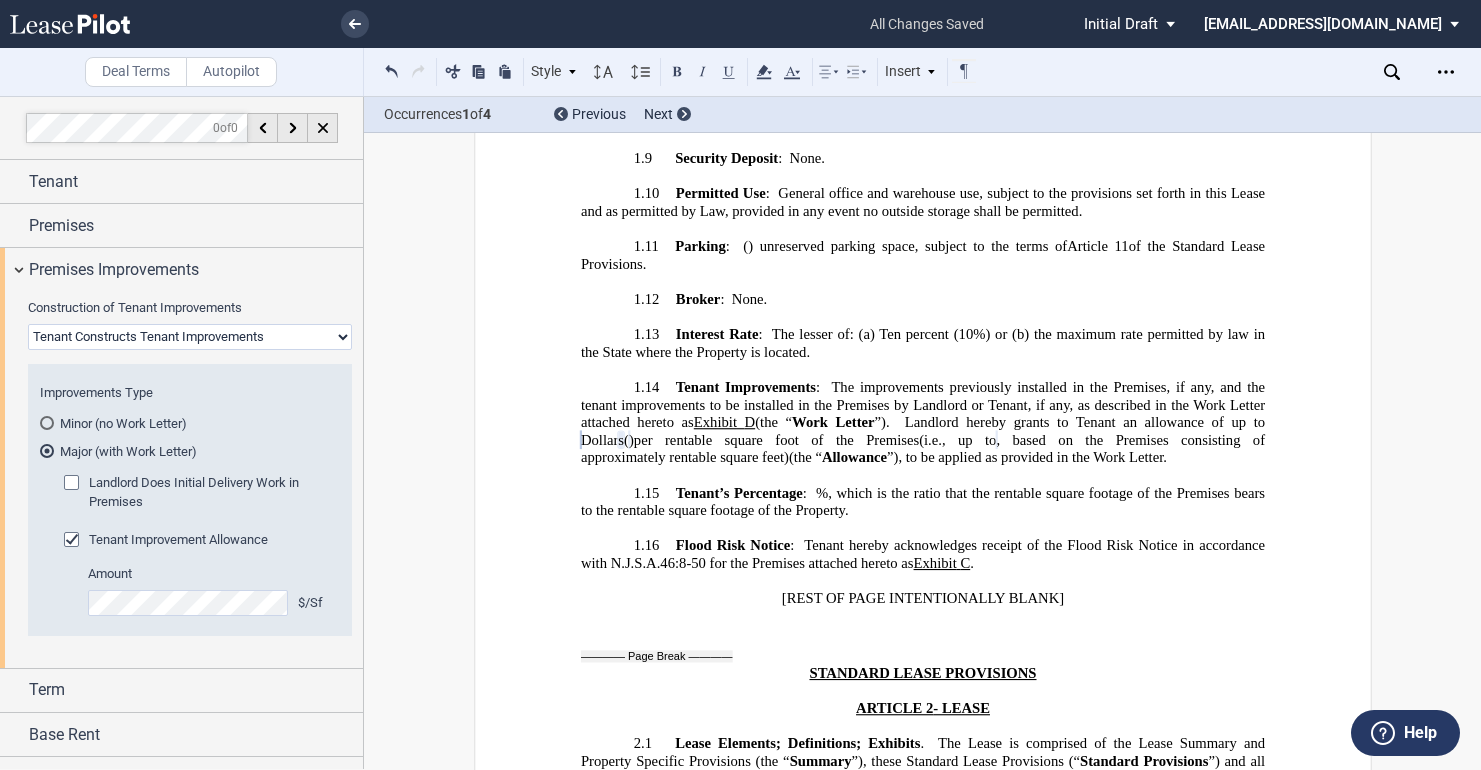 click on "per rentable square foot of the Premises" 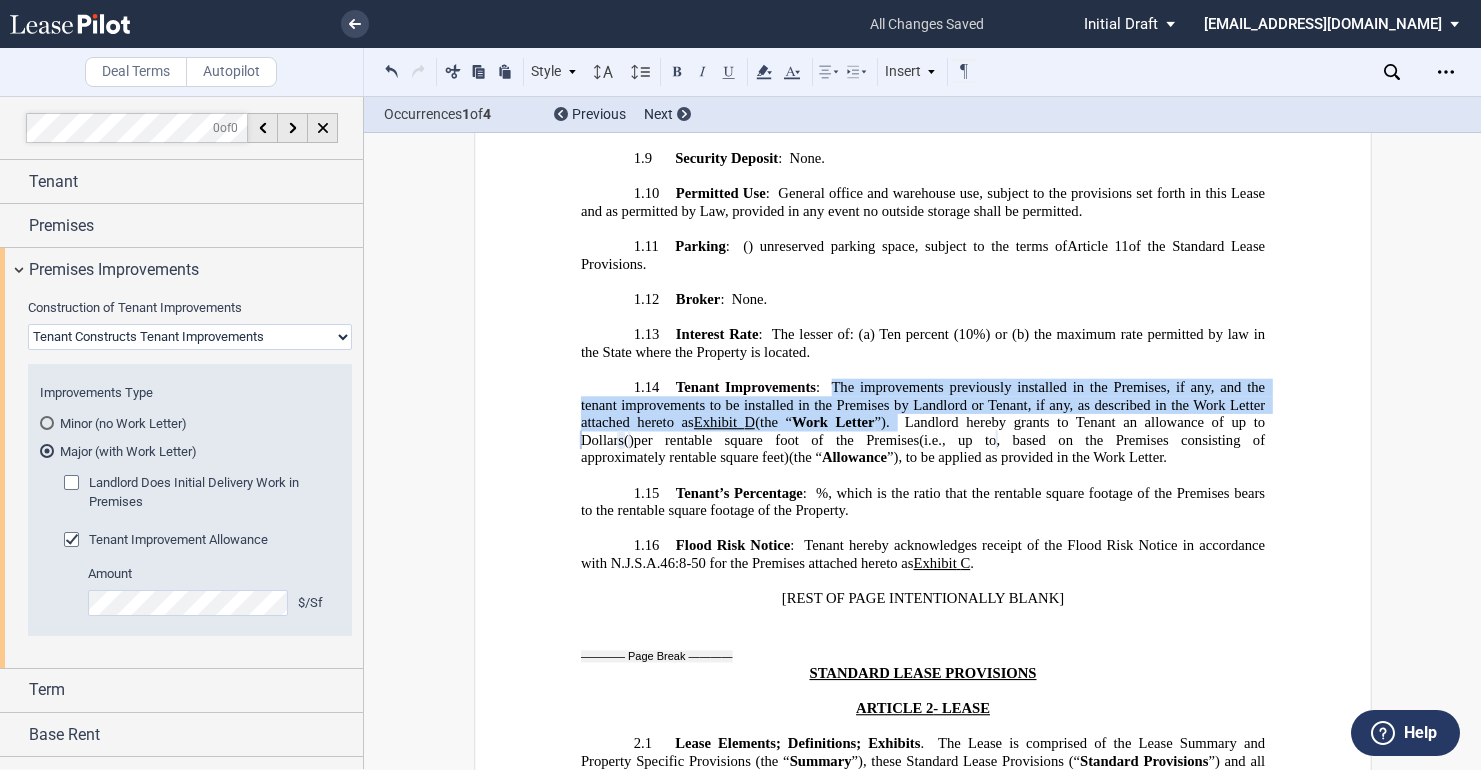 drag, startPoint x: 829, startPoint y: 335, endPoint x: 877, endPoint y: 369, distance: 58.821766 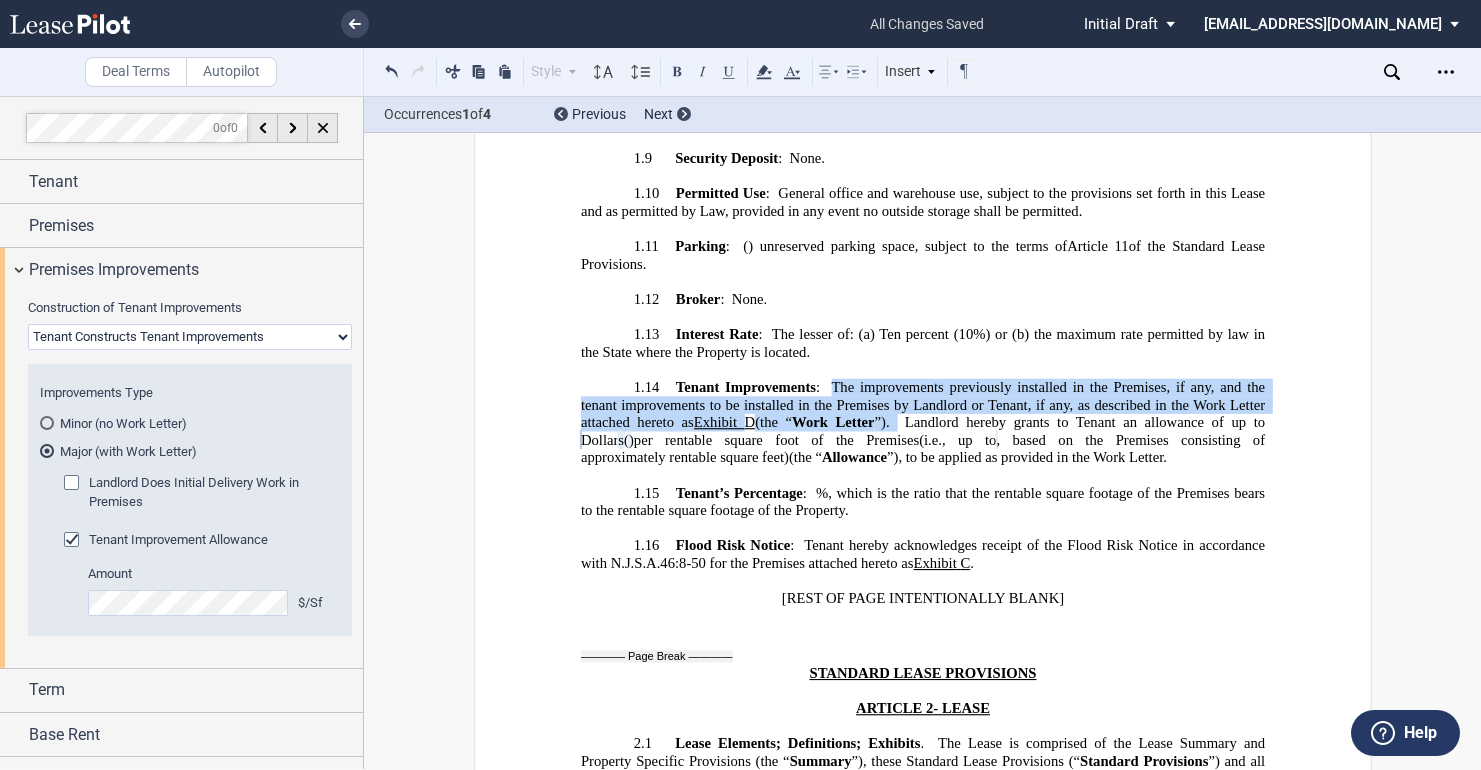 copy on "The improvements previously installed in the Premises, if any, and the tenant improvements to be installed in the Premises by Landlord or Tenant, if any, as described in the Work Letter attached hereto as  Exhibit   ﻿ D ﻿  (the “ Work Letter ”)." 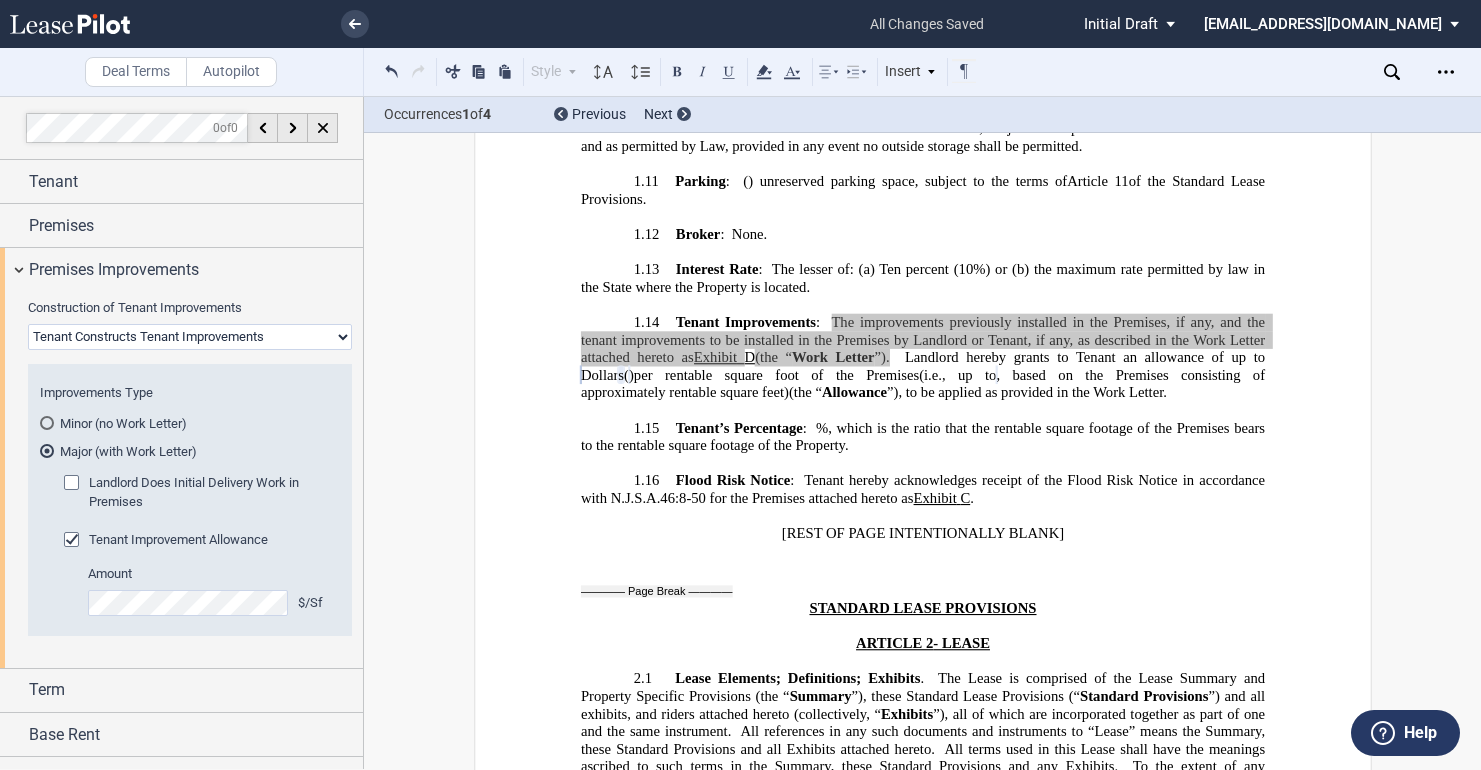 scroll, scrollTop: 2386, scrollLeft: 0, axis: vertical 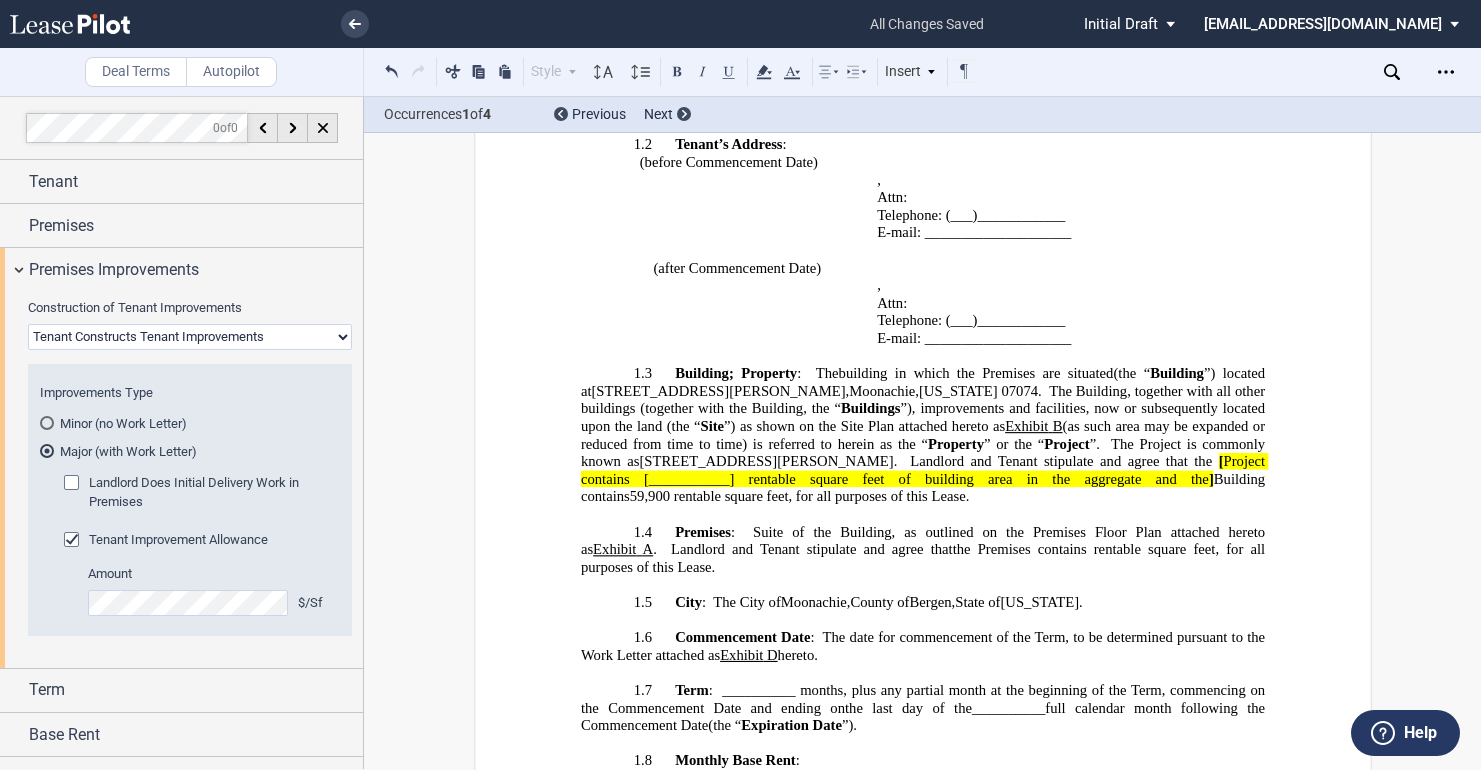 click 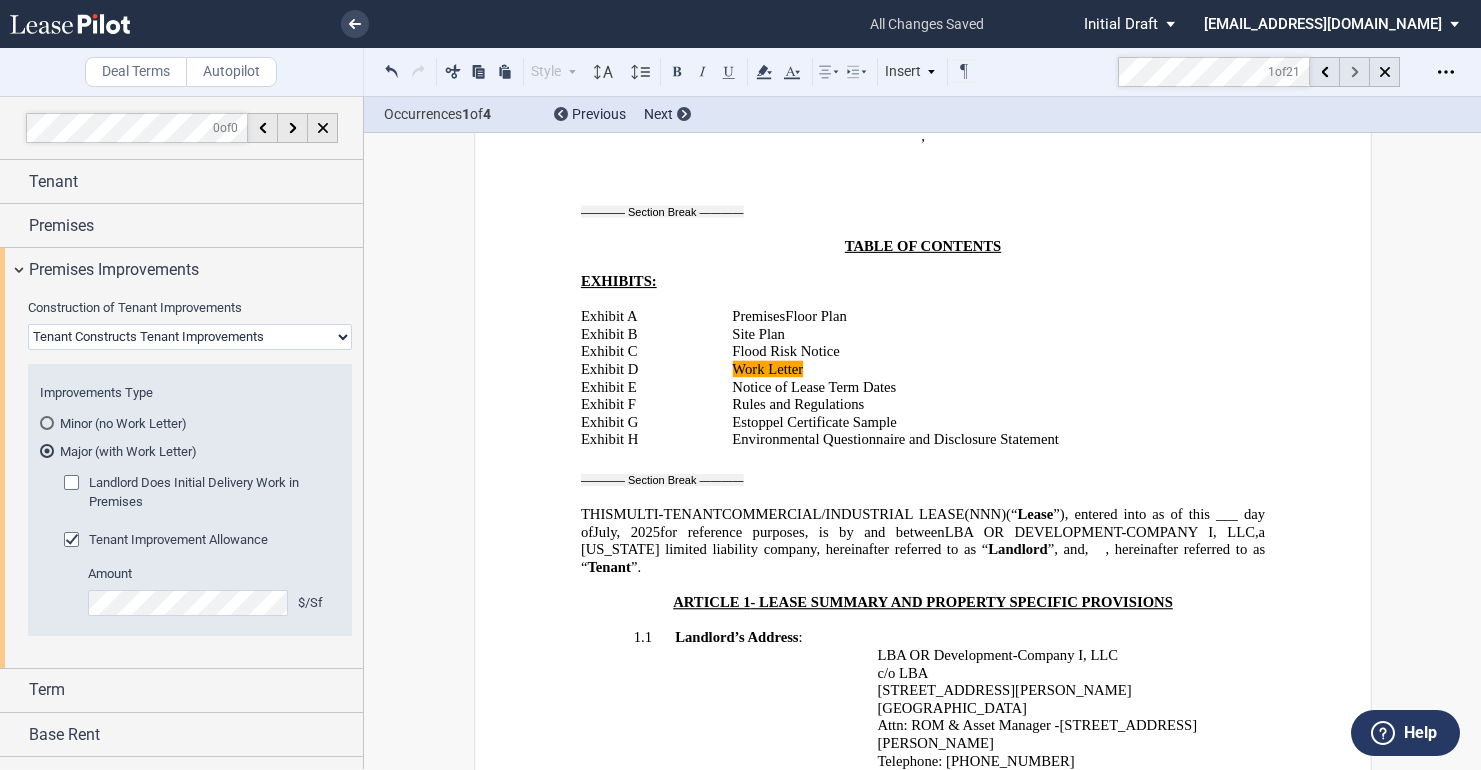 click 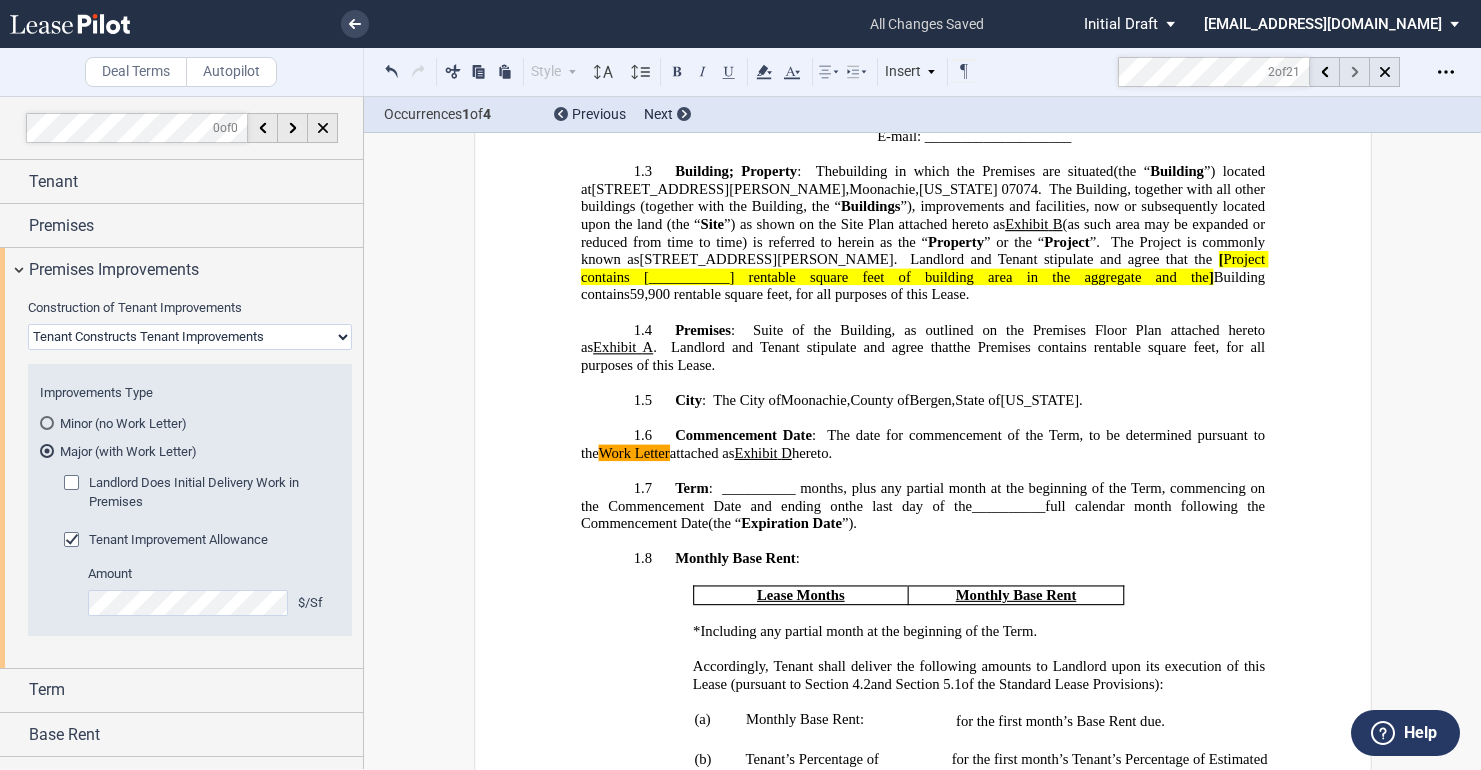 scroll, scrollTop: 1623, scrollLeft: 0, axis: vertical 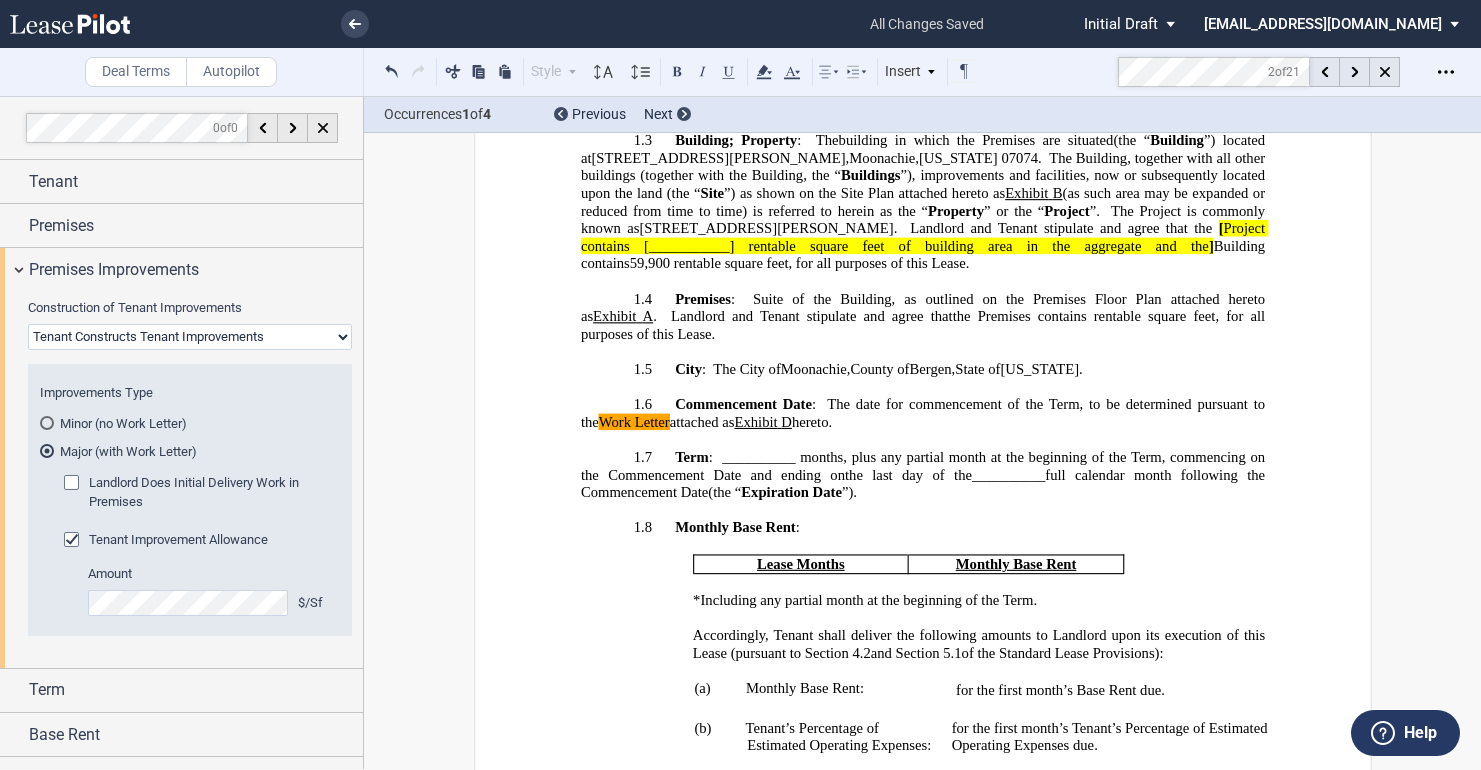 drag, startPoint x: 797, startPoint y: 375, endPoint x: 808, endPoint y: 364, distance: 15.556349 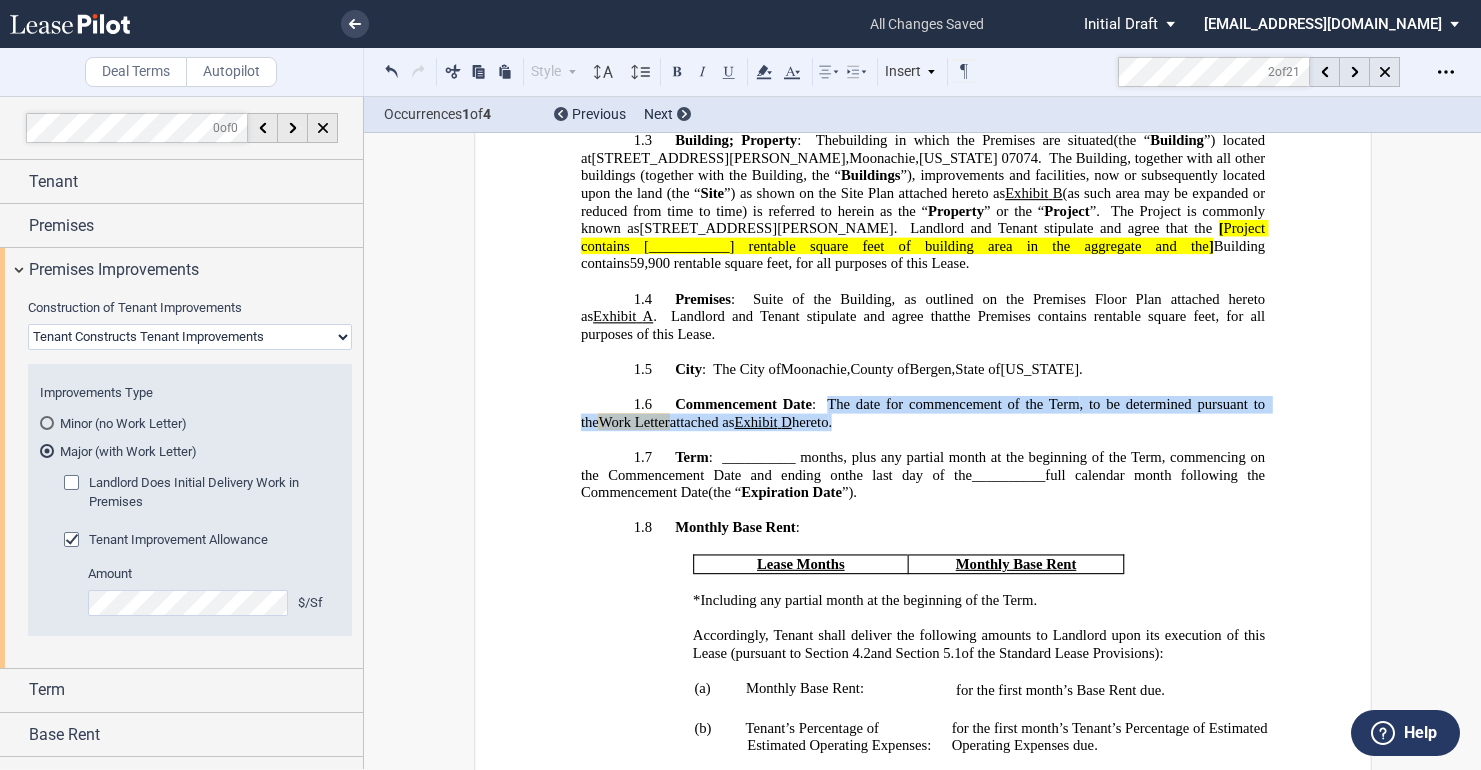 drag, startPoint x: 827, startPoint y: 366, endPoint x: 821, endPoint y: 354, distance: 13.416408 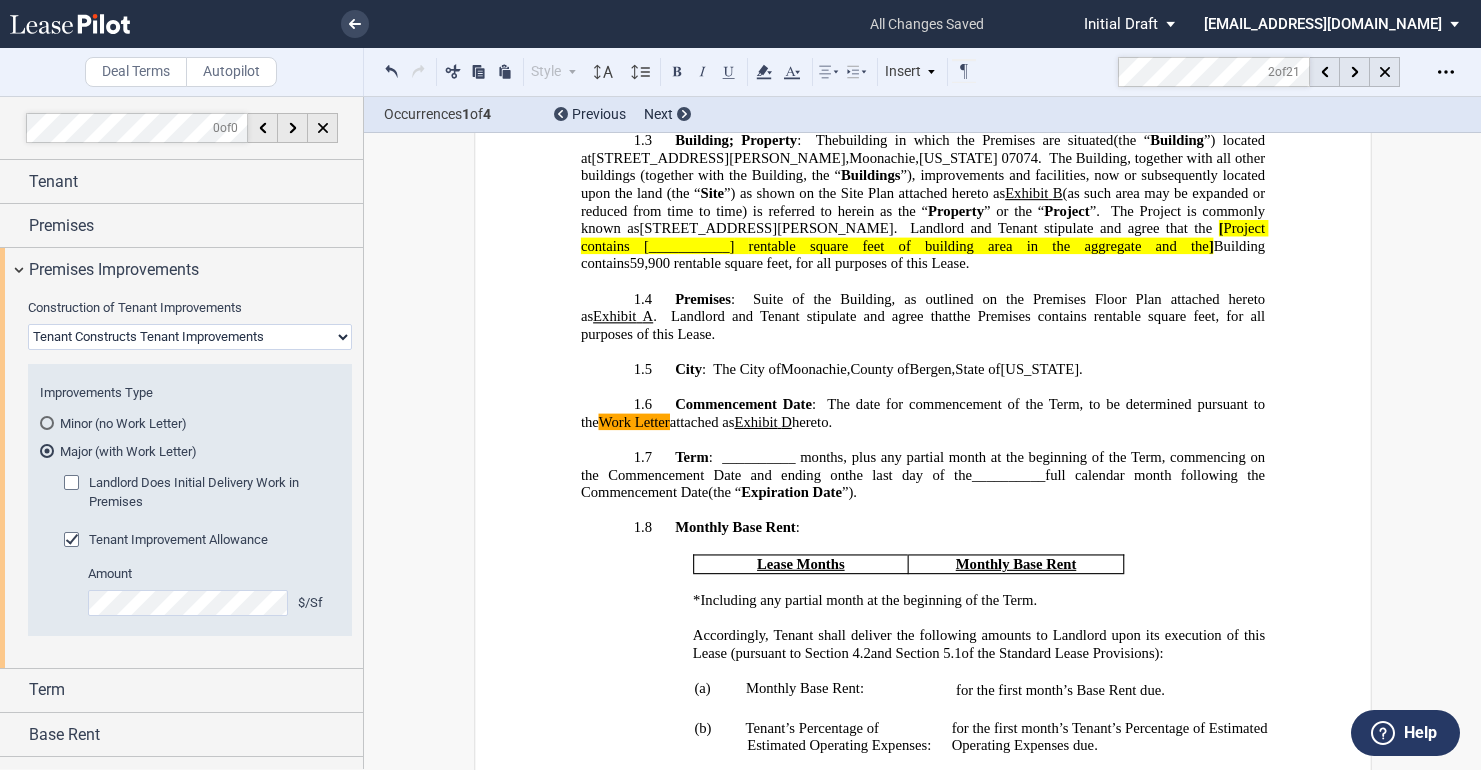 click on "The date for commencement of the Term" 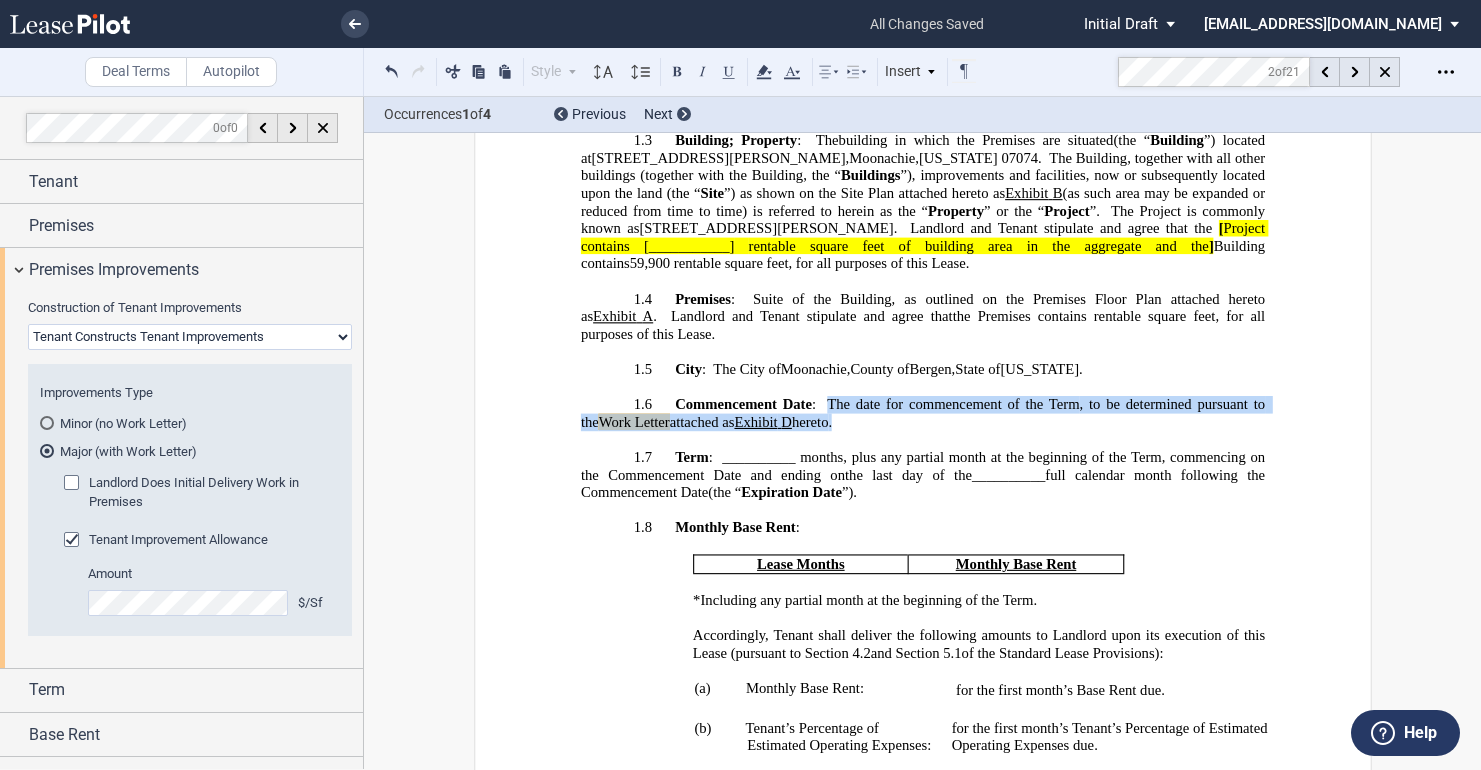 drag, startPoint x: 818, startPoint y: 349, endPoint x: 817, endPoint y: 370, distance: 21.023796 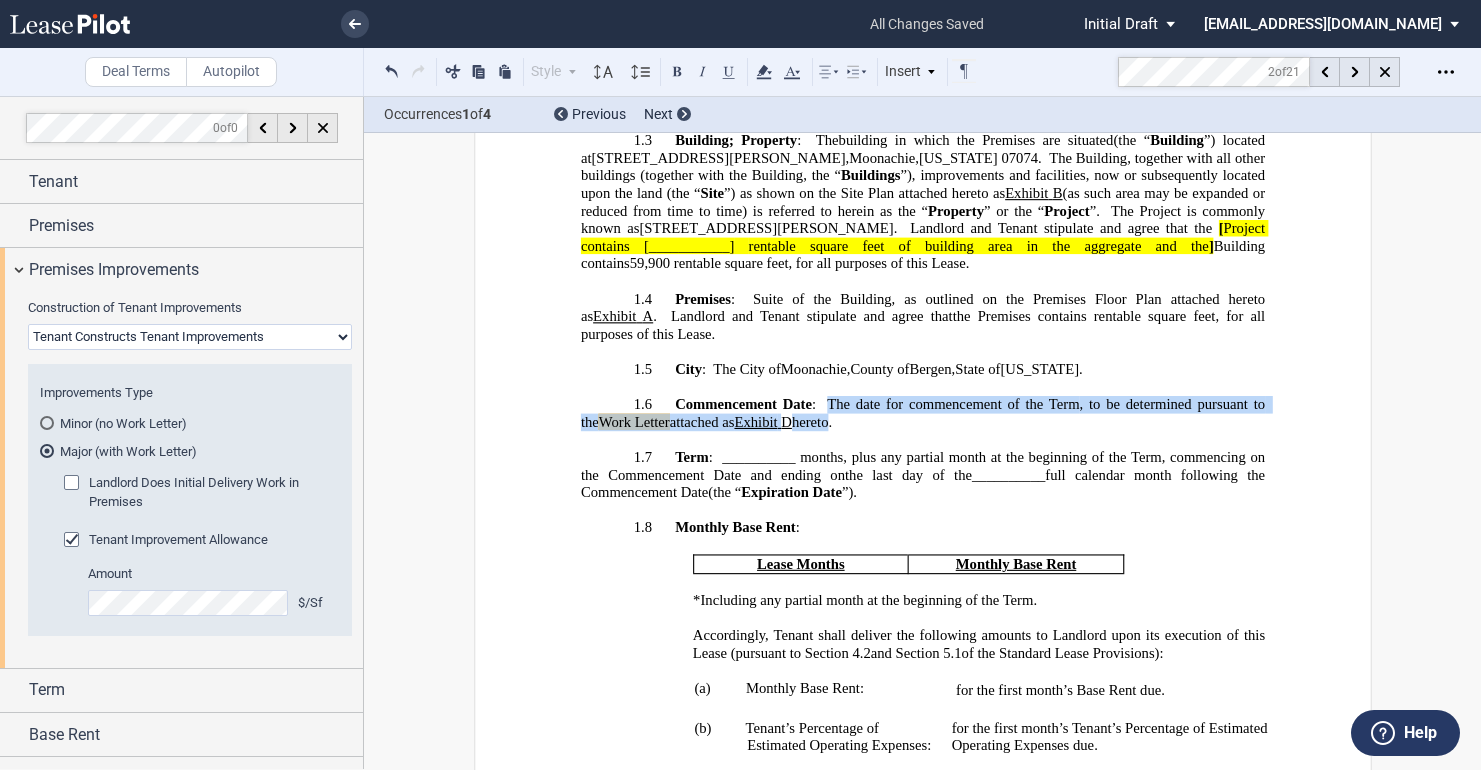 click on "Expiration Date" 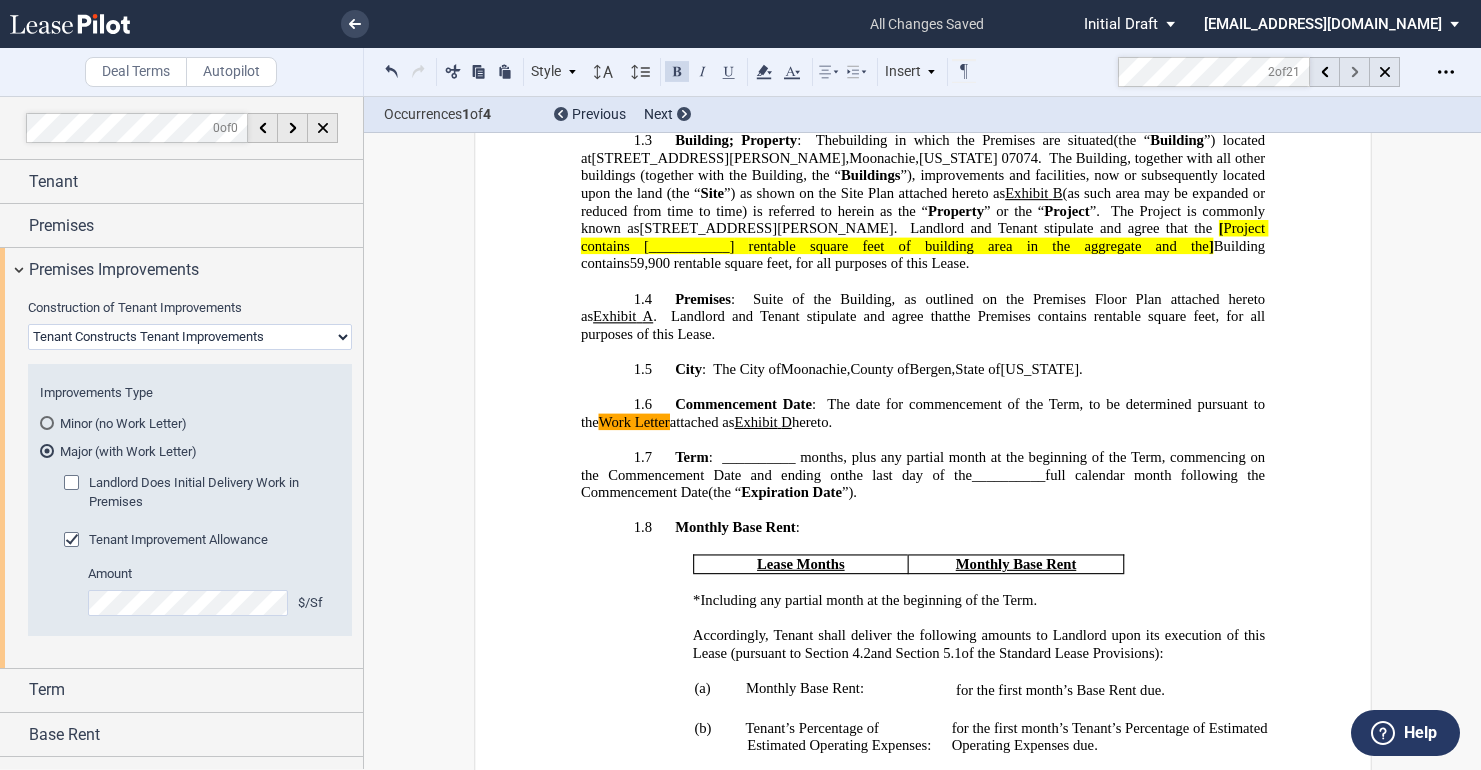 click at bounding box center (1355, 72) 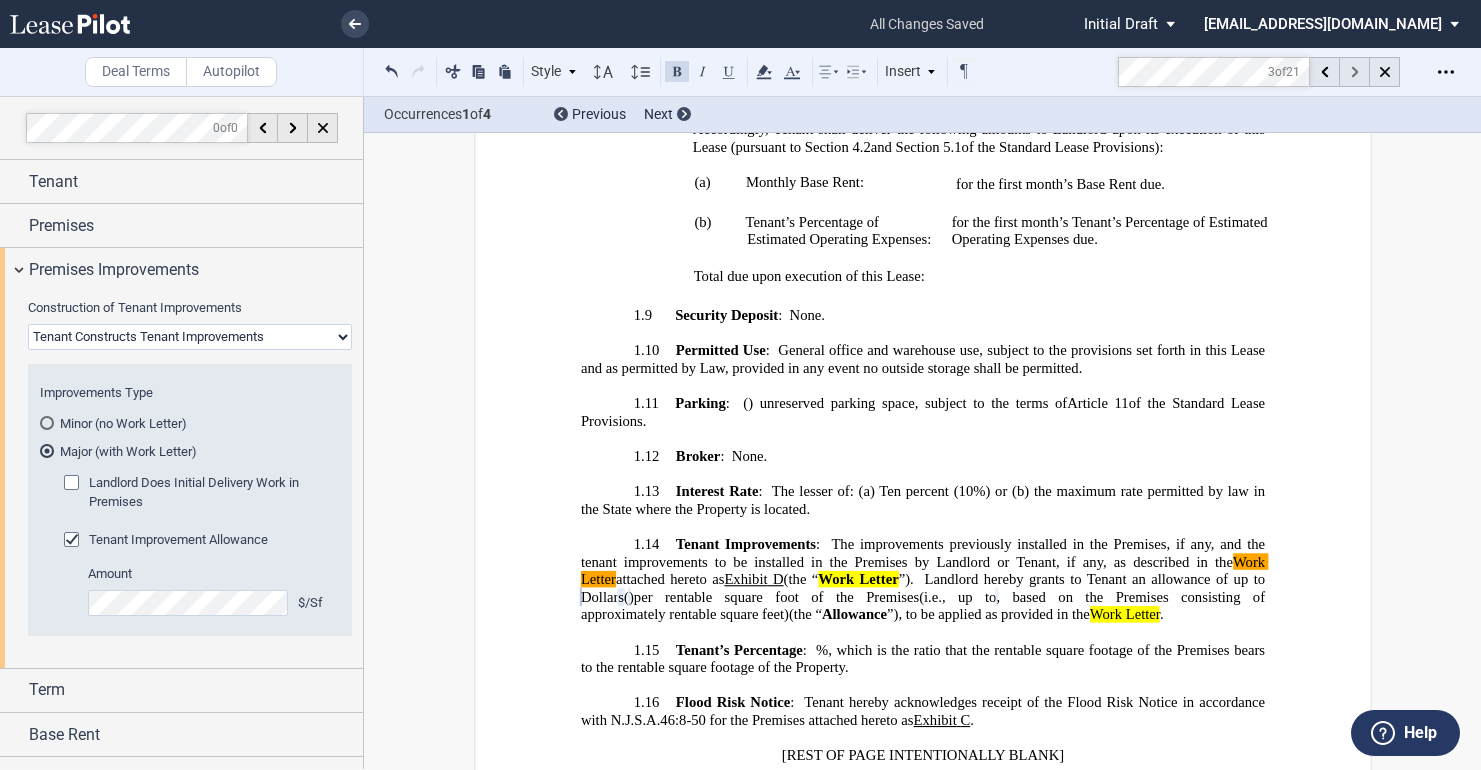 scroll, scrollTop: 2269, scrollLeft: 0, axis: vertical 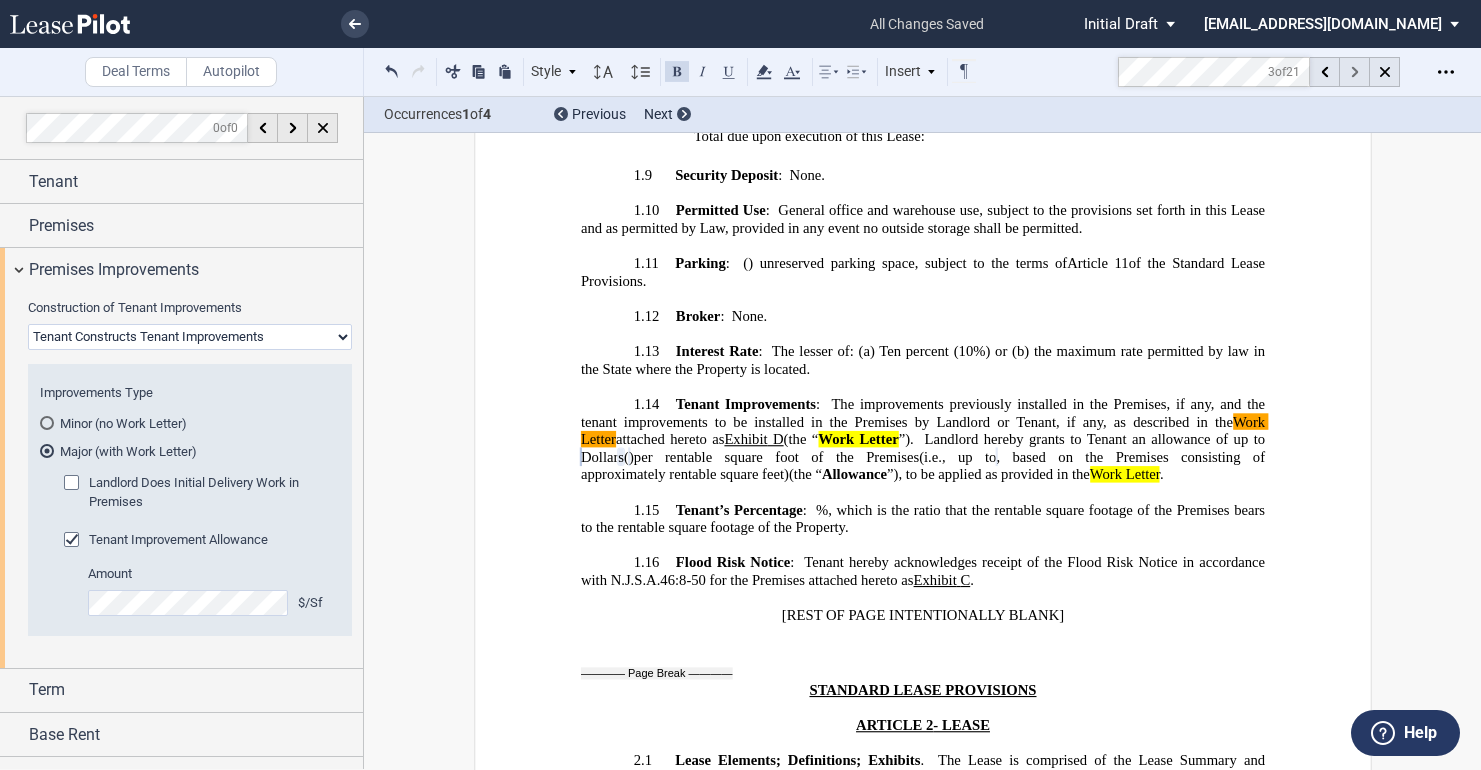click at bounding box center (1355, 72) 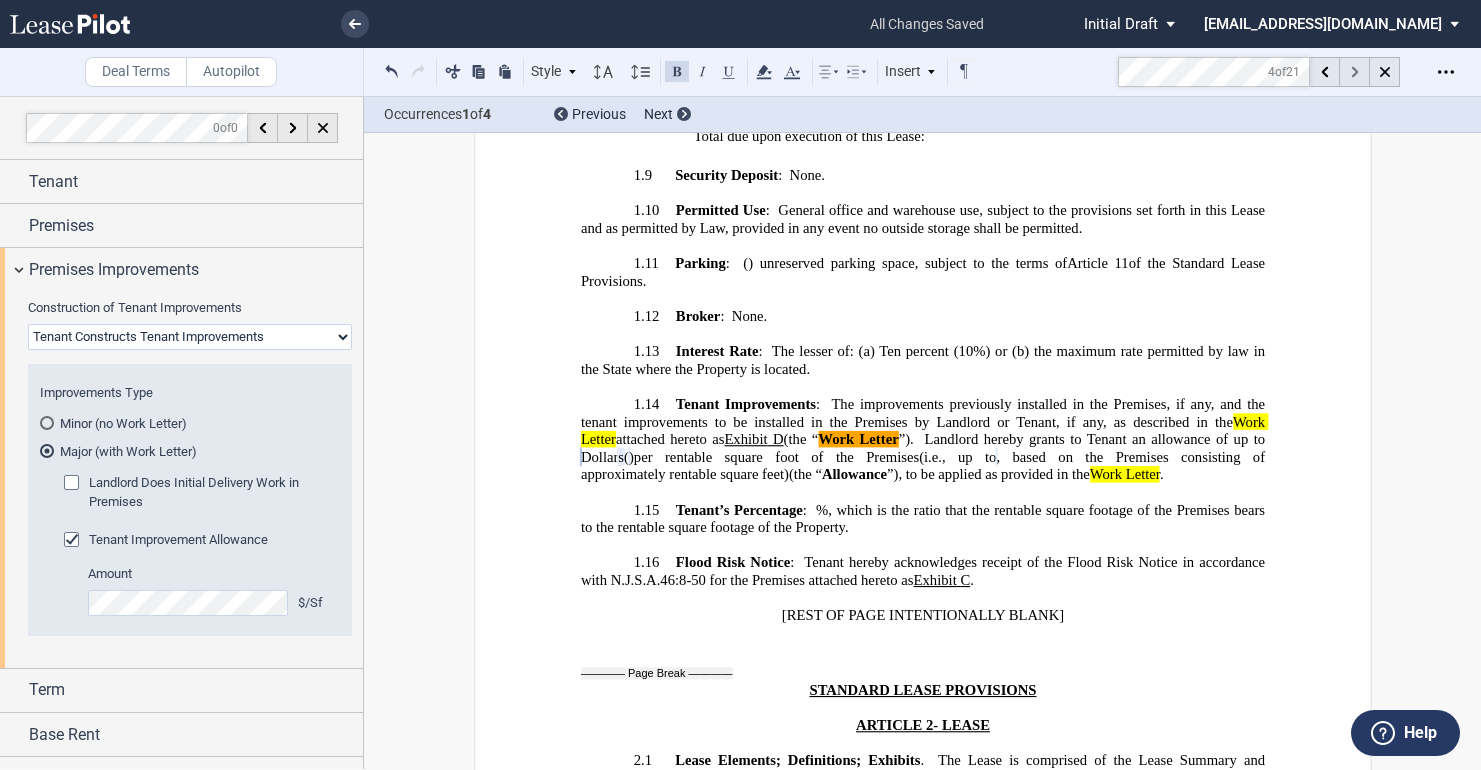 click at bounding box center (1355, 72) 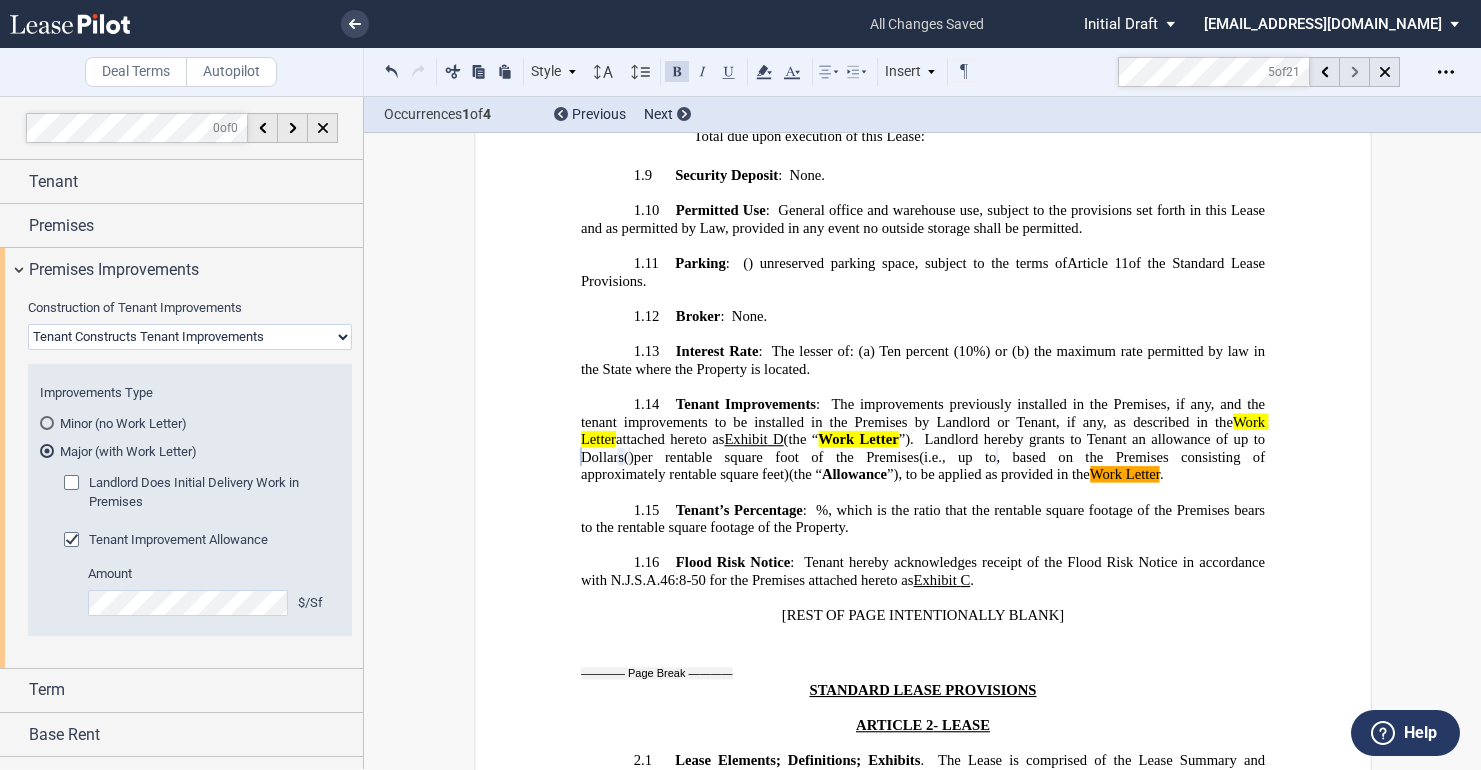 click at bounding box center (1355, 72) 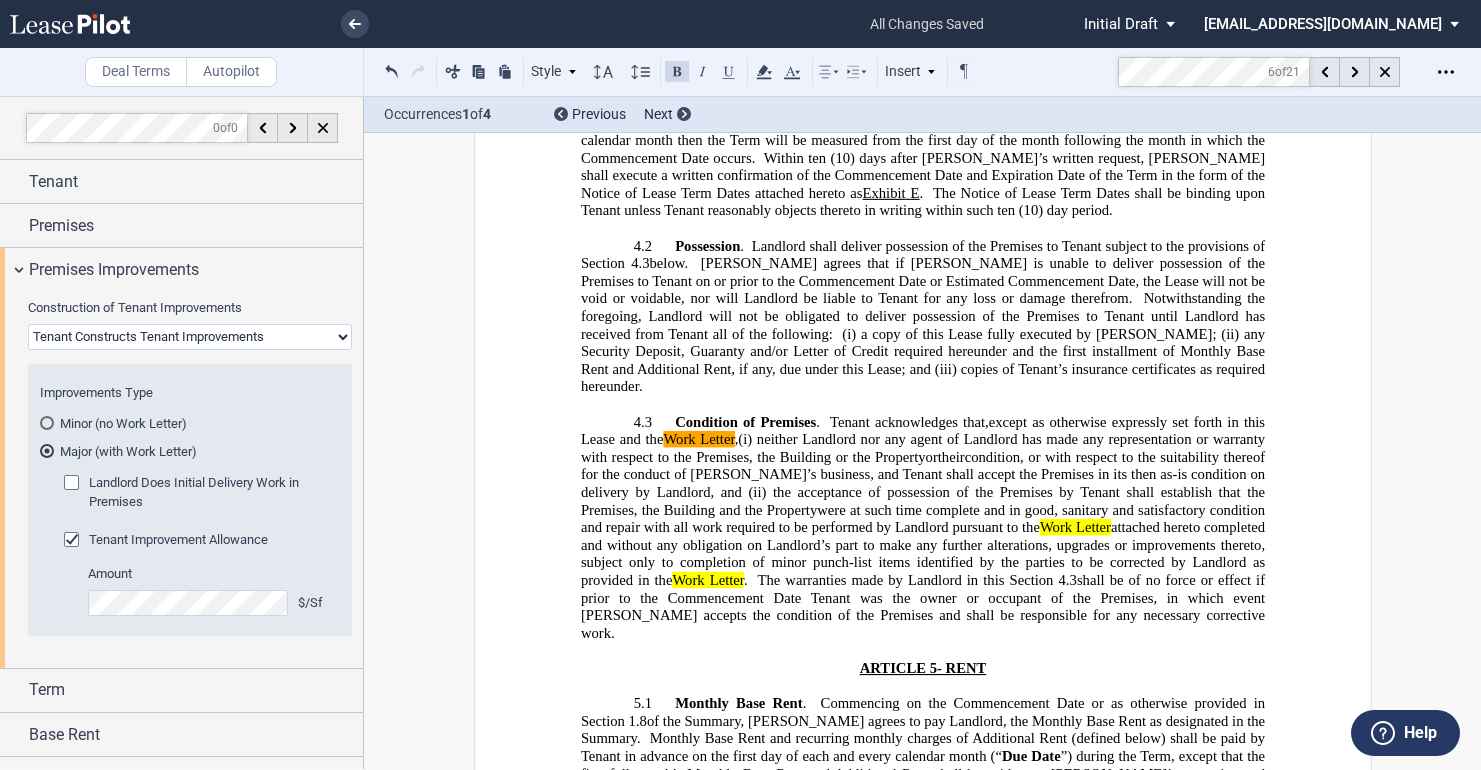 scroll, scrollTop: 4339, scrollLeft: 0, axis: vertical 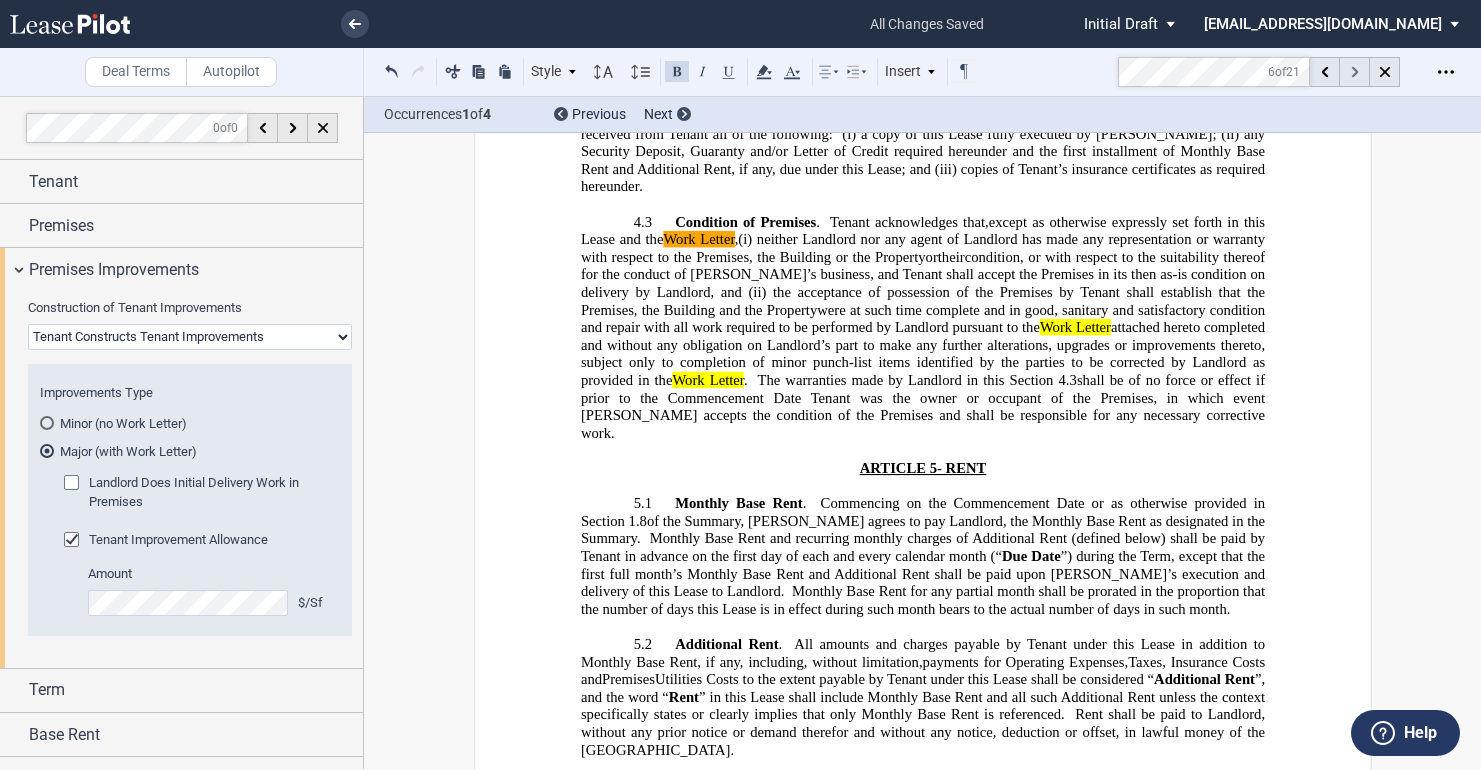 click 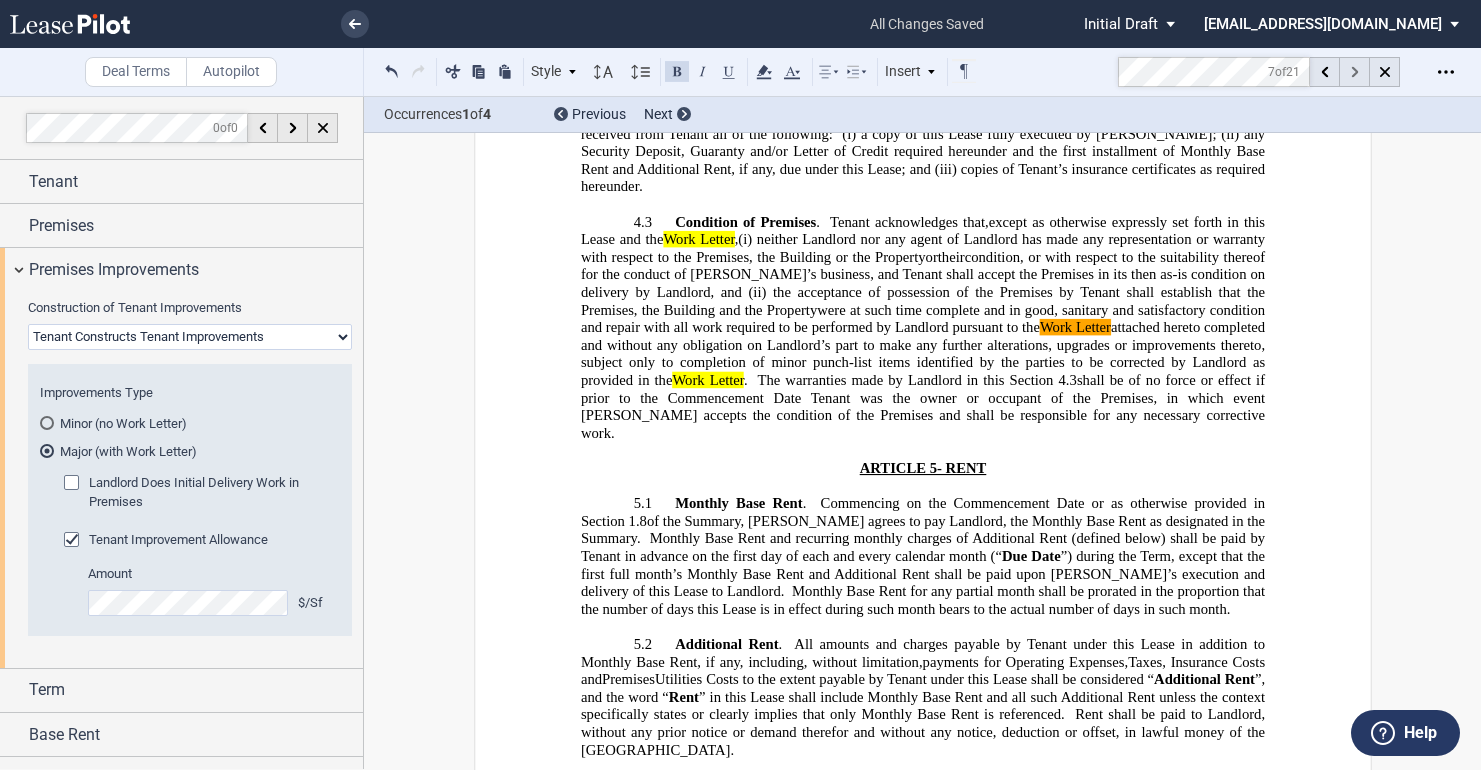 click at bounding box center [1355, 72] 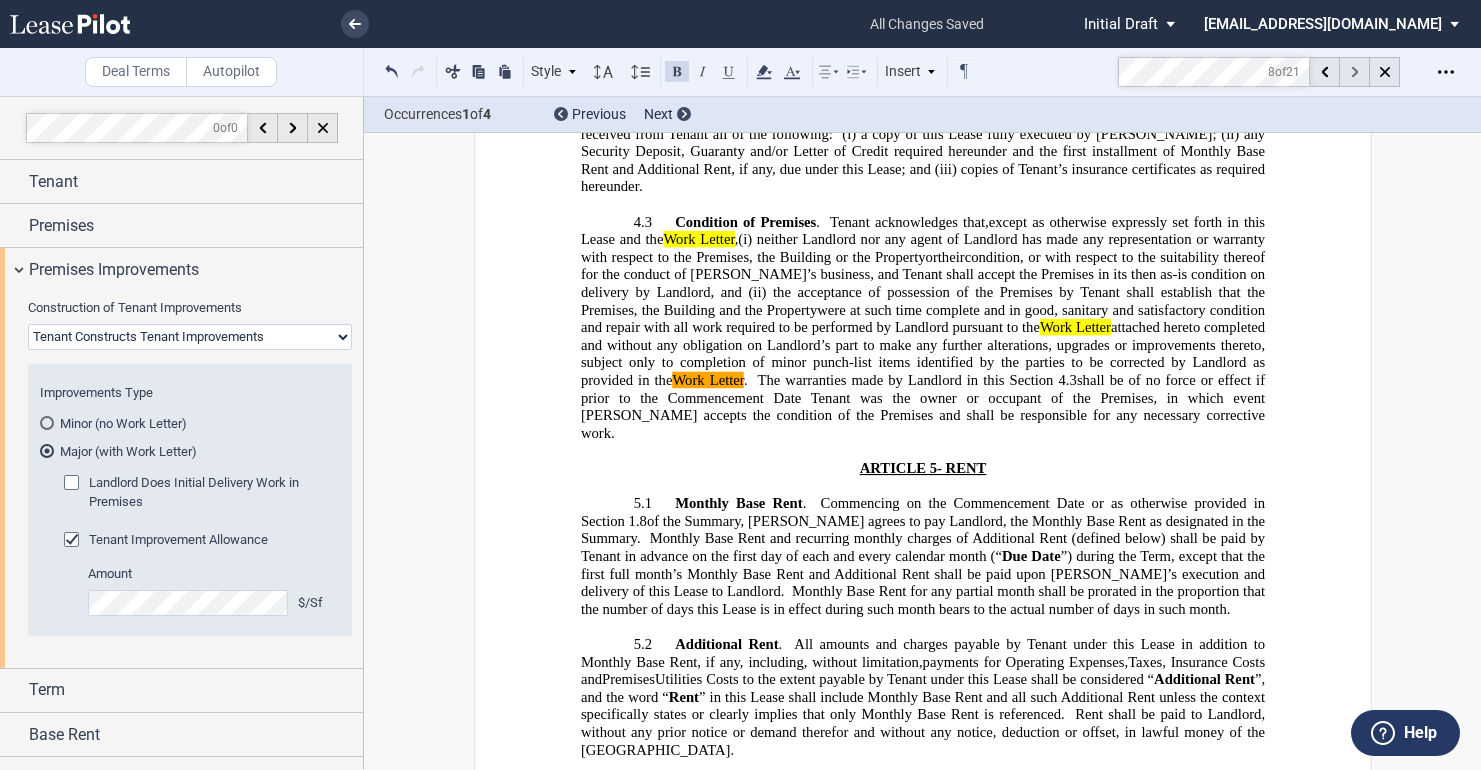 click at bounding box center [1355, 72] 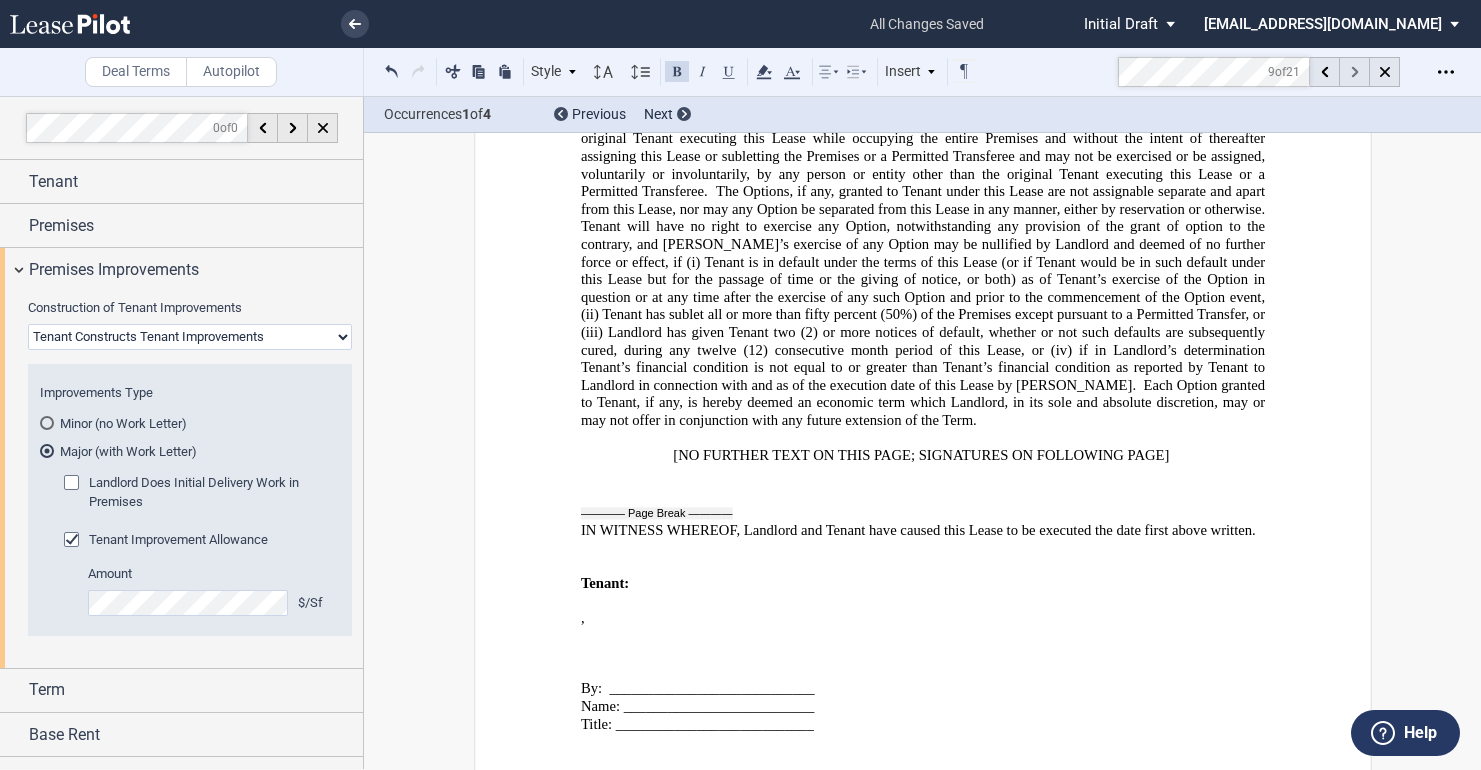 scroll, scrollTop: 34173, scrollLeft: 0, axis: vertical 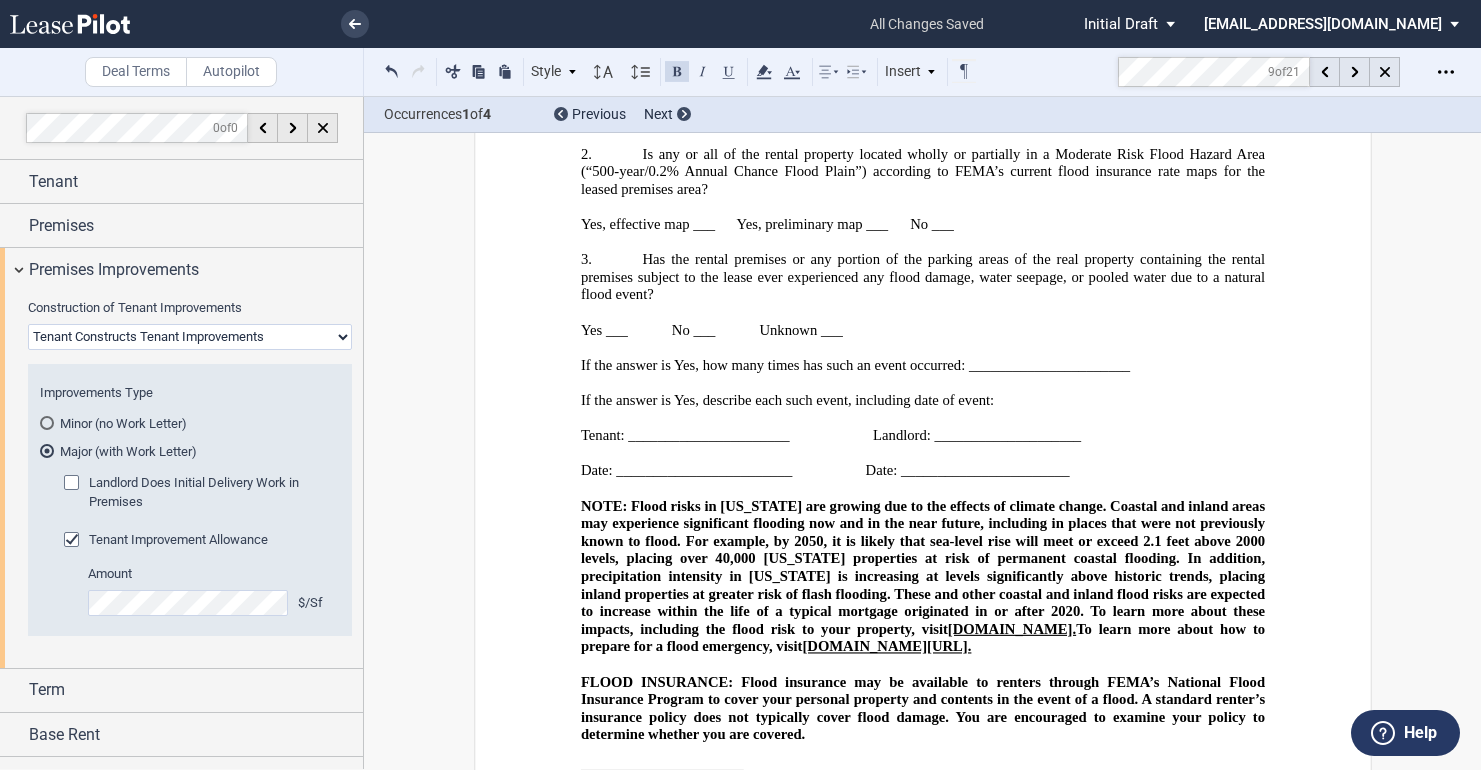 click at bounding box center [922, 845] 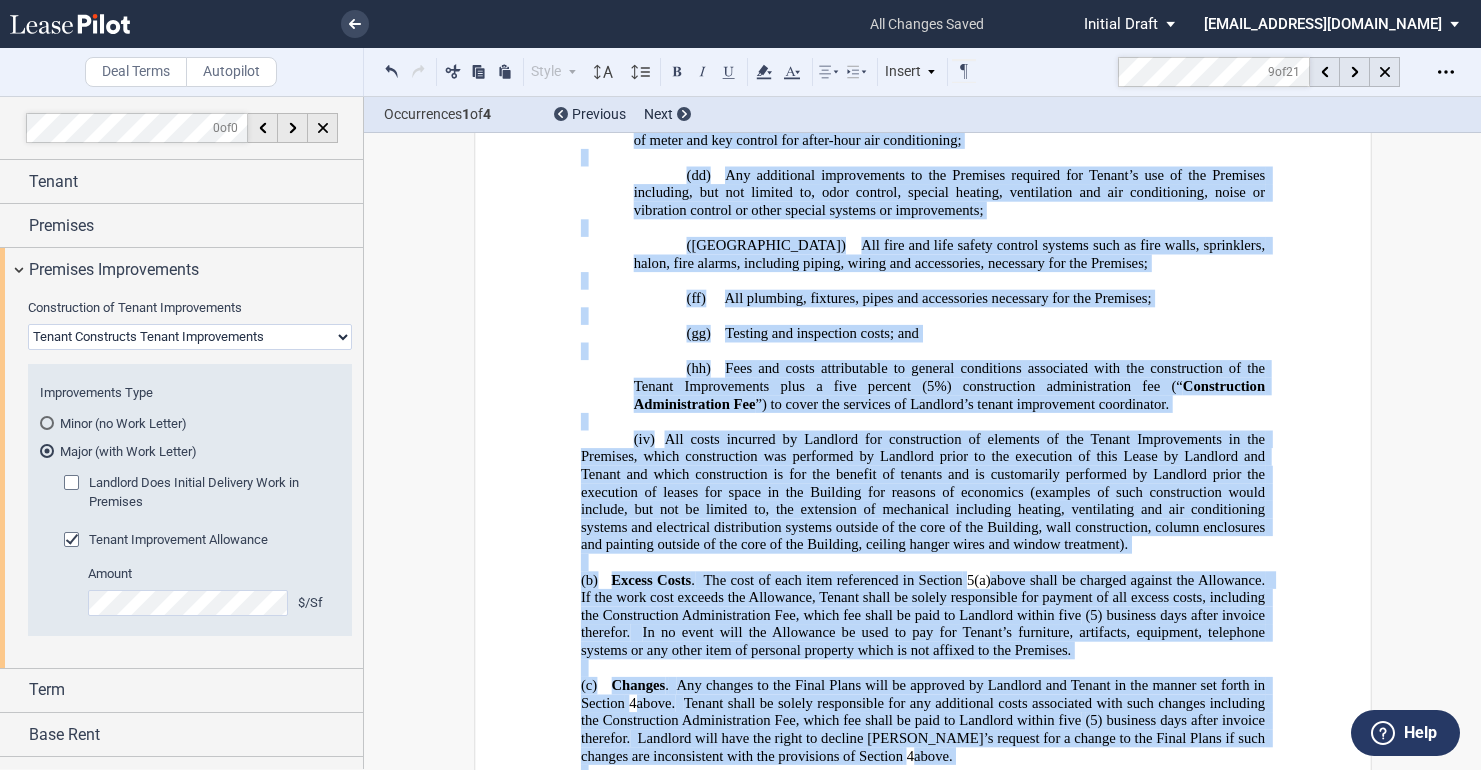 scroll, scrollTop: 36973, scrollLeft: 0, axis: vertical 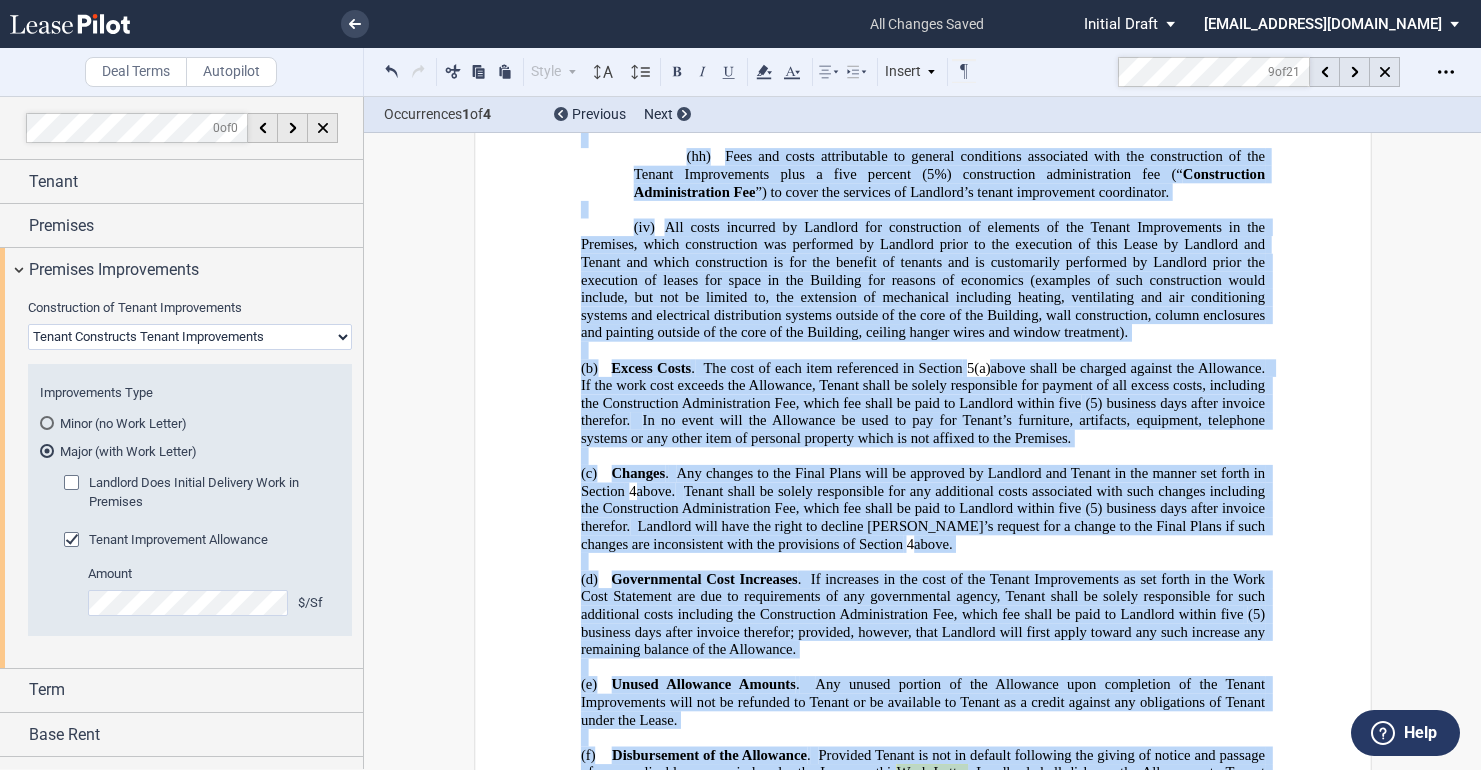 drag, startPoint x: 574, startPoint y: 408, endPoint x: 842, endPoint y: 581, distance: 318.98746 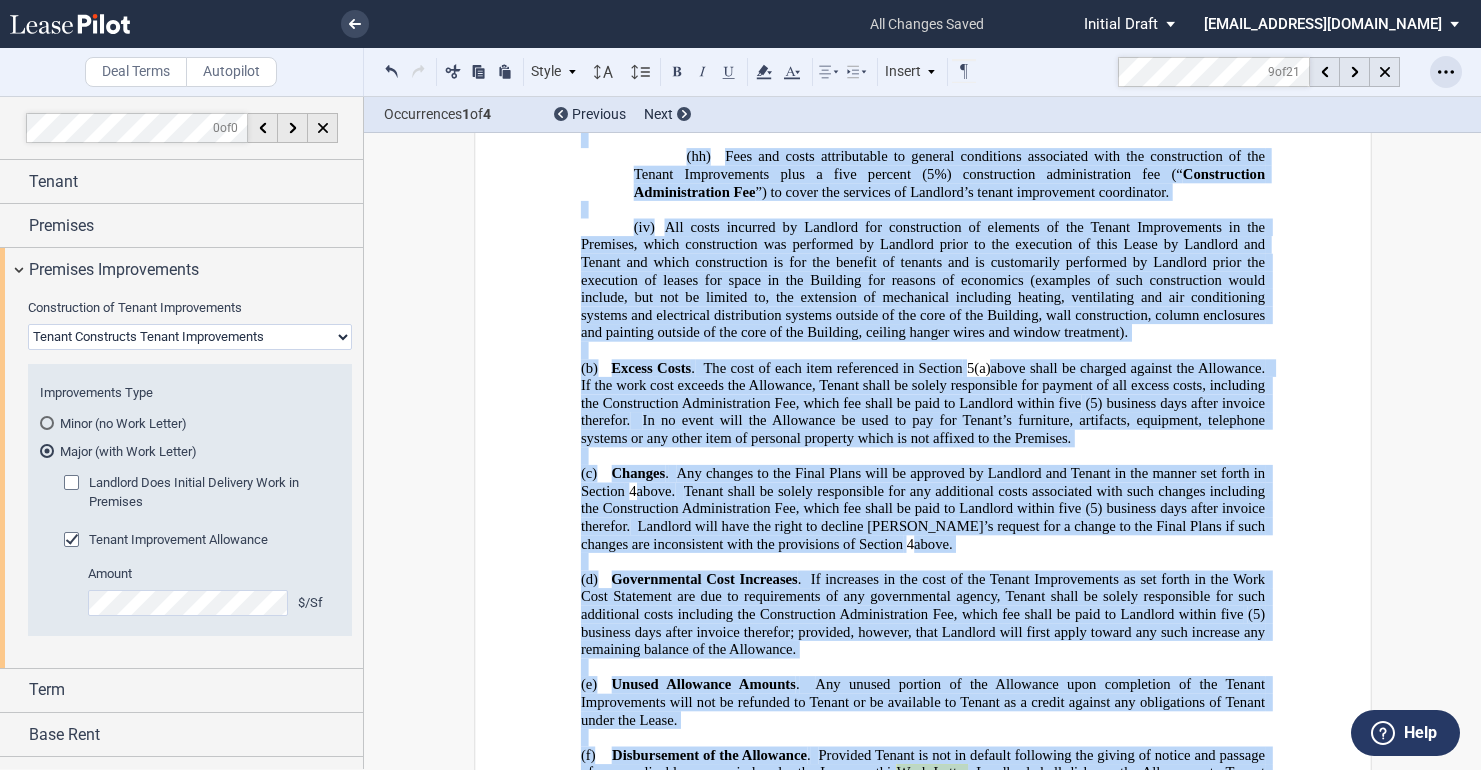 click 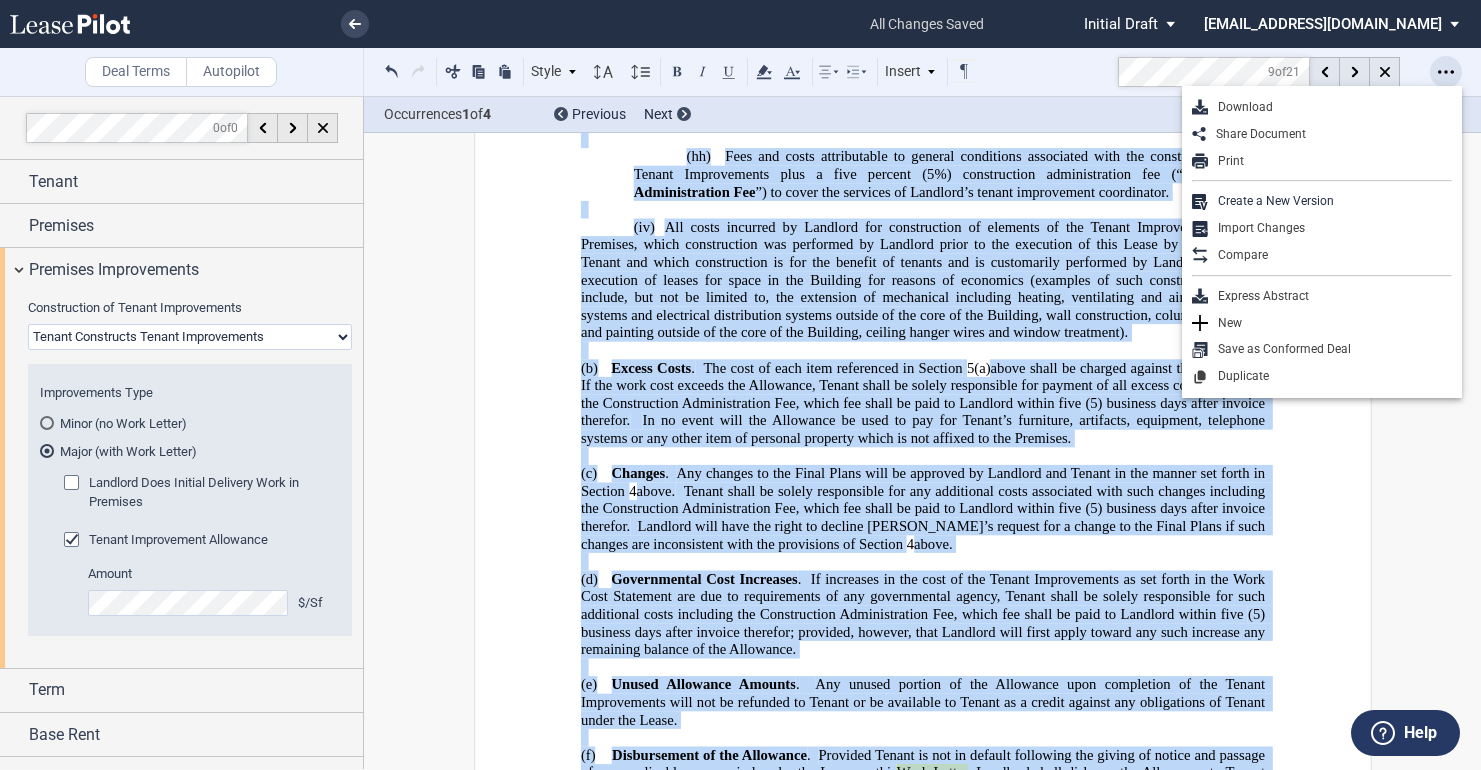 scroll, scrollTop: 34973, scrollLeft: 0, axis: vertical 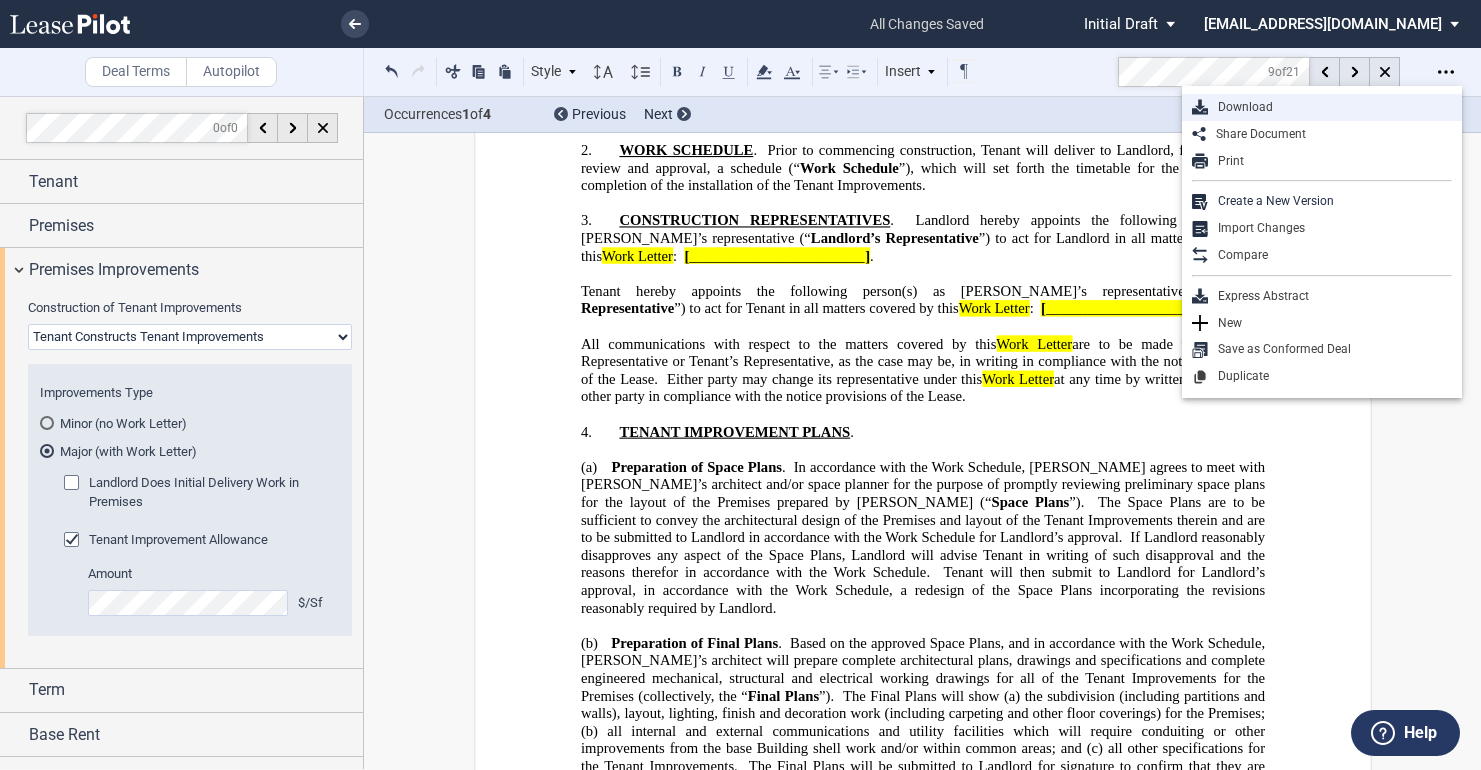 click on "Download" at bounding box center (1330, 107) 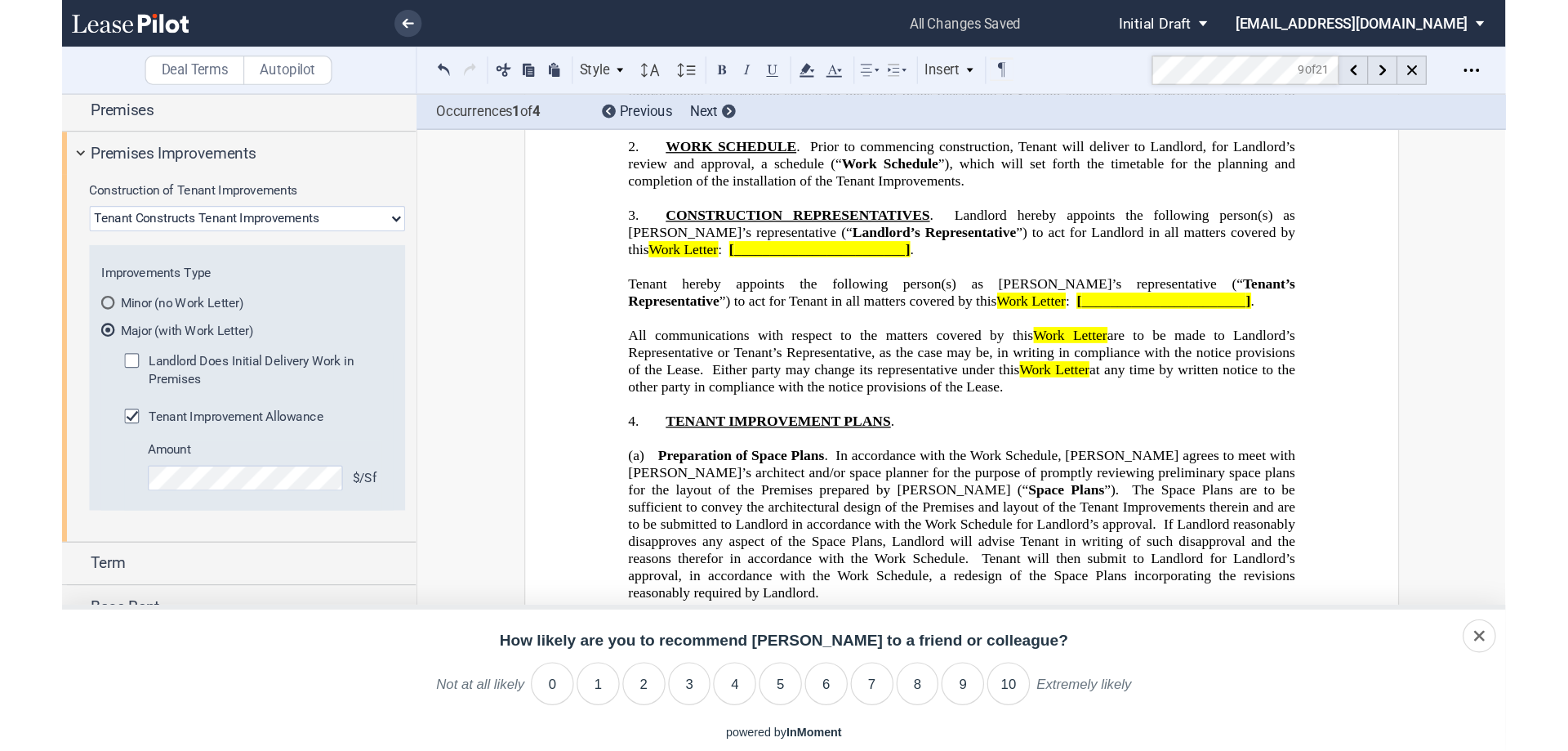scroll, scrollTop: 53, scrollLeft: 0, axis: vertical 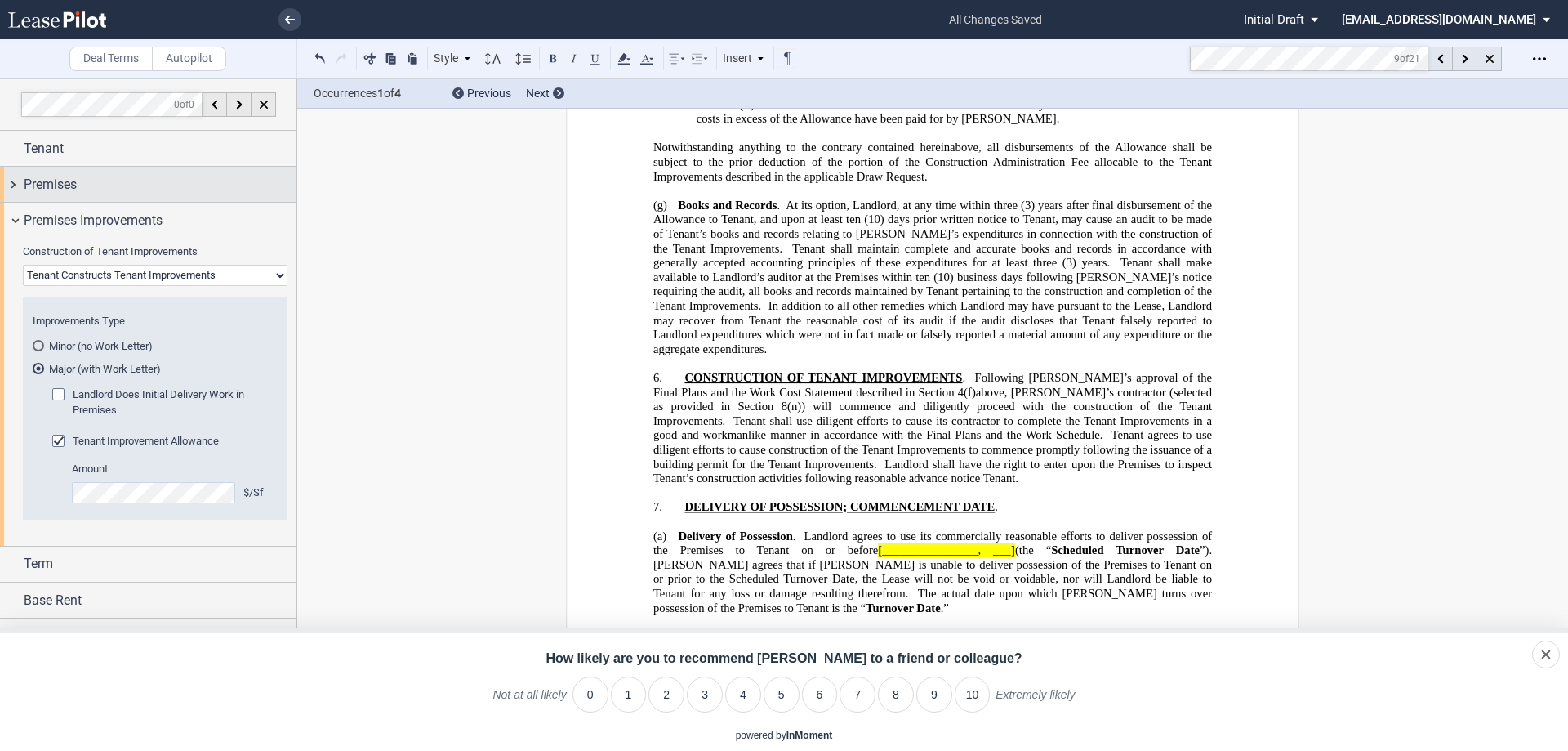 click on "Premises" at bounding box center (160, 185) 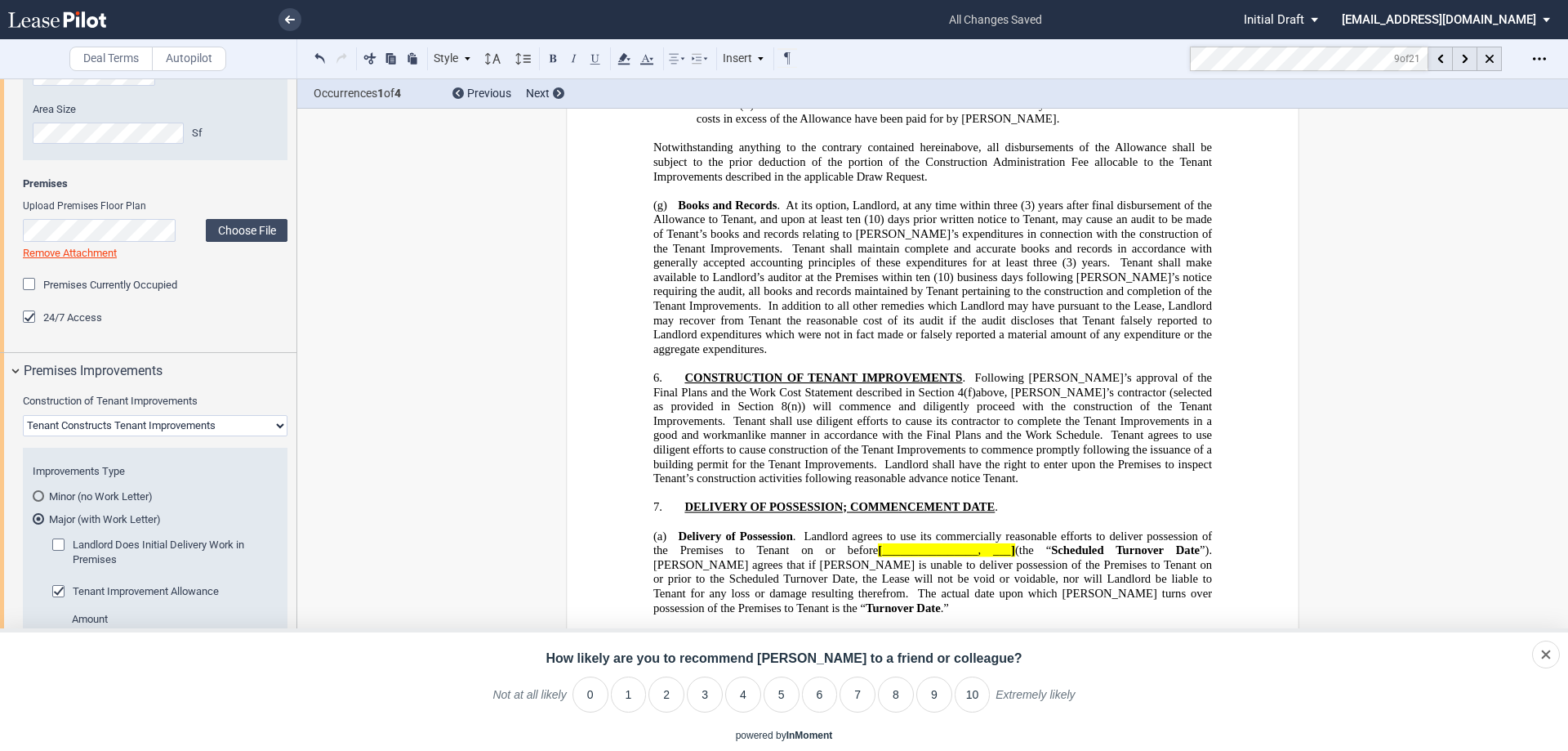 scroll, scrollTop: 0, scrollLeft: 0, axis: both 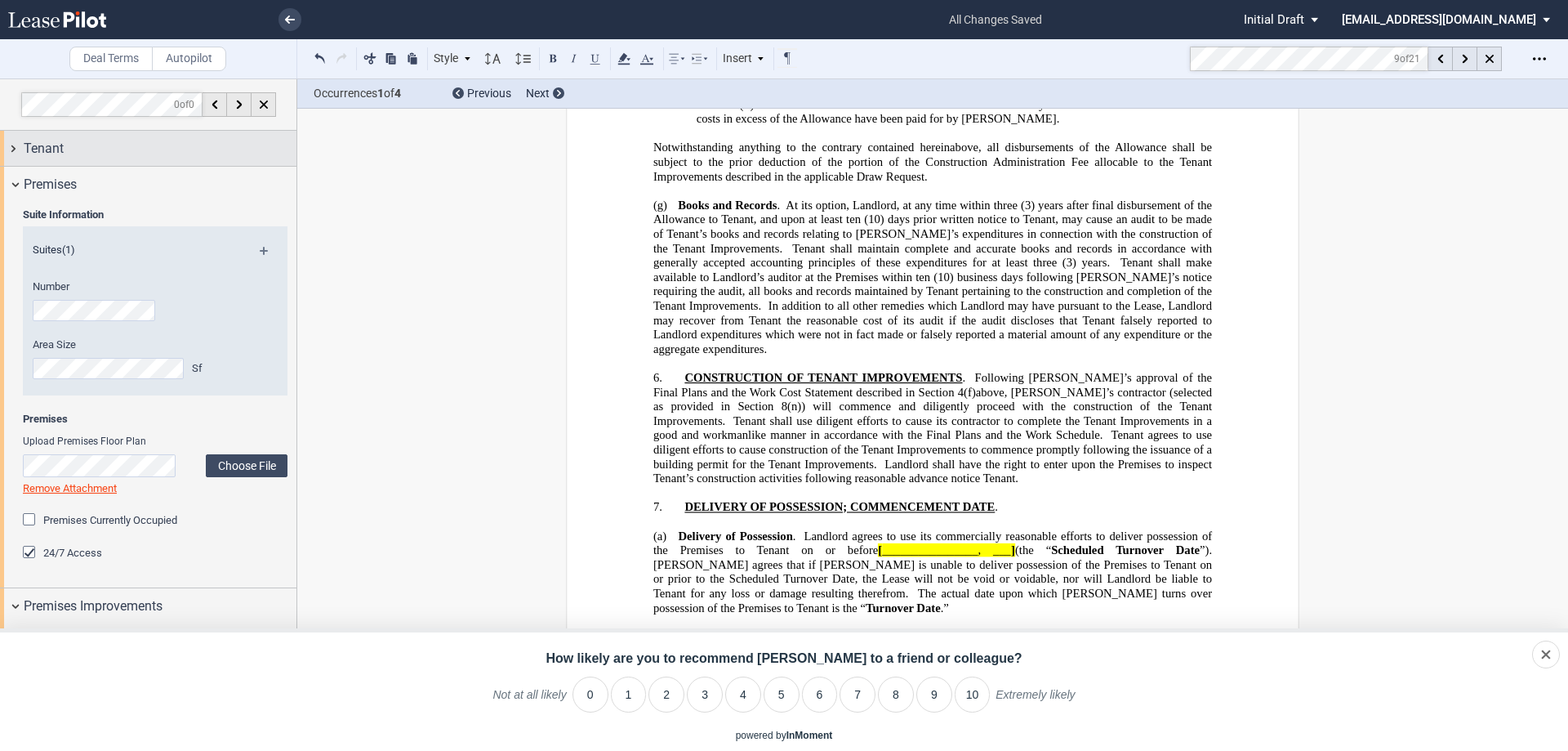 click on "Tenant" at bounding box center [43, 149] 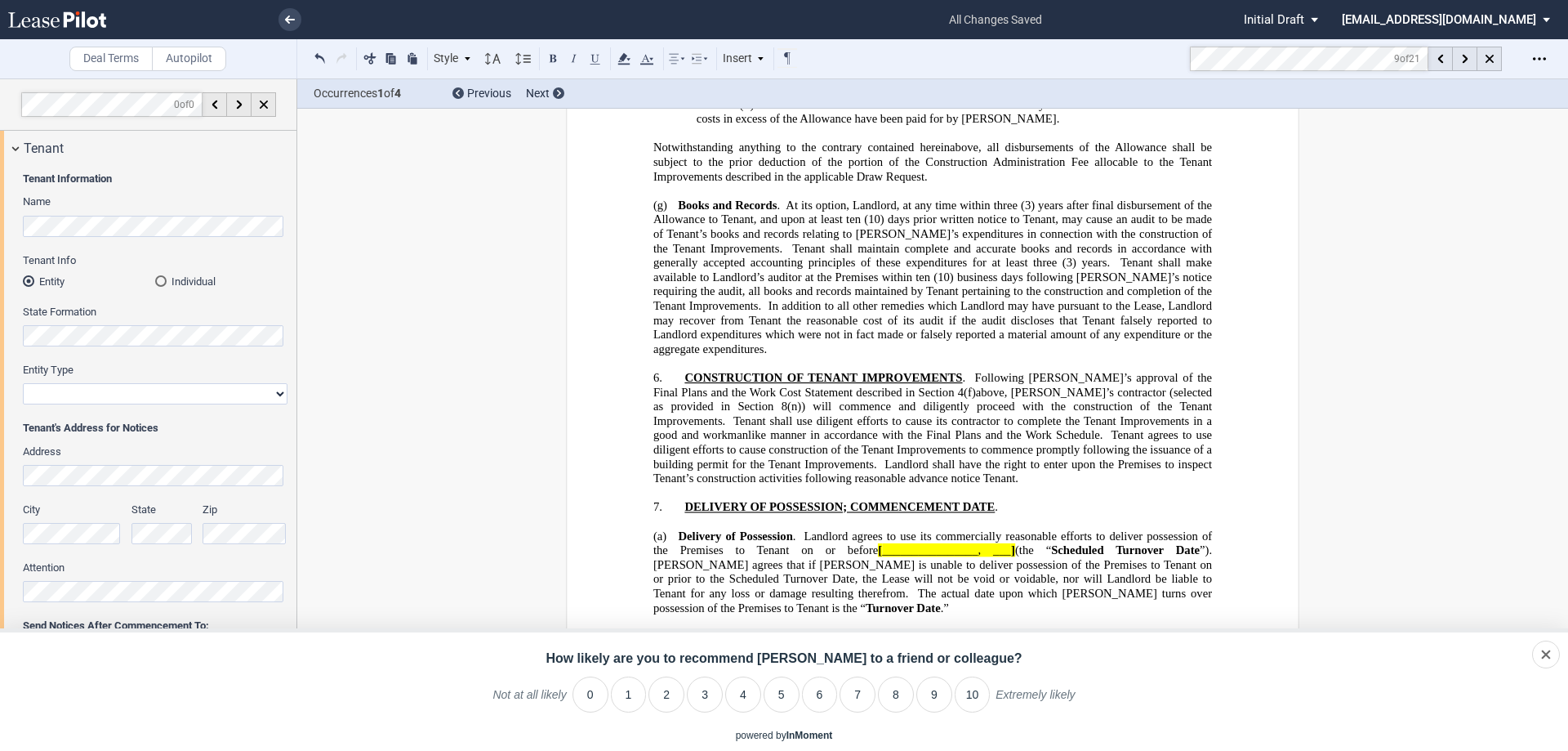 scroll, scrollTop: 654, scrollLeft: 0, axis: vertical 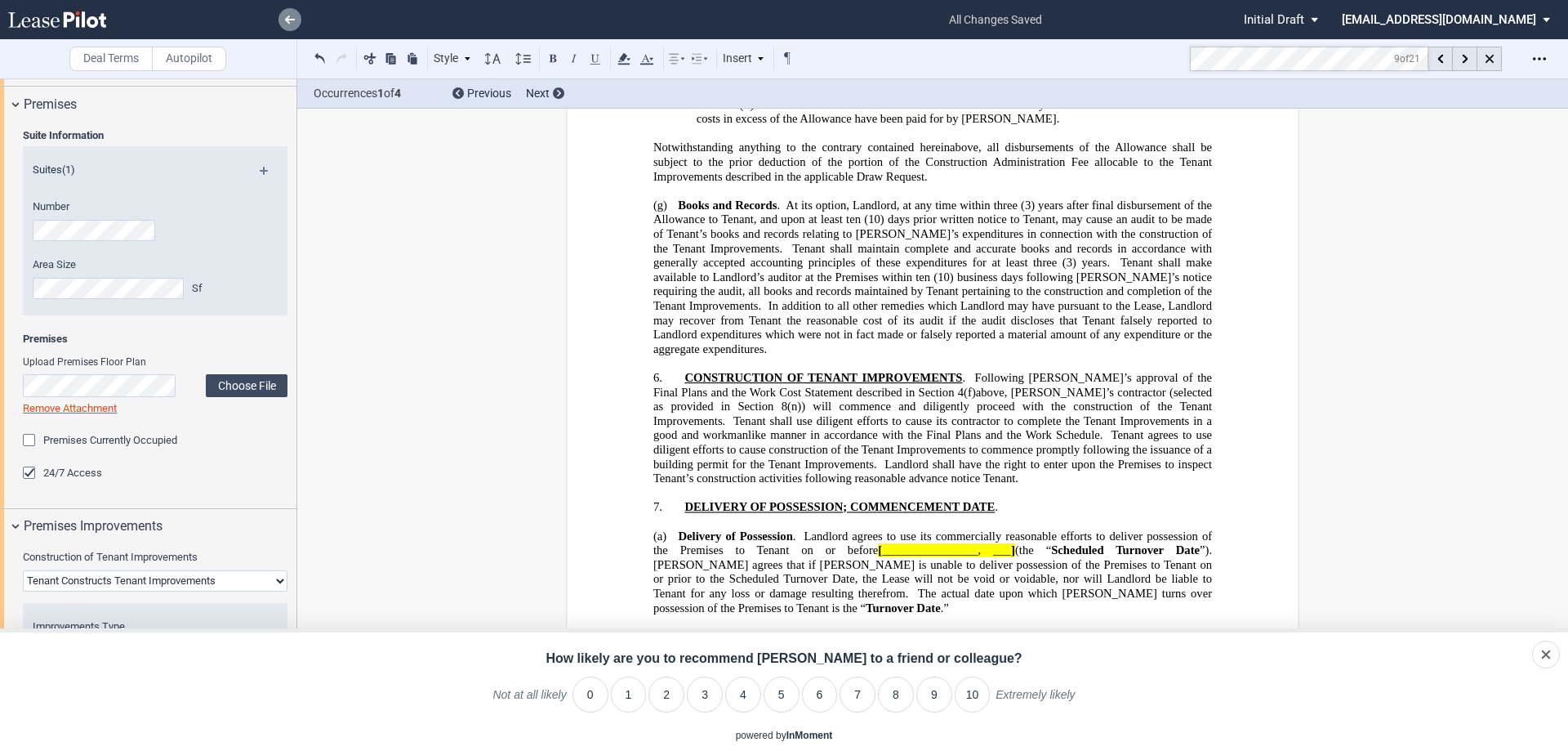 click 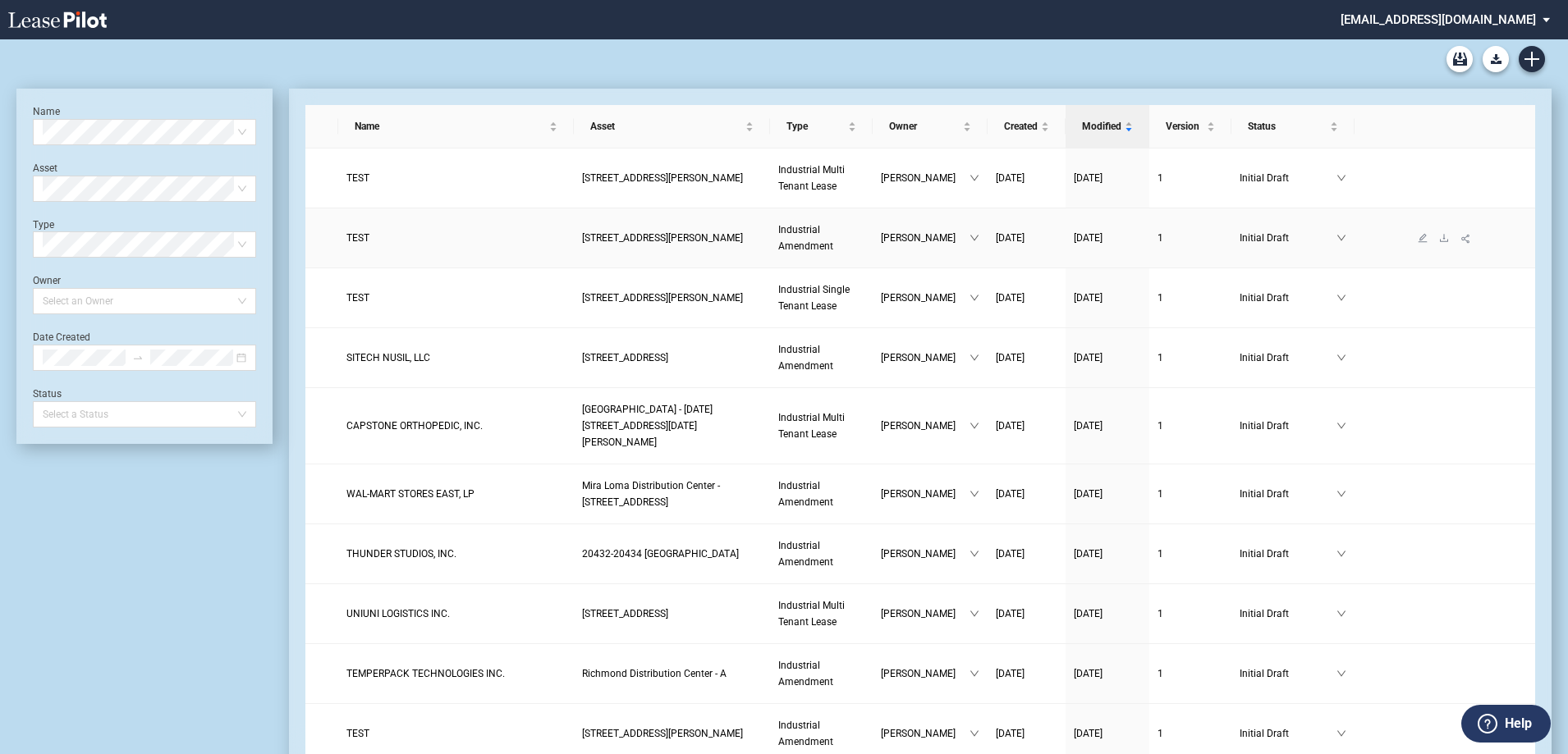 scroll, scrollTop: 0, scrollLeft: 0, axis: both 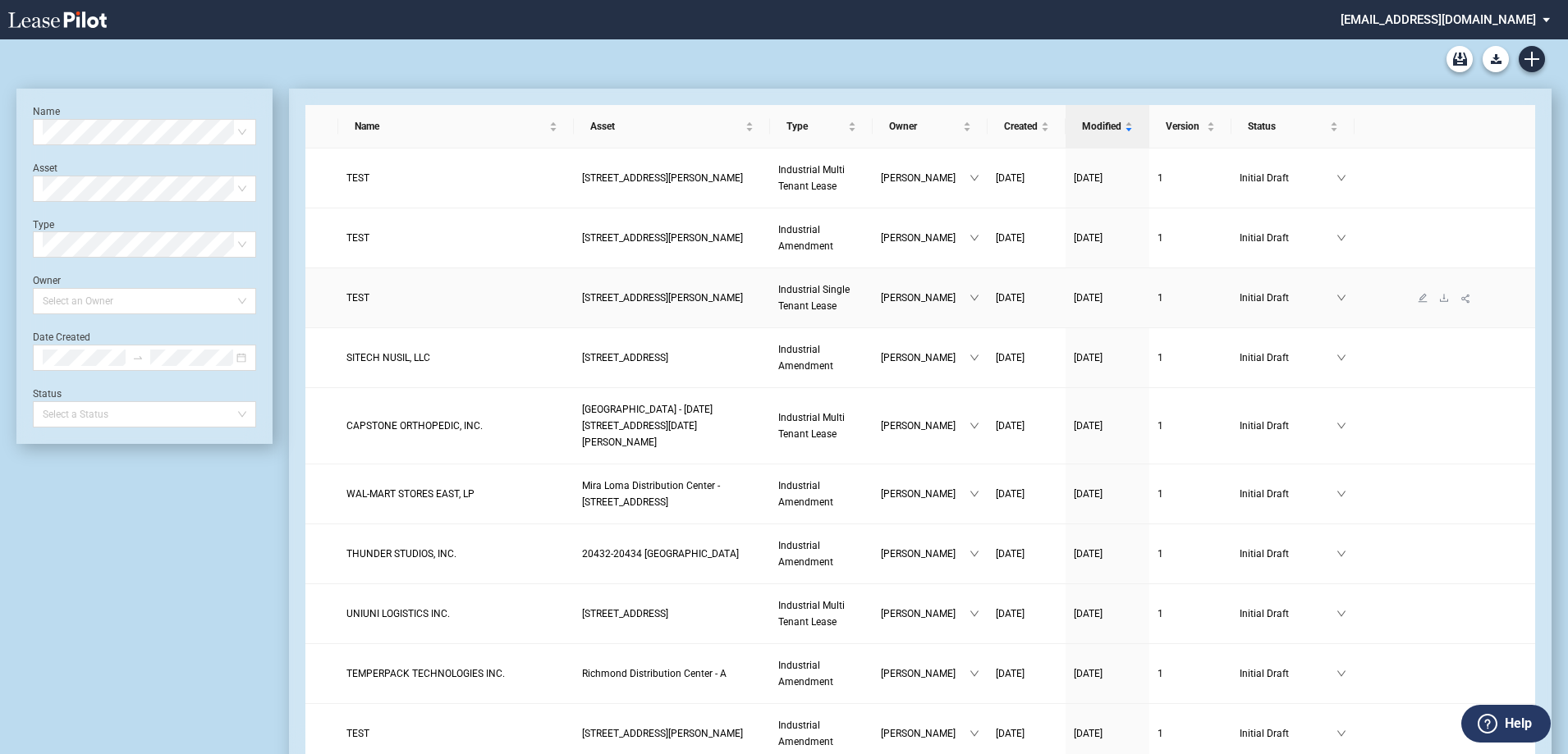 click on "Industrial Single Tenant Lease" at bounding box center [814, 298] 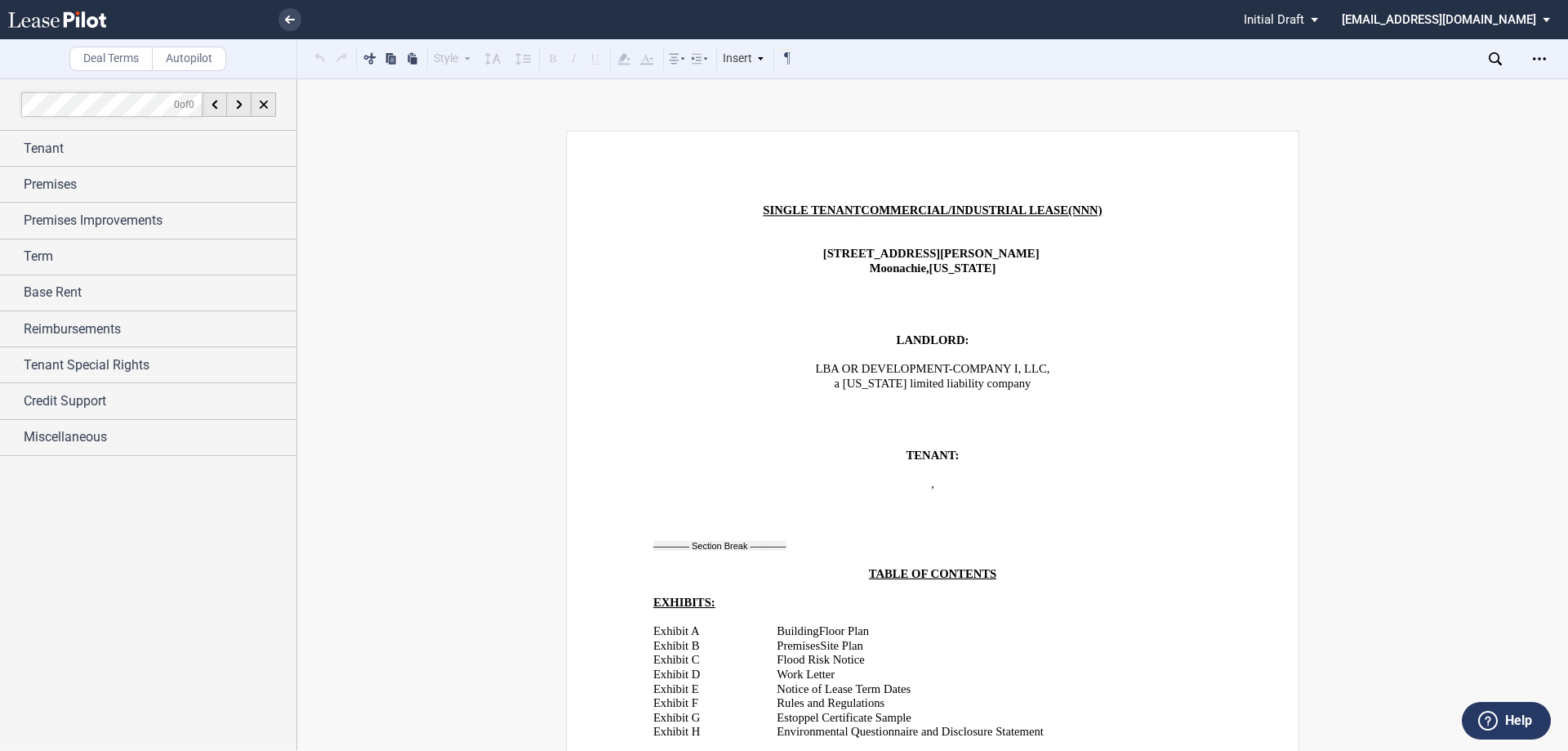 scroll, scrollTop: 0, scrollLeft: 0, axis: both 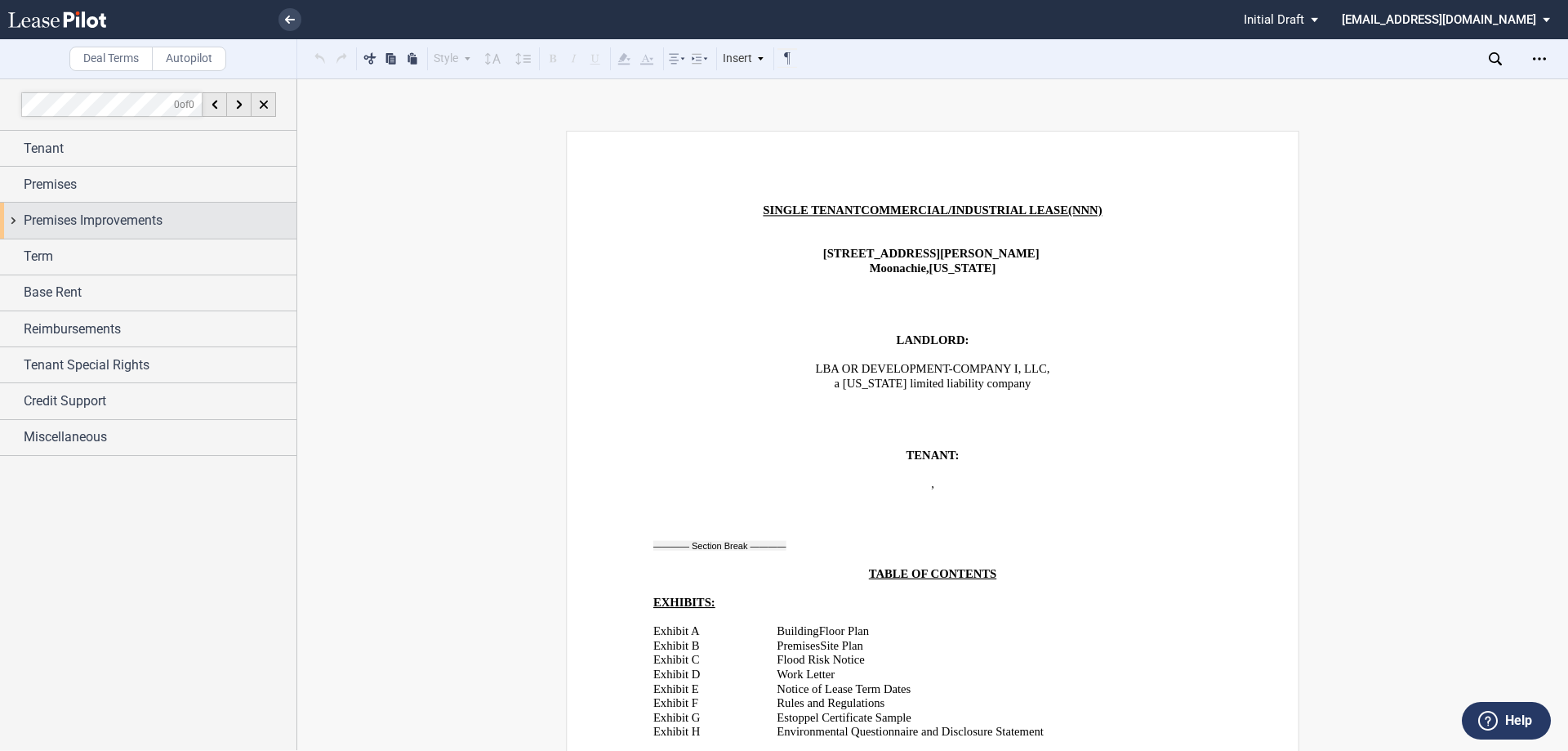 click on "Premises Improvements" at bounding box center [93, 221] 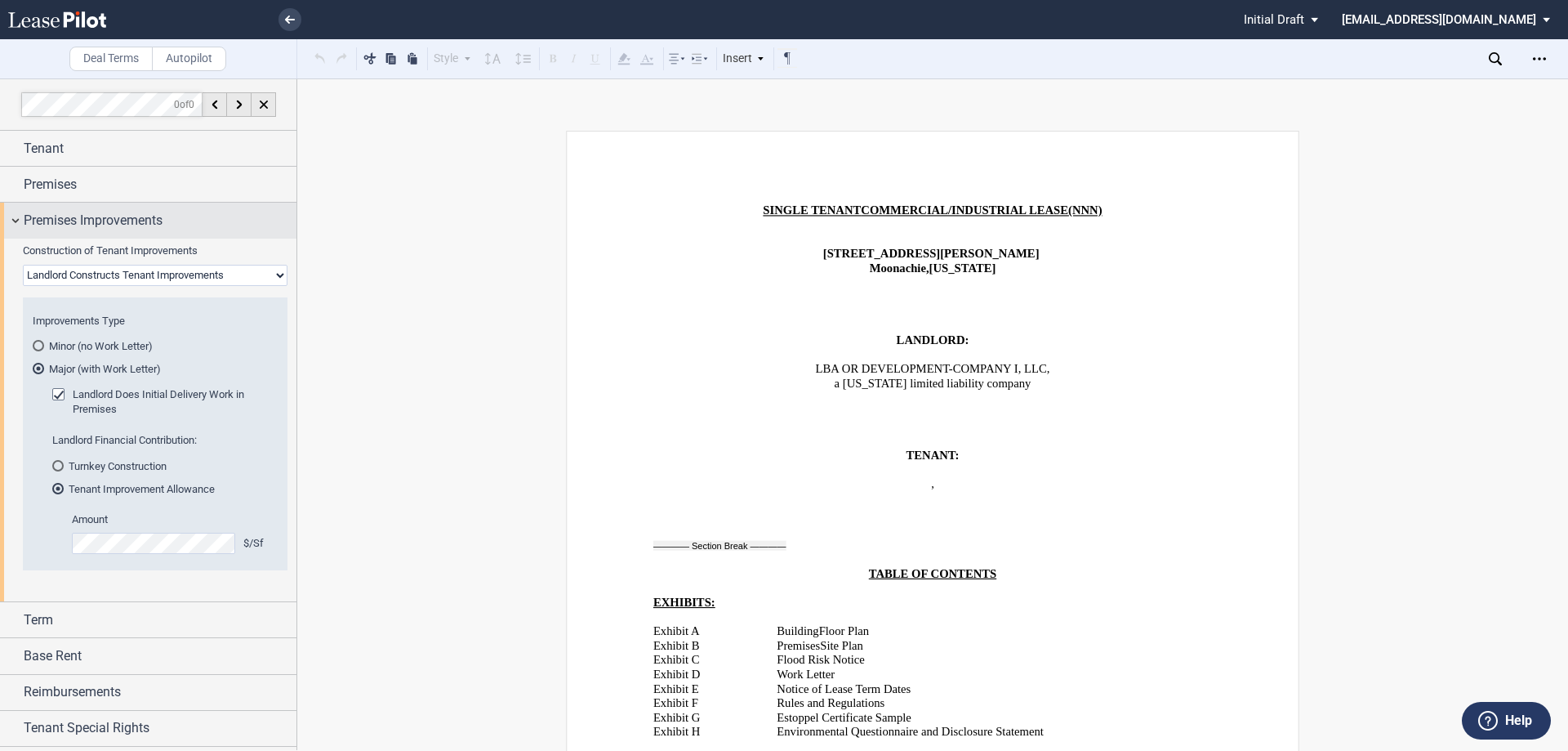 click on "Premises Improvements" at bounding box center (93, 221) 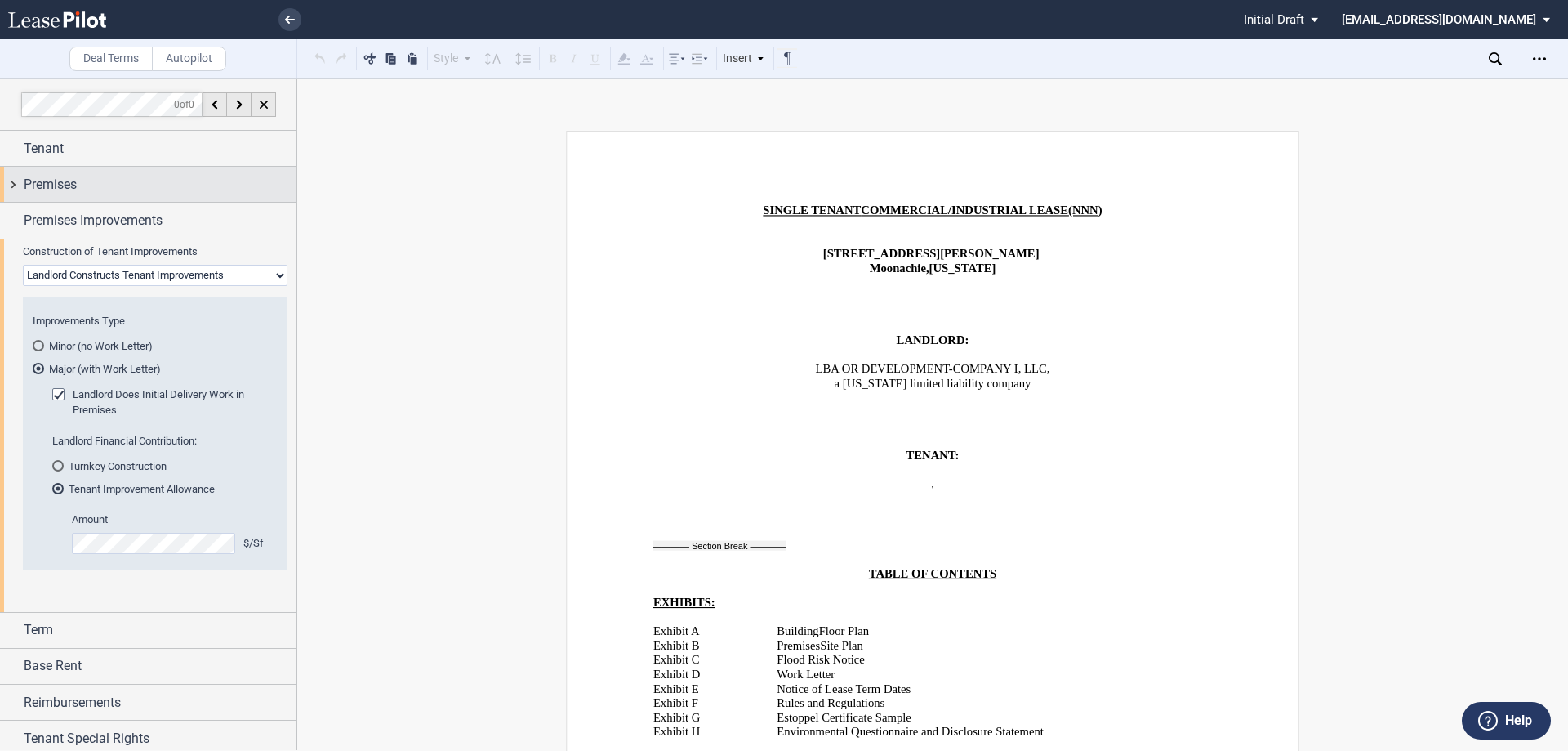 click on "Premises" at bounding box center (160, 185) 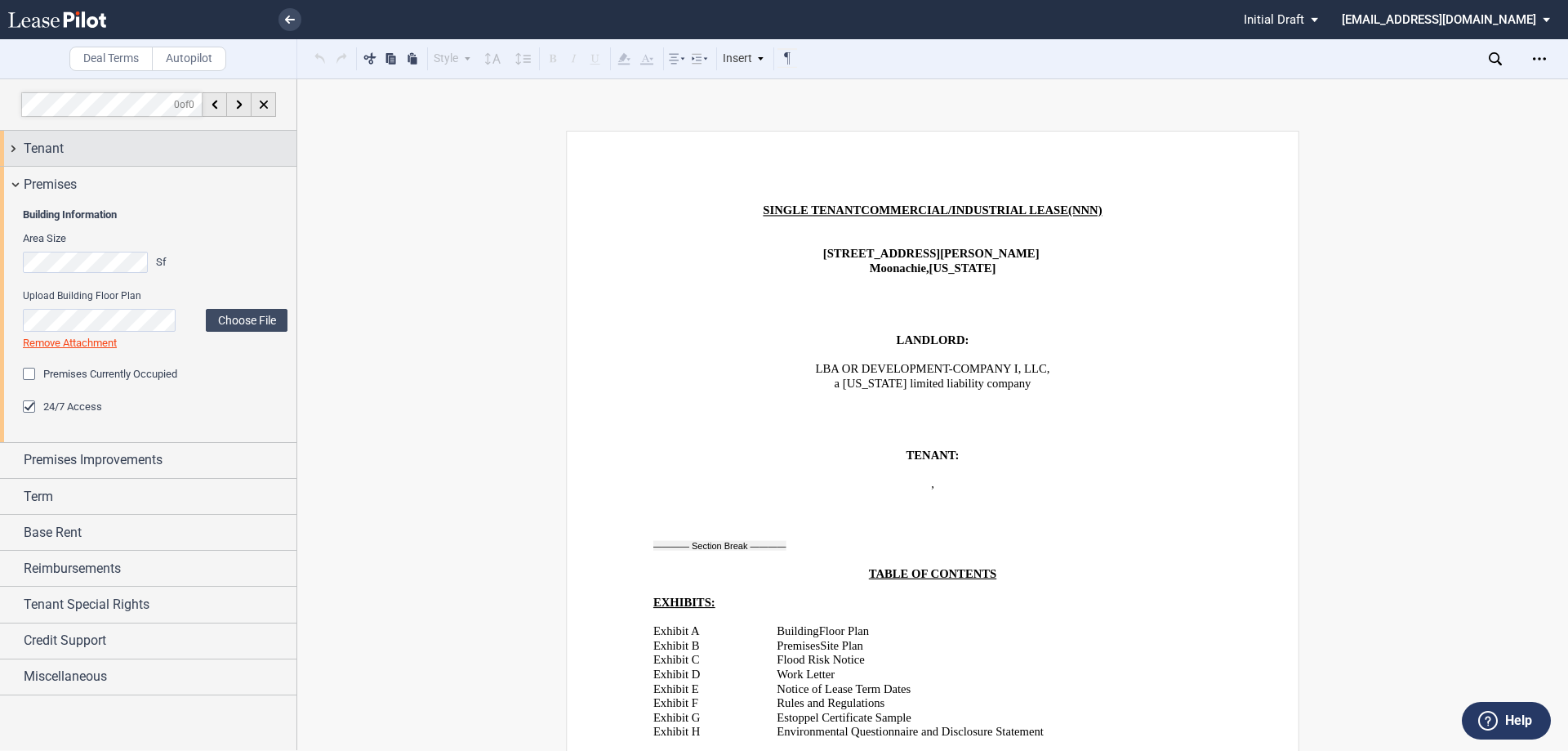 click on "Tenant" at bounding box center [160, 149] 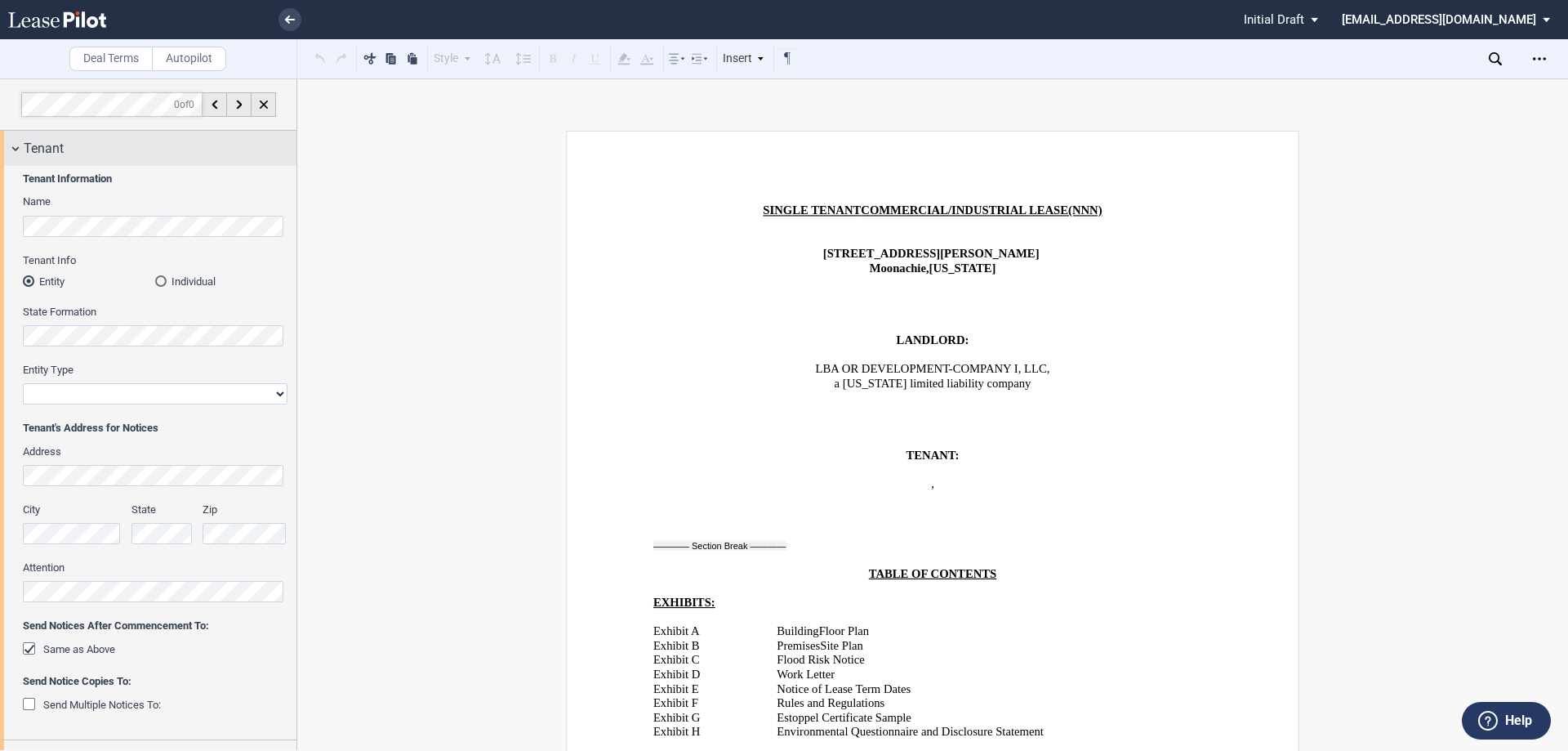 click on "Tenant" at bounding box center (160, 149) 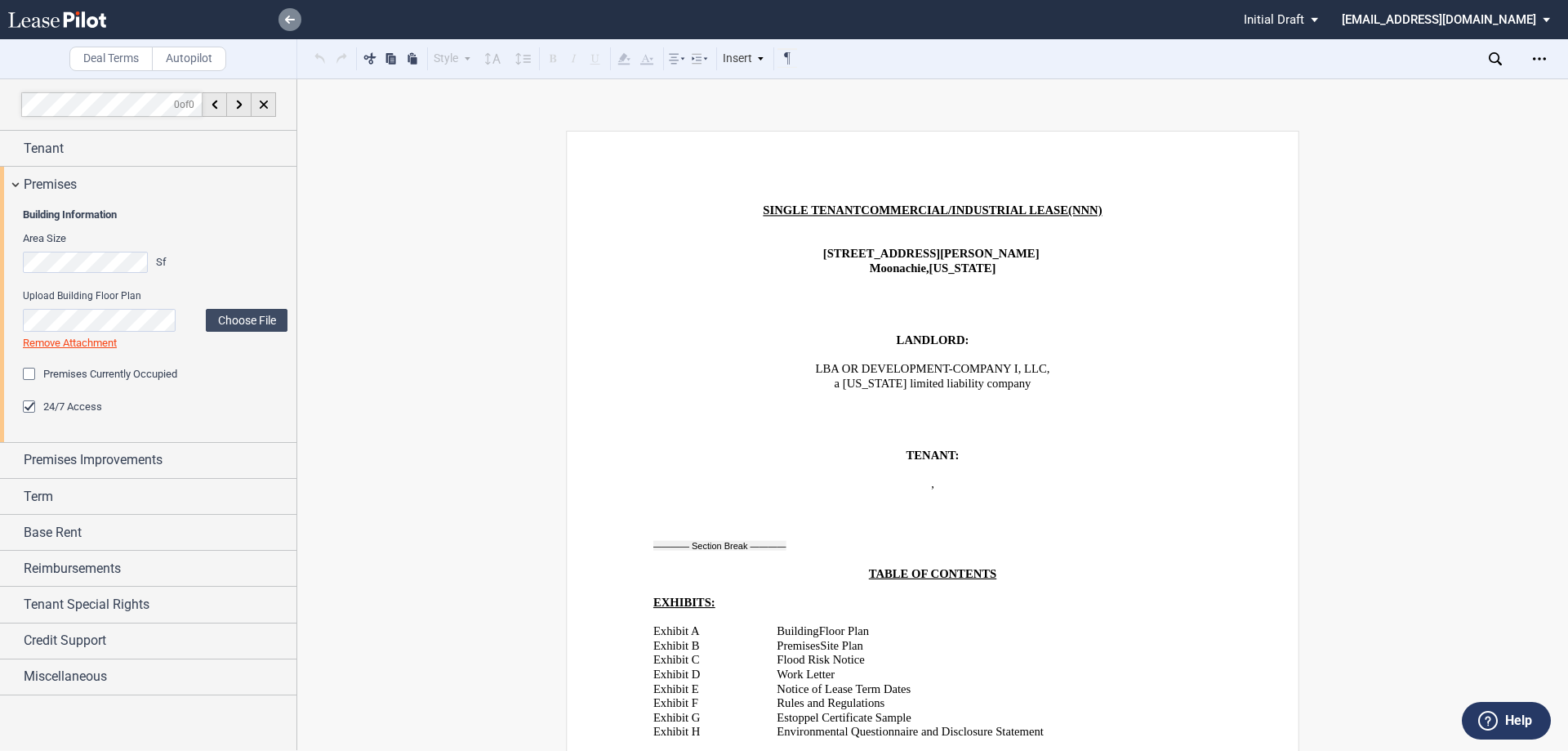 click at bounding box center [290, 20] 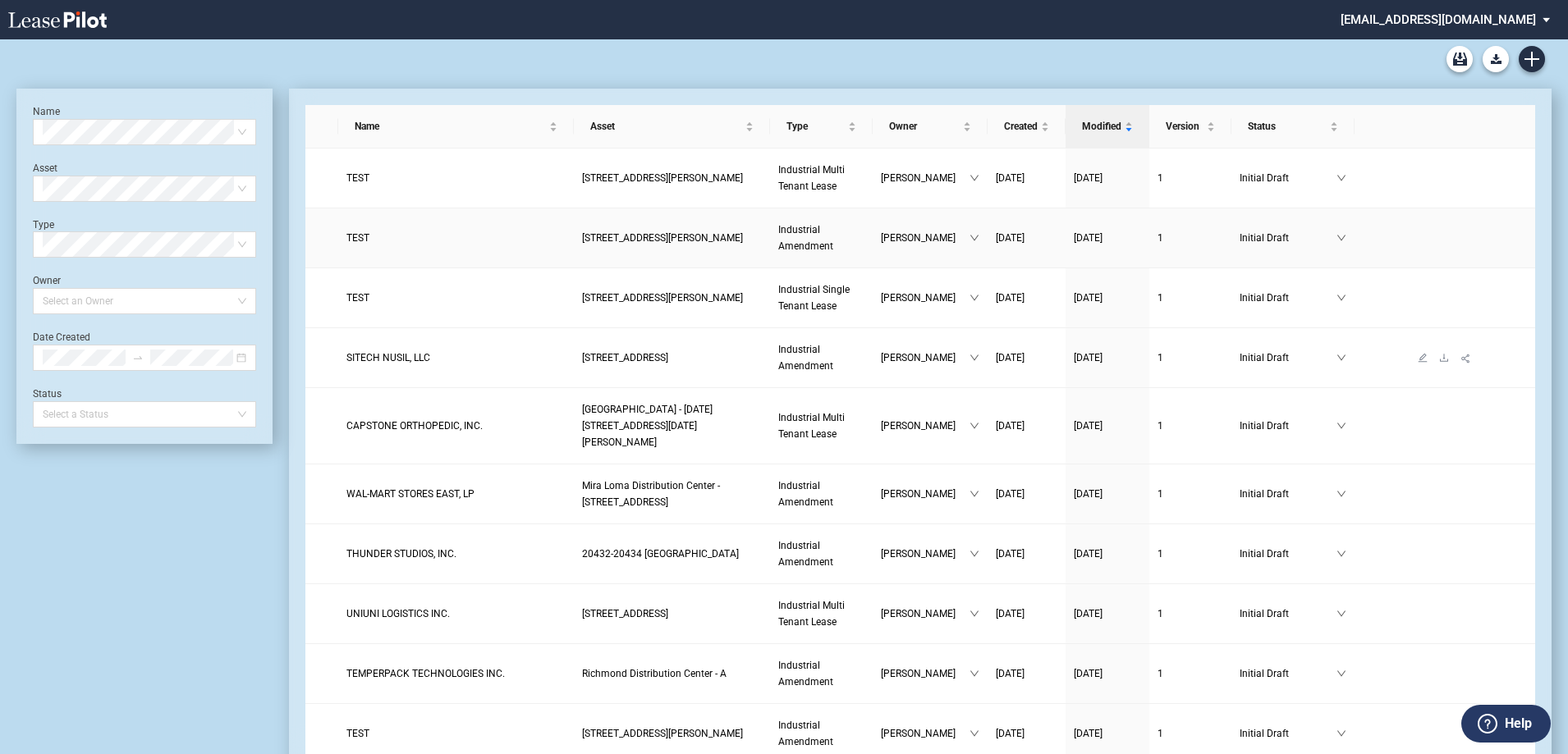 scroll, scrollTop: 0, scrollLeft: 0, axis: both 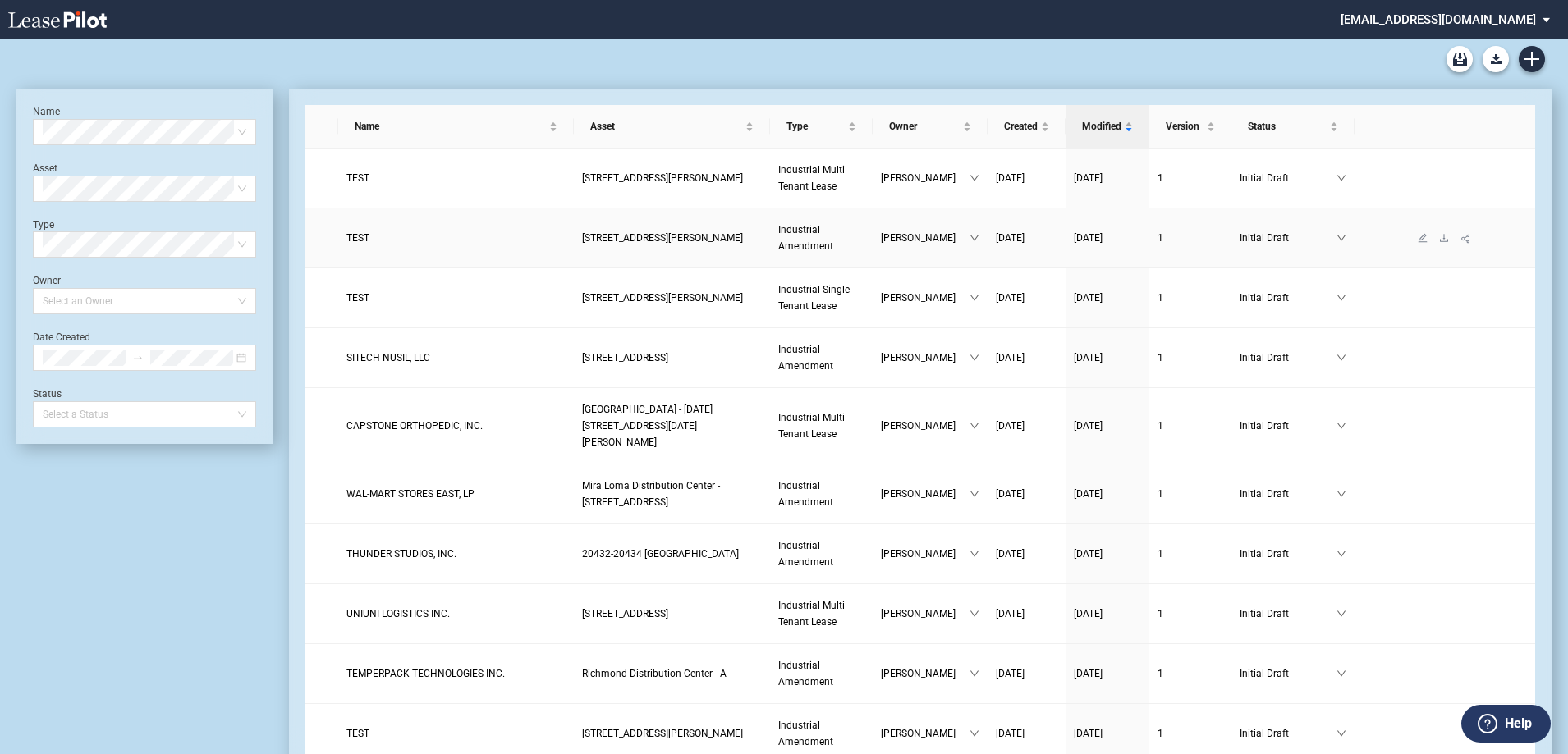 click on "[STREET_ADDRESS][PERSON_NAME]" at bounding box center (663, 238) 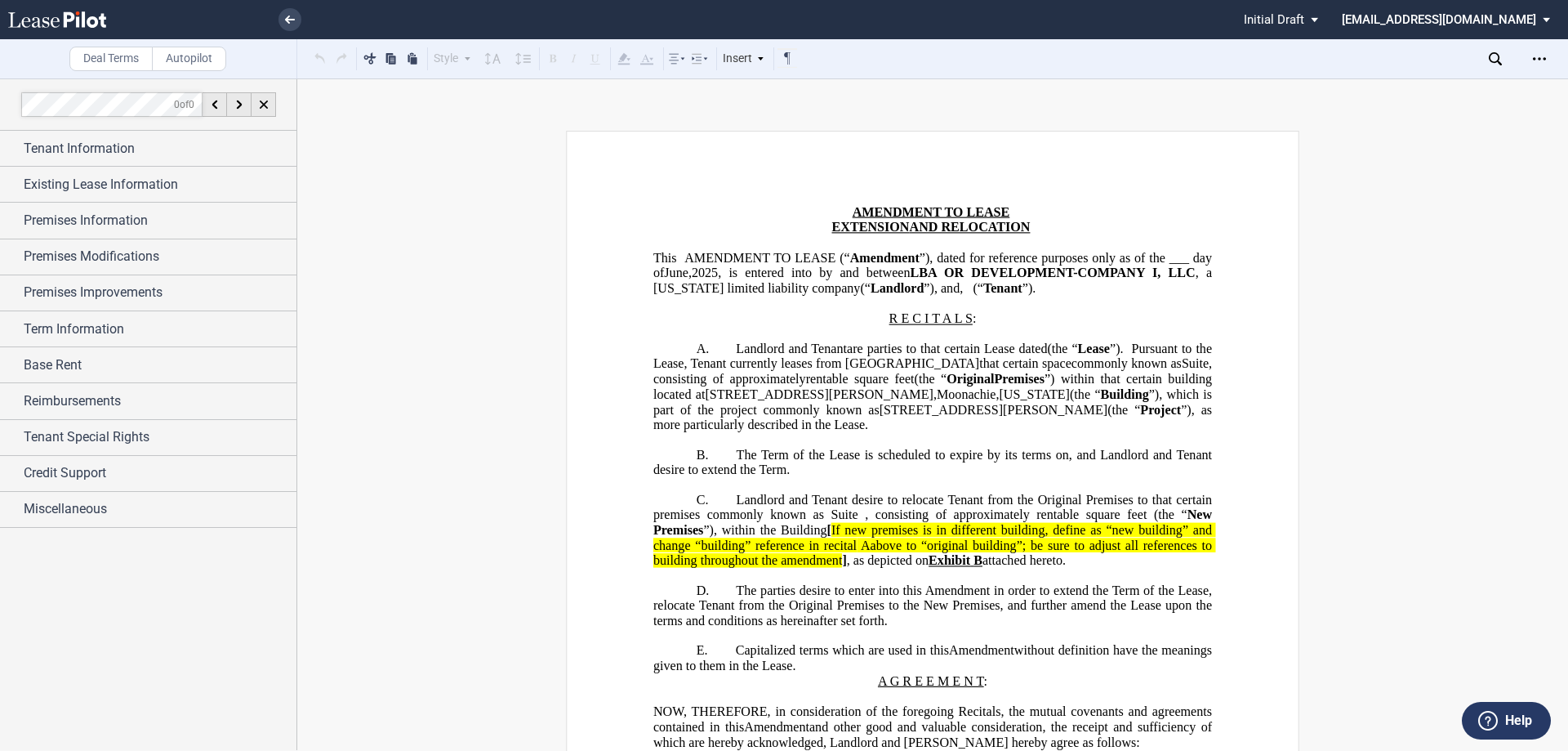 scroll, scrollTop: 0, scrollLeft: 0, axis: both 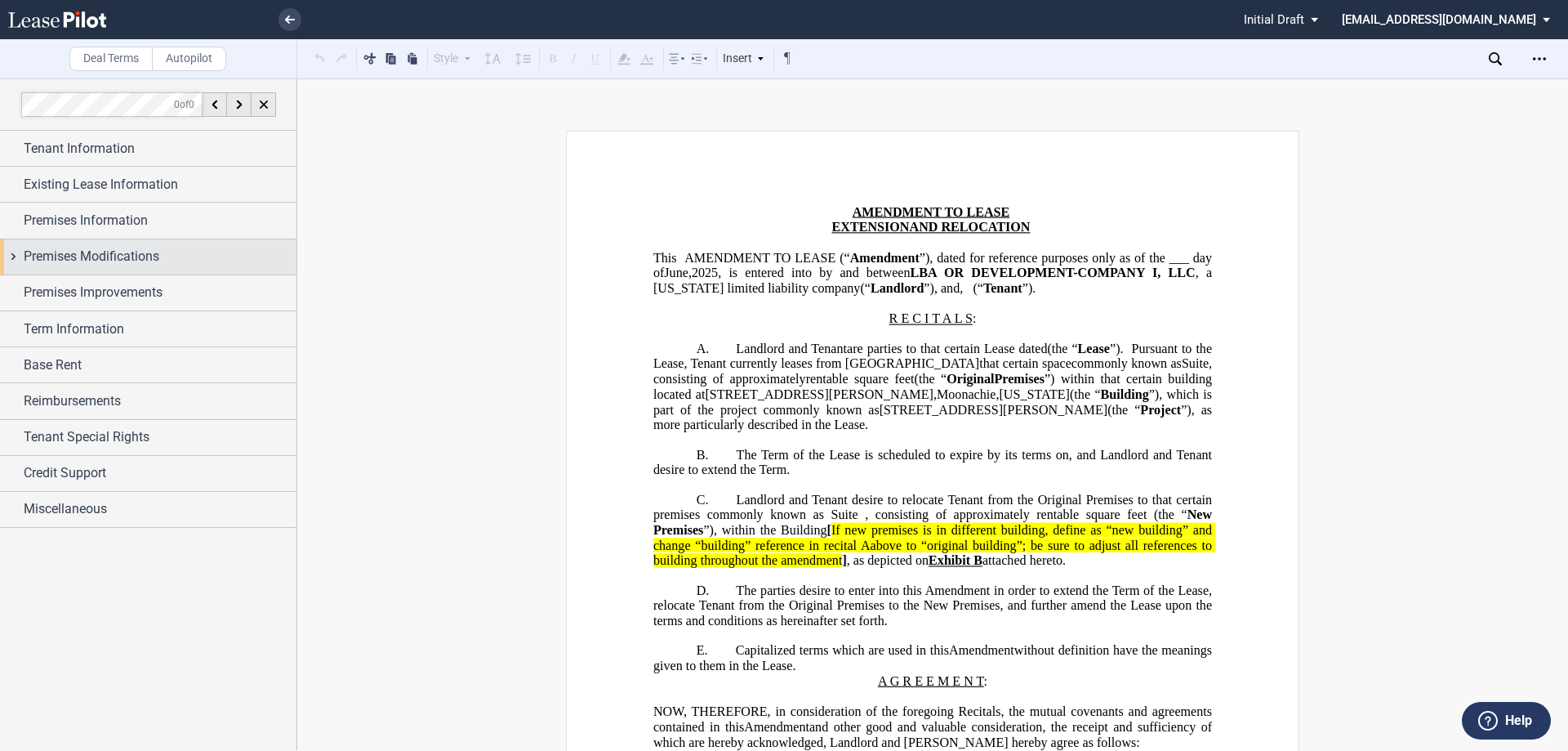 click on "Premises Modifications" at bounding box center (91, 257) 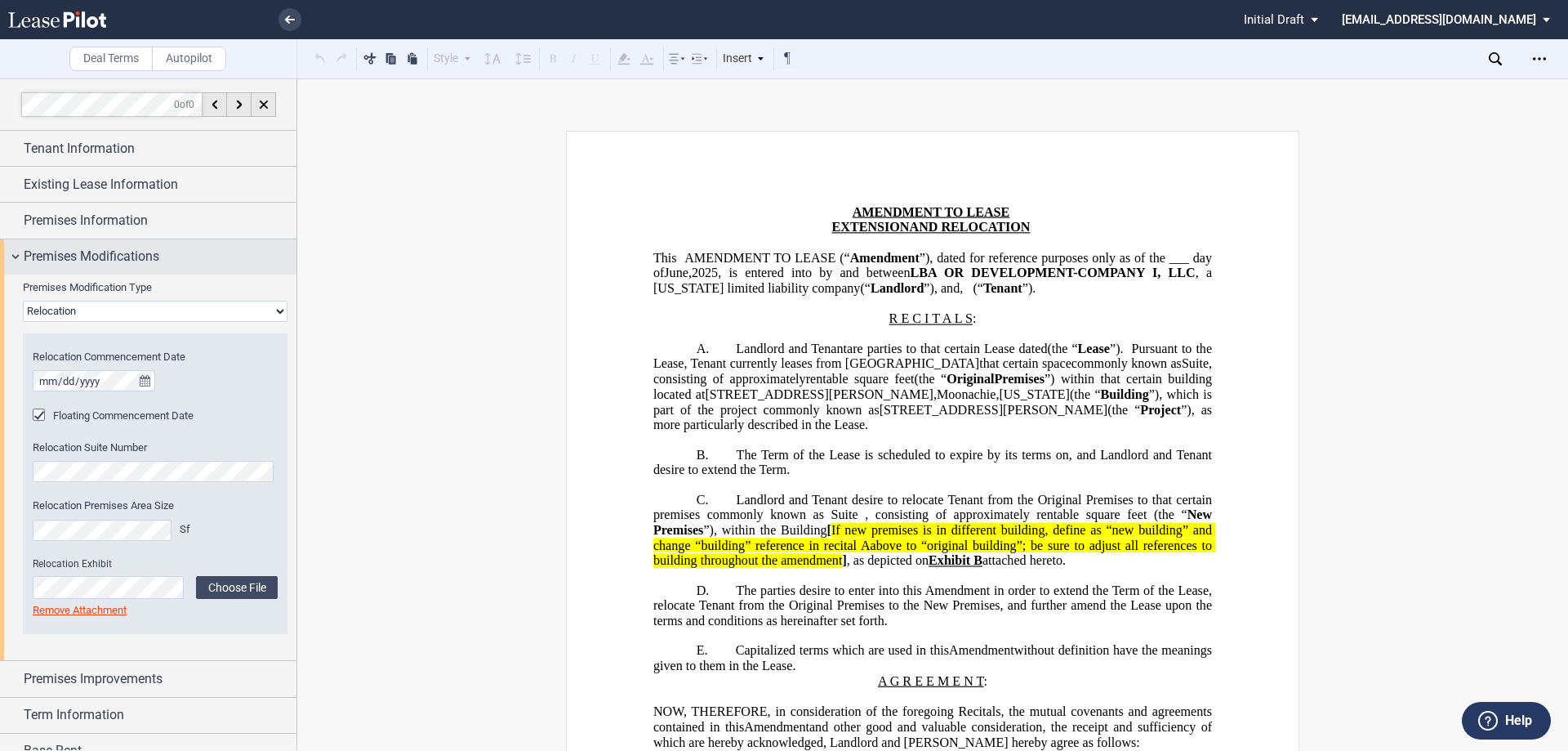 click on "Premises Modifications" at bounding box center [91, 257] 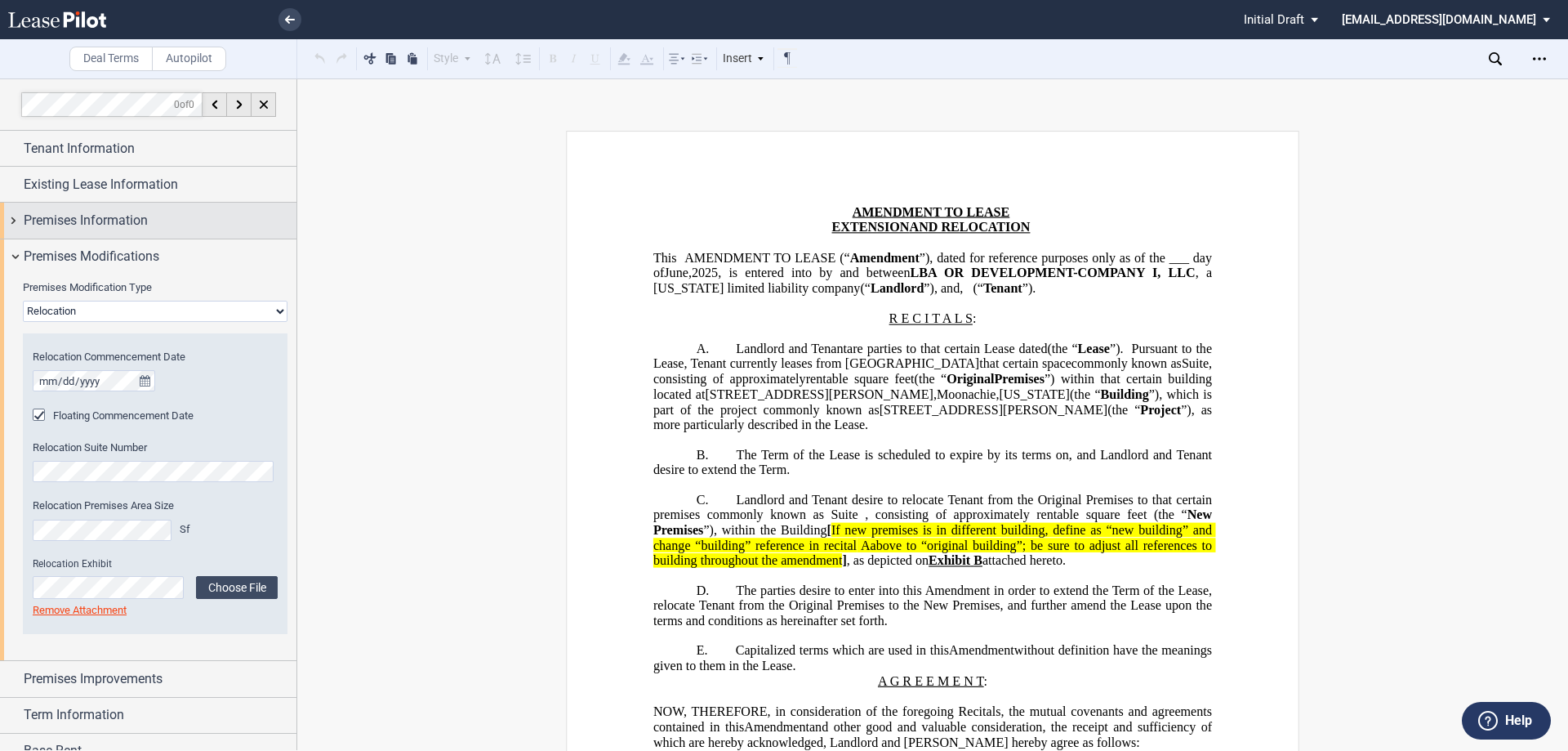 click on "Premises Information" at bounding box center [86, 221] 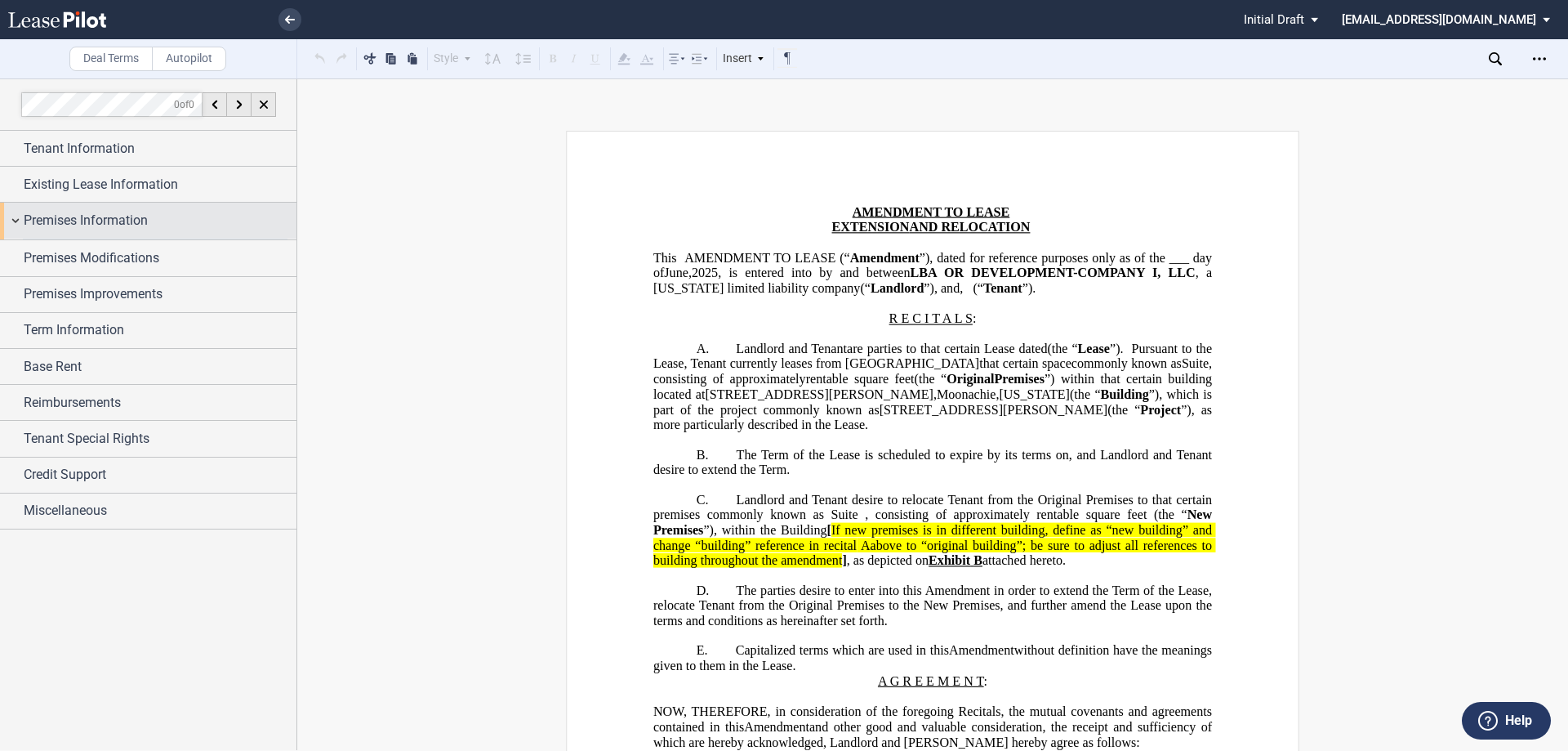 click on "Premises Information" at bounding box center [86, 221] 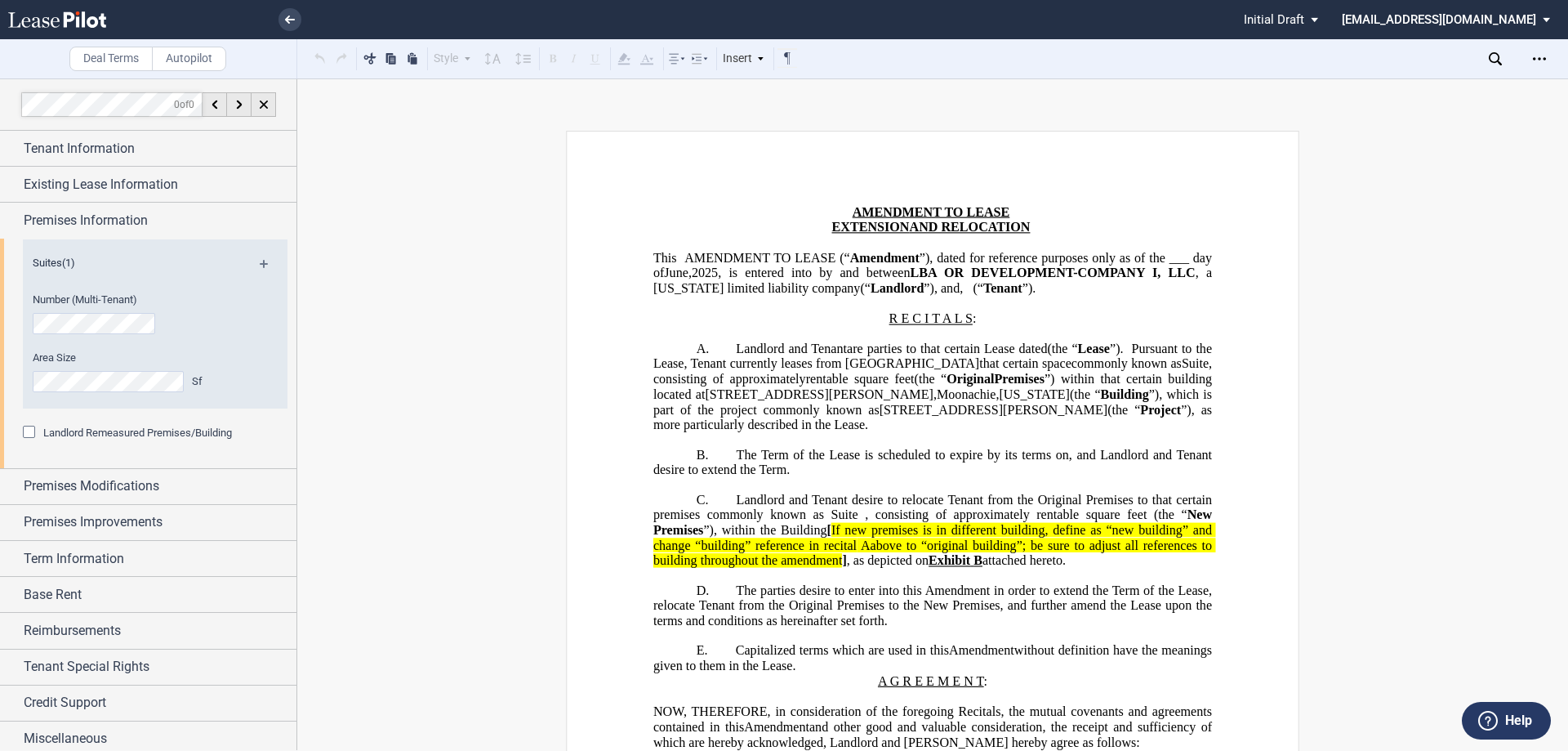 click on "Landlord Remeasured Premises/Building" 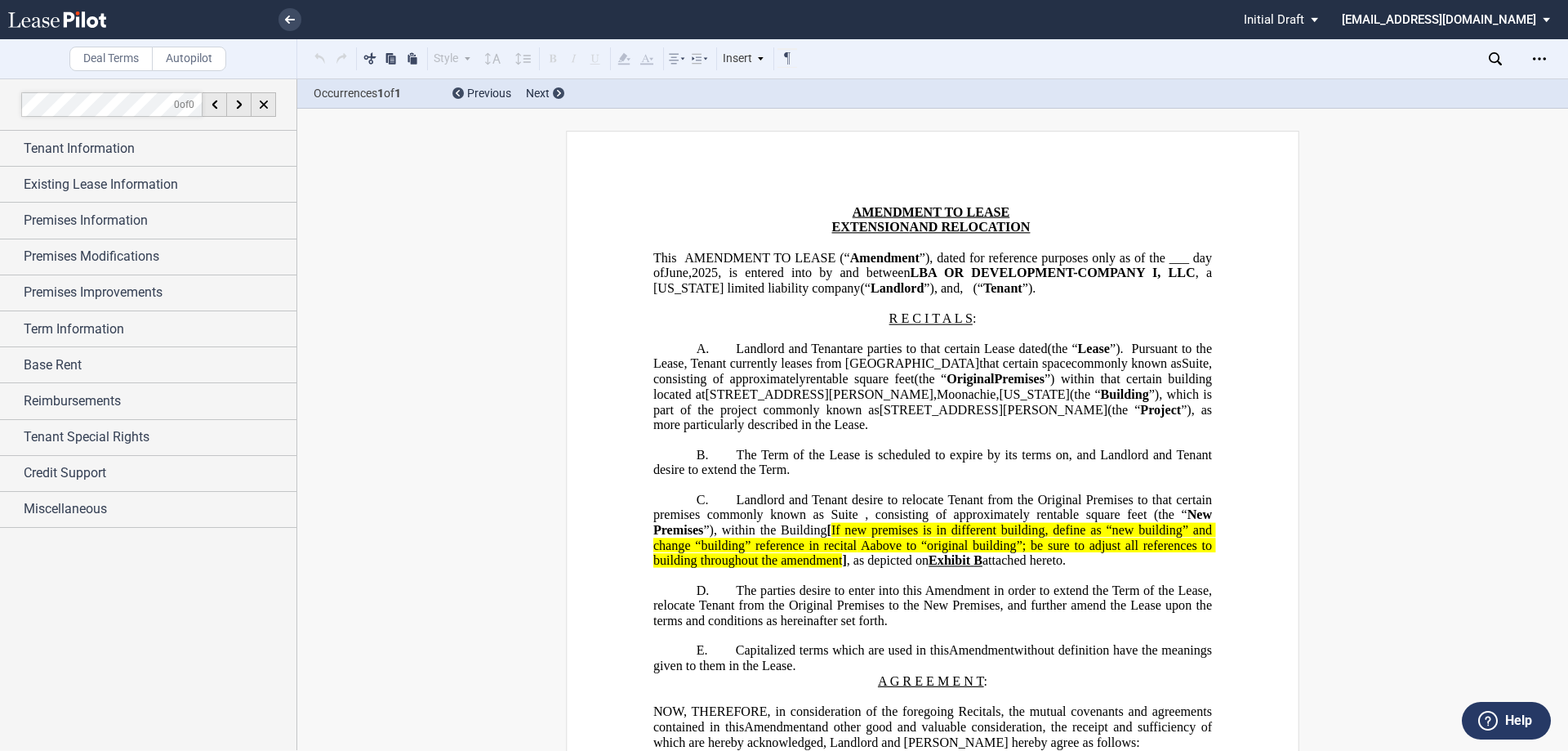 scroll, scrollTop: 0, scrollLeft: 0, axis: both 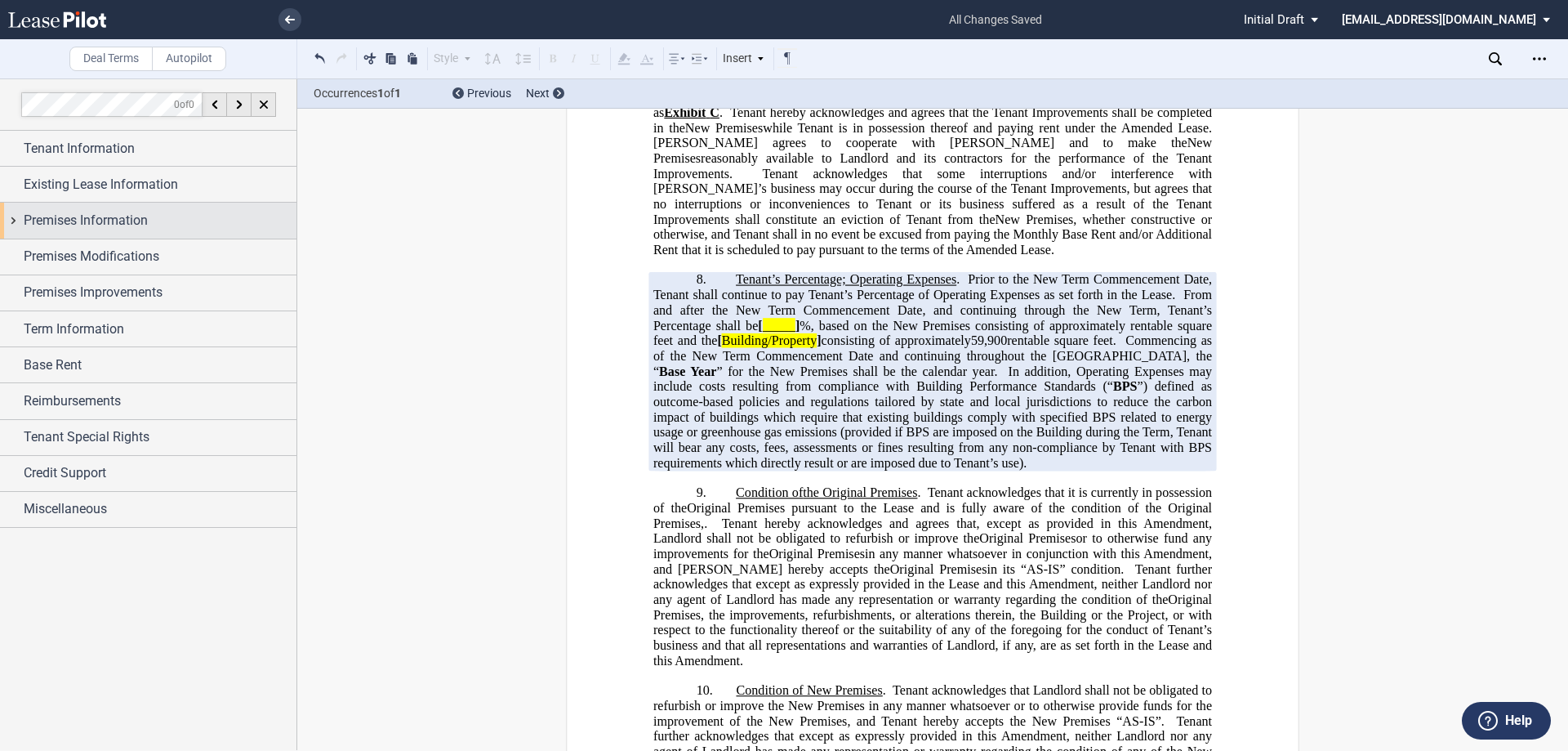 click on "Premises Information" at bounding box center [148, 220] 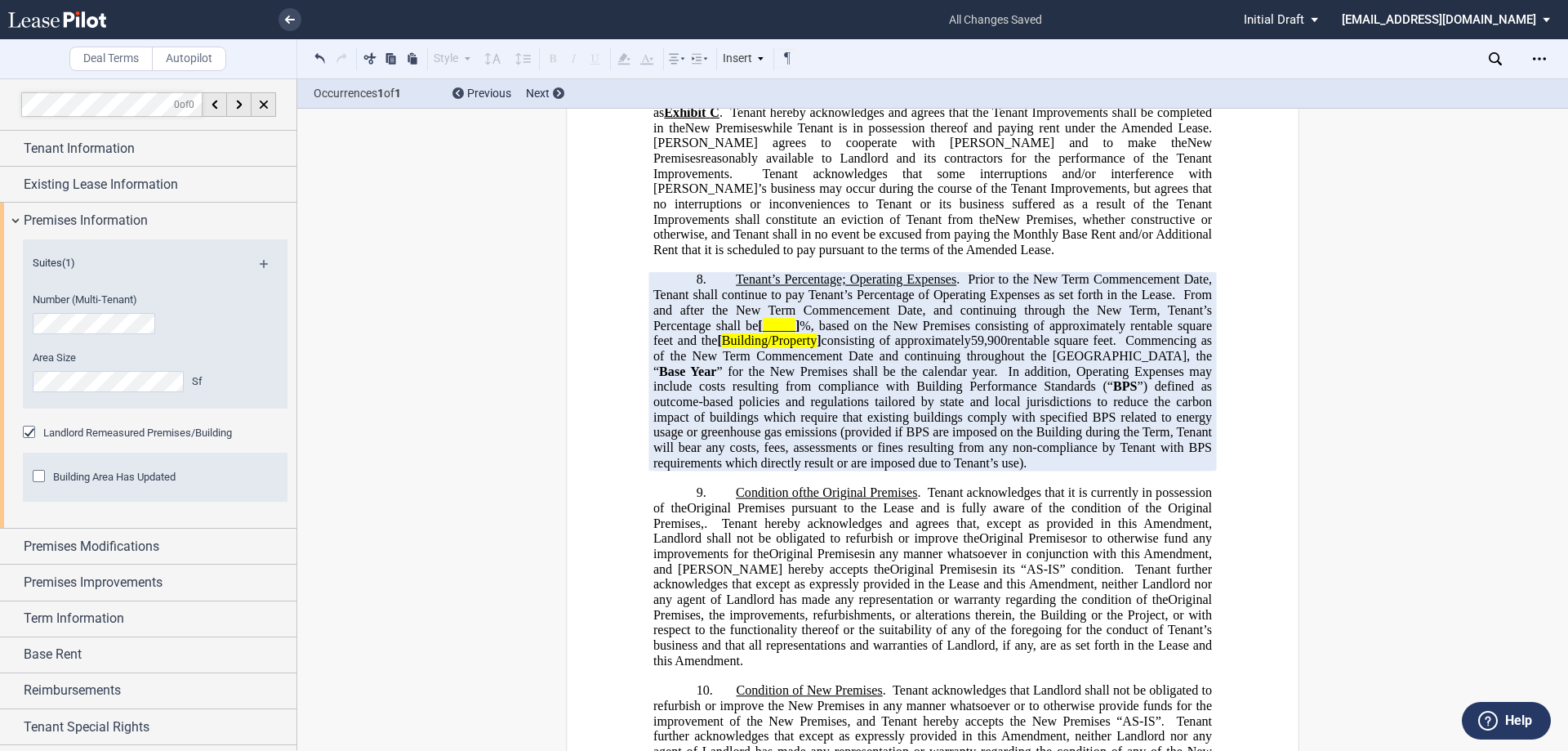 click on "Building Area Has Updated" 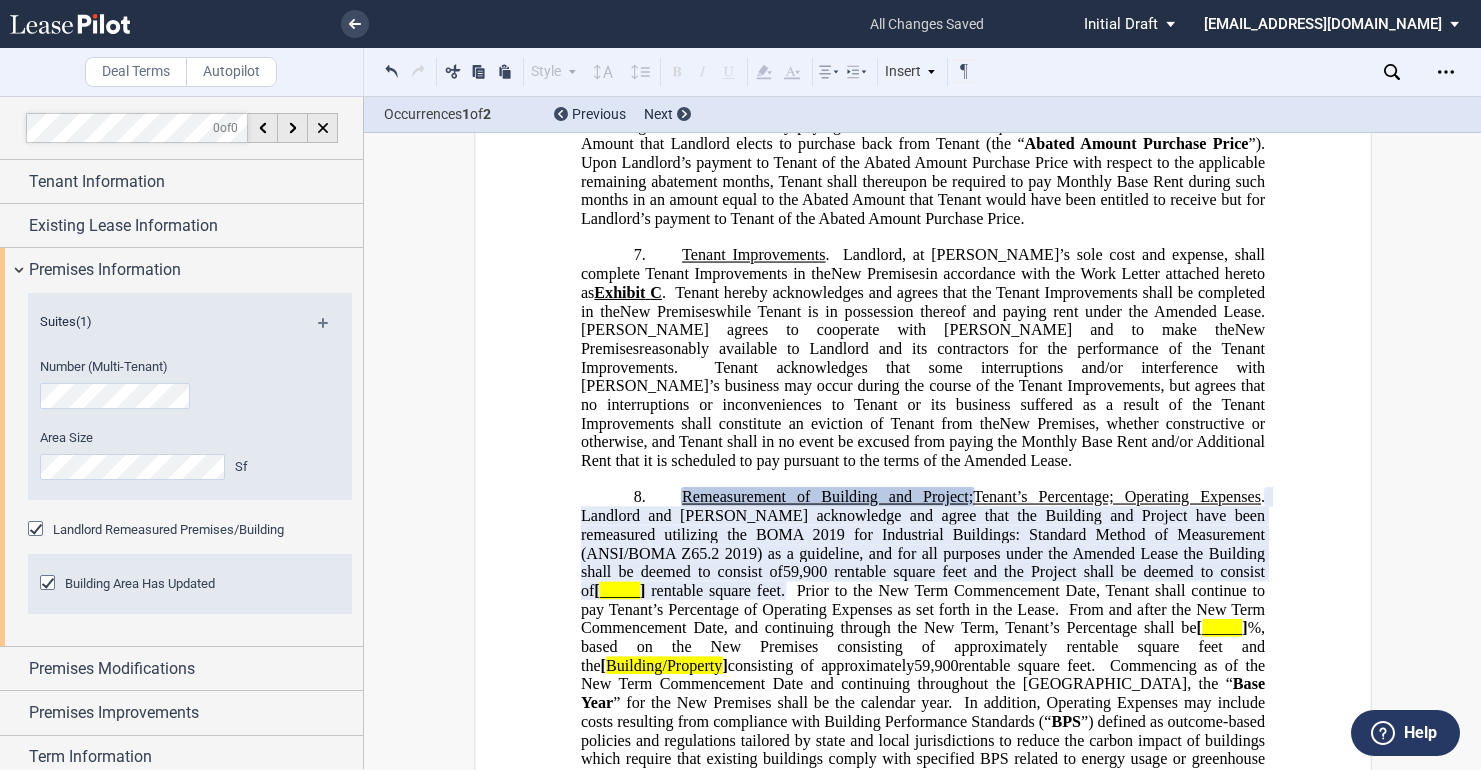 scroll, scrollTop: 2600, scrollLeft: 0, axis: vertical 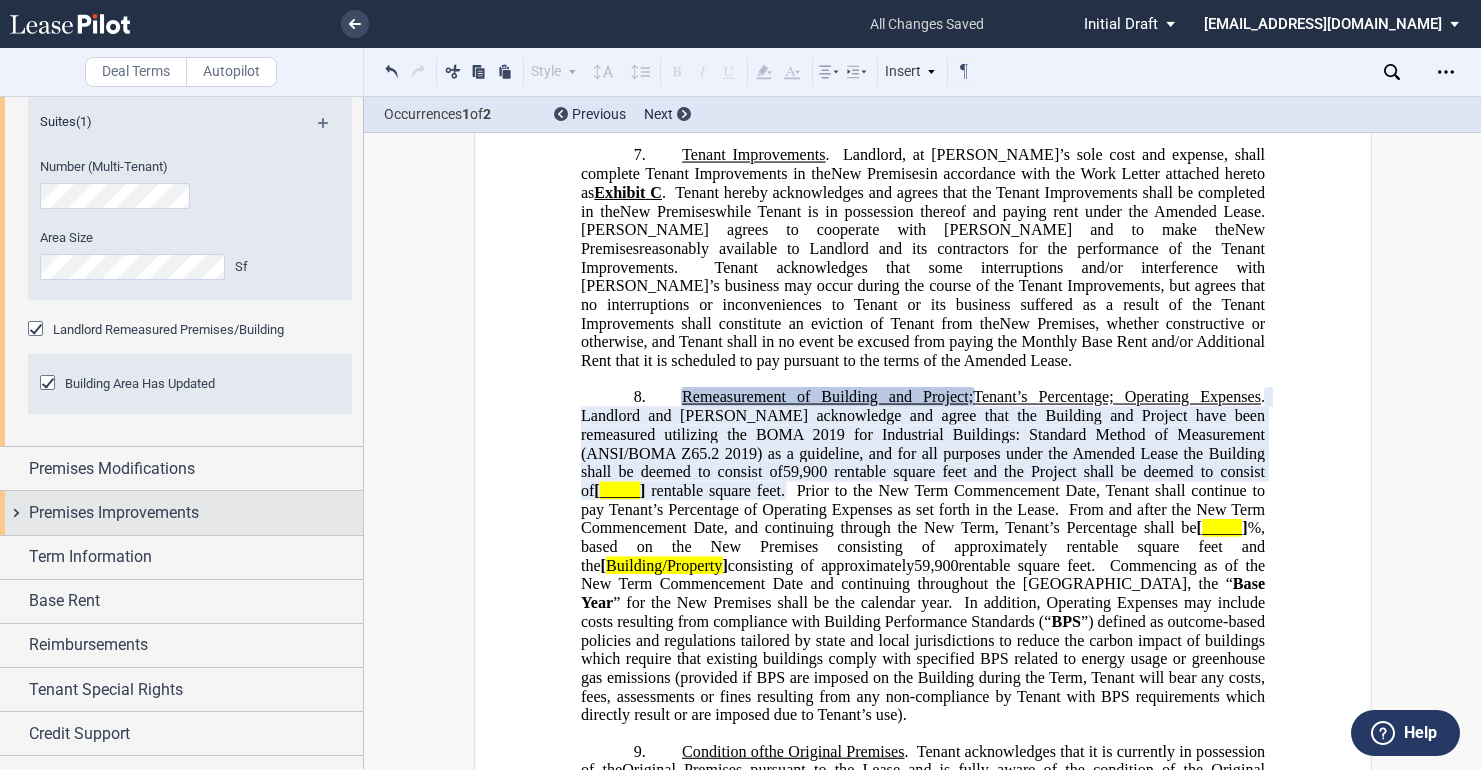 click on "Premises Improvements" at bounding box center [181, 512] 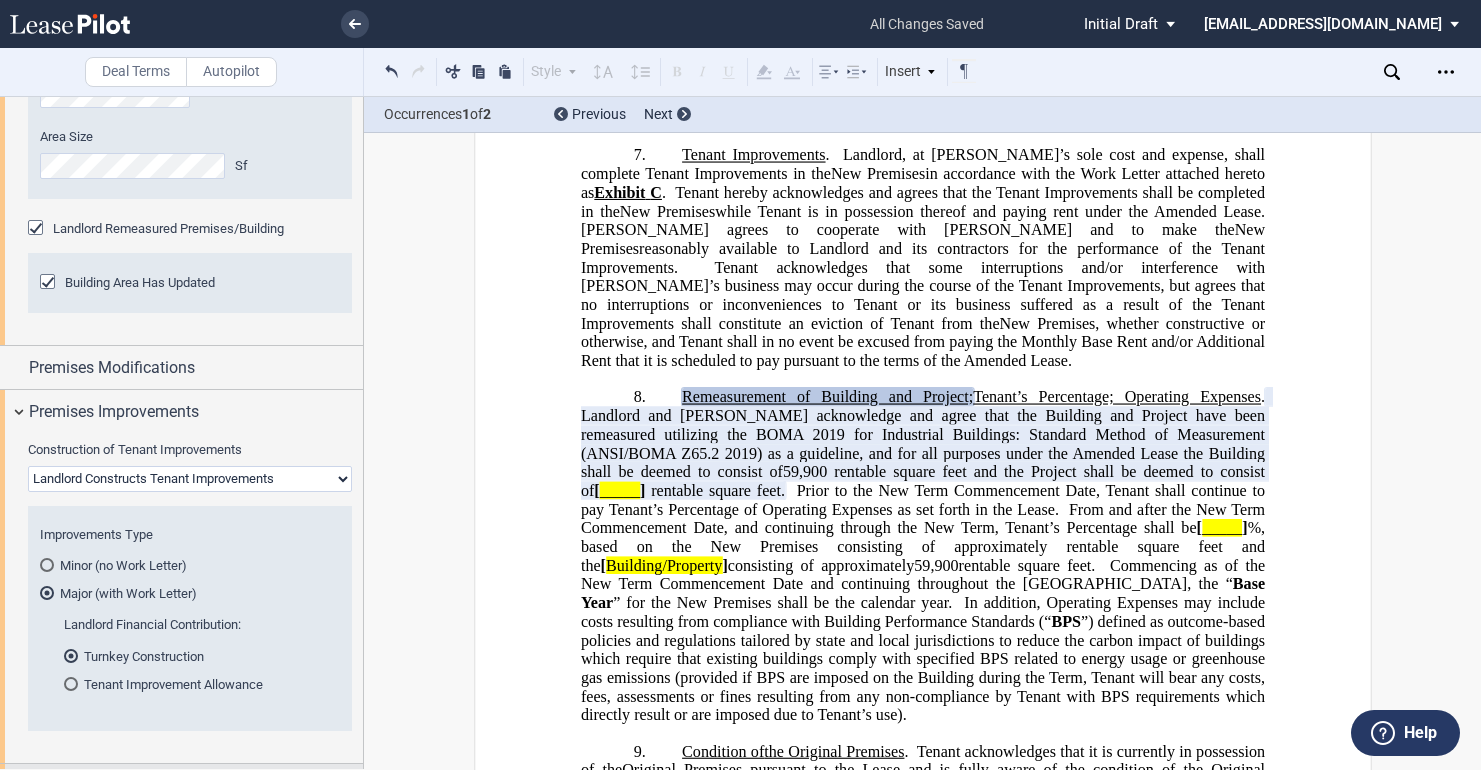 scroll, scrollTop: 0, scrollLeft: 0, axis: both 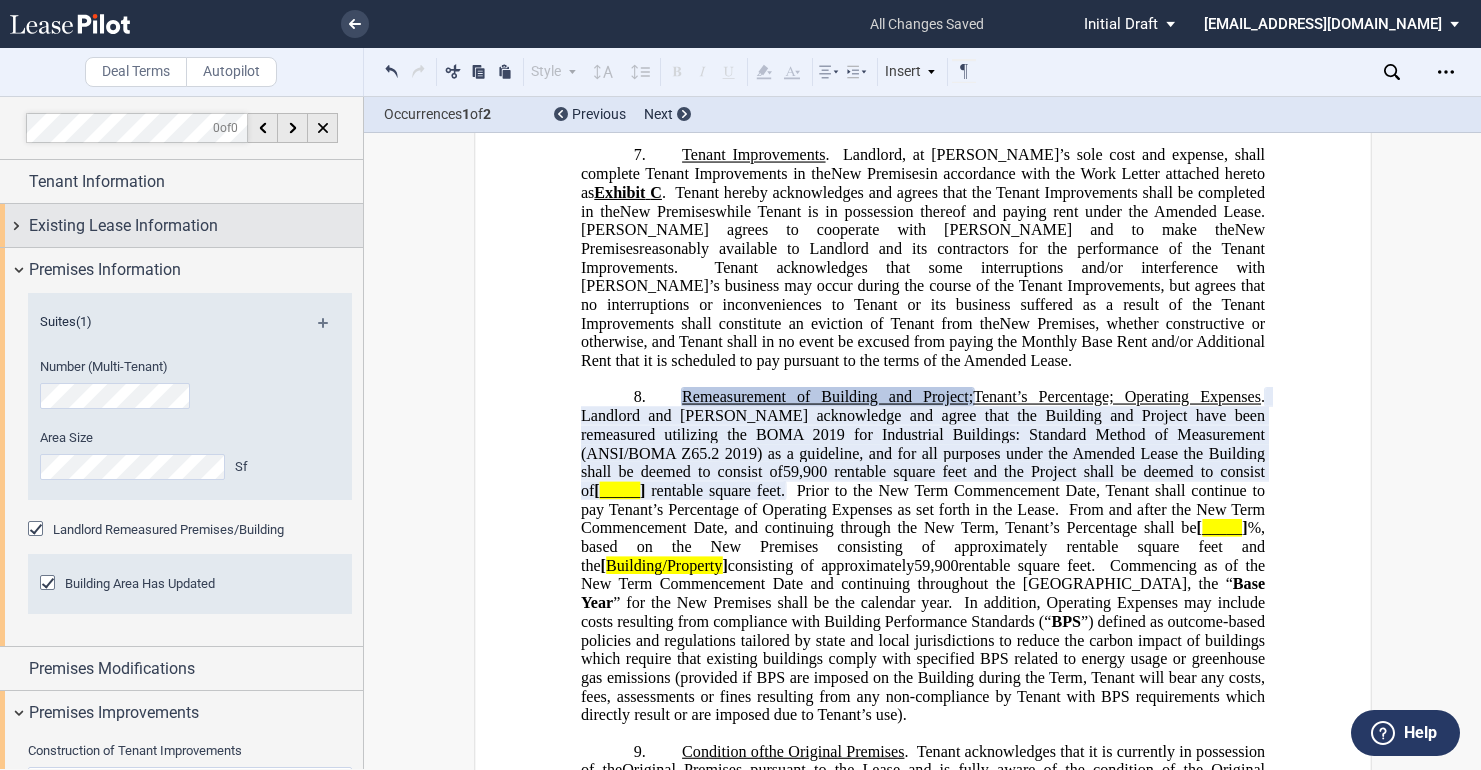click on "Existing Lease Information" at bounding box center [123, 226] 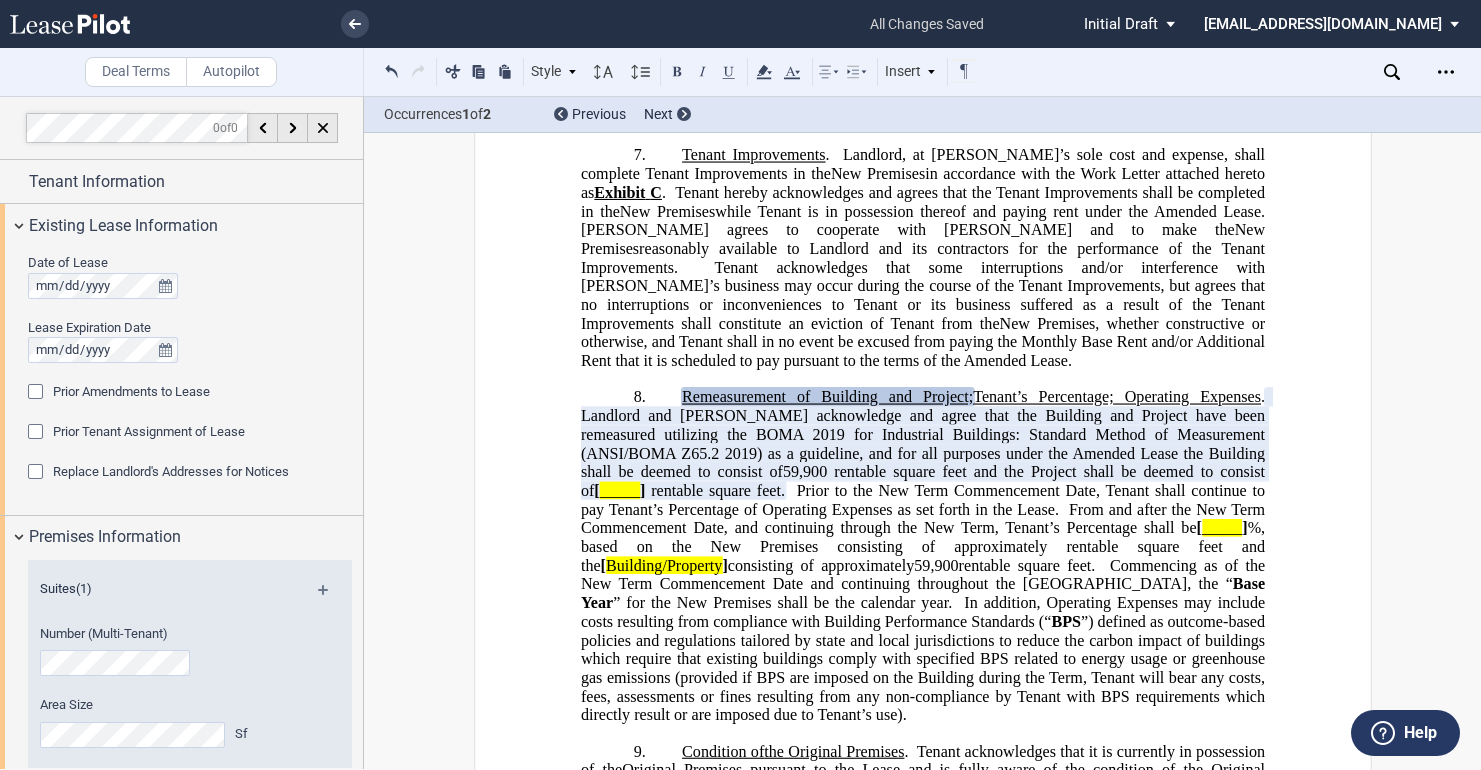 click on "8.                 Remeasurement of Building and Project;  Tenant’s Percentage; Operating Expenses .    Landlord and Tenant acknowledge and agree that the Building and Project have been remeasured utilizing the BOMA   2019 for Industrial Buildings: Standard Method of Measurement (ANSI/BOMA Z65.2 2019) as a guideline, and for all purposes under the Amended Lease the Building shall be deemed to consist of  59,900   rentable square feet and the Project shall be deemed to consist of  [ _____ ]   rentable square feet.    Prior to the New Term Commencement Date, Tenant shall continue to pay Tenant’s Percentage of Operating Expenses as set forth in the Lease.    From and after the New Term Commencement Date, and continuing through the New Term, Tenant’s Percentage shall be  [ _____ ] %, based on the New Premises consisting of approximately  ﻿ ﻿   rentable square feet and the  [ Building/Property ]  consisting of approximately  59,900  rentable square feet.    Base Year ﻿ ﻿ ." at bounding box center [922, 556] 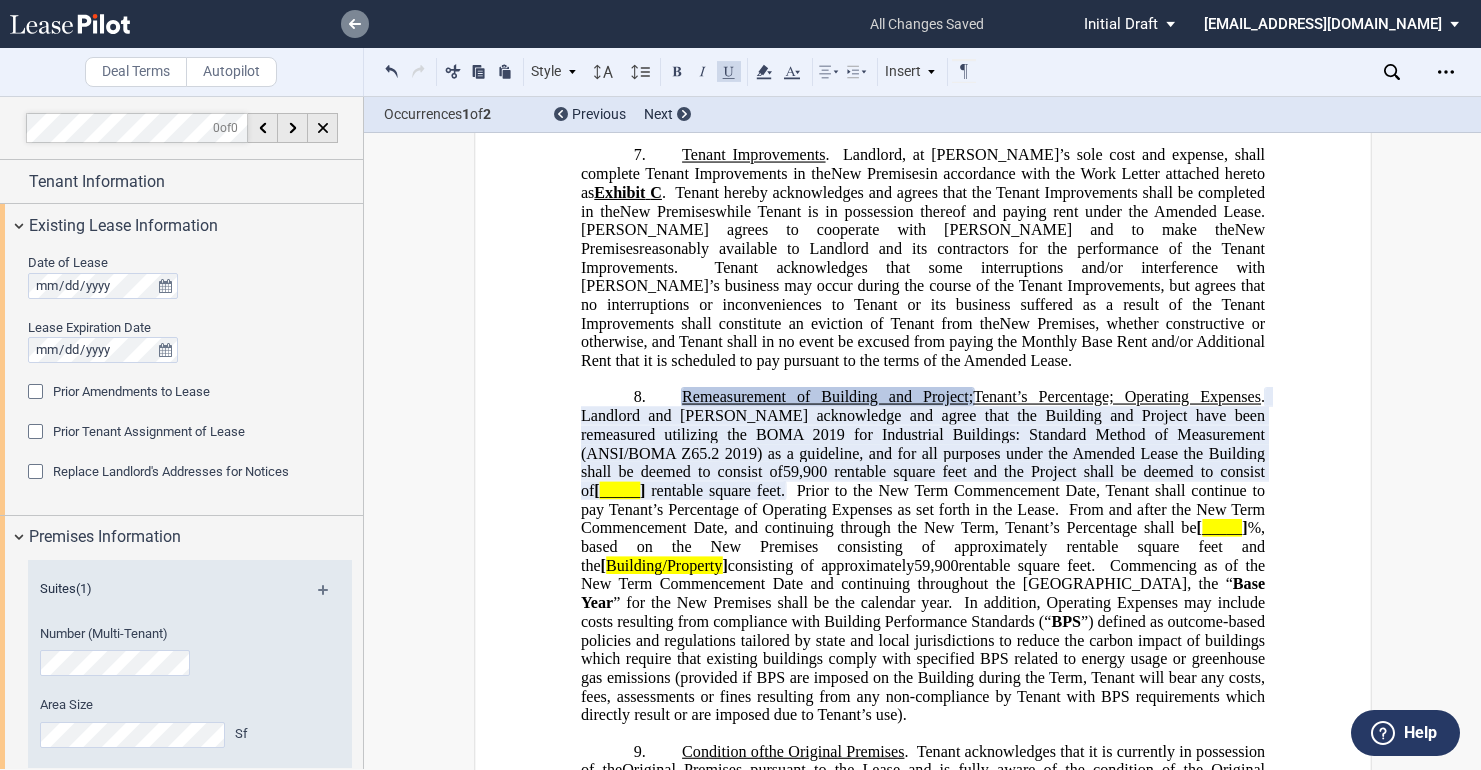 click 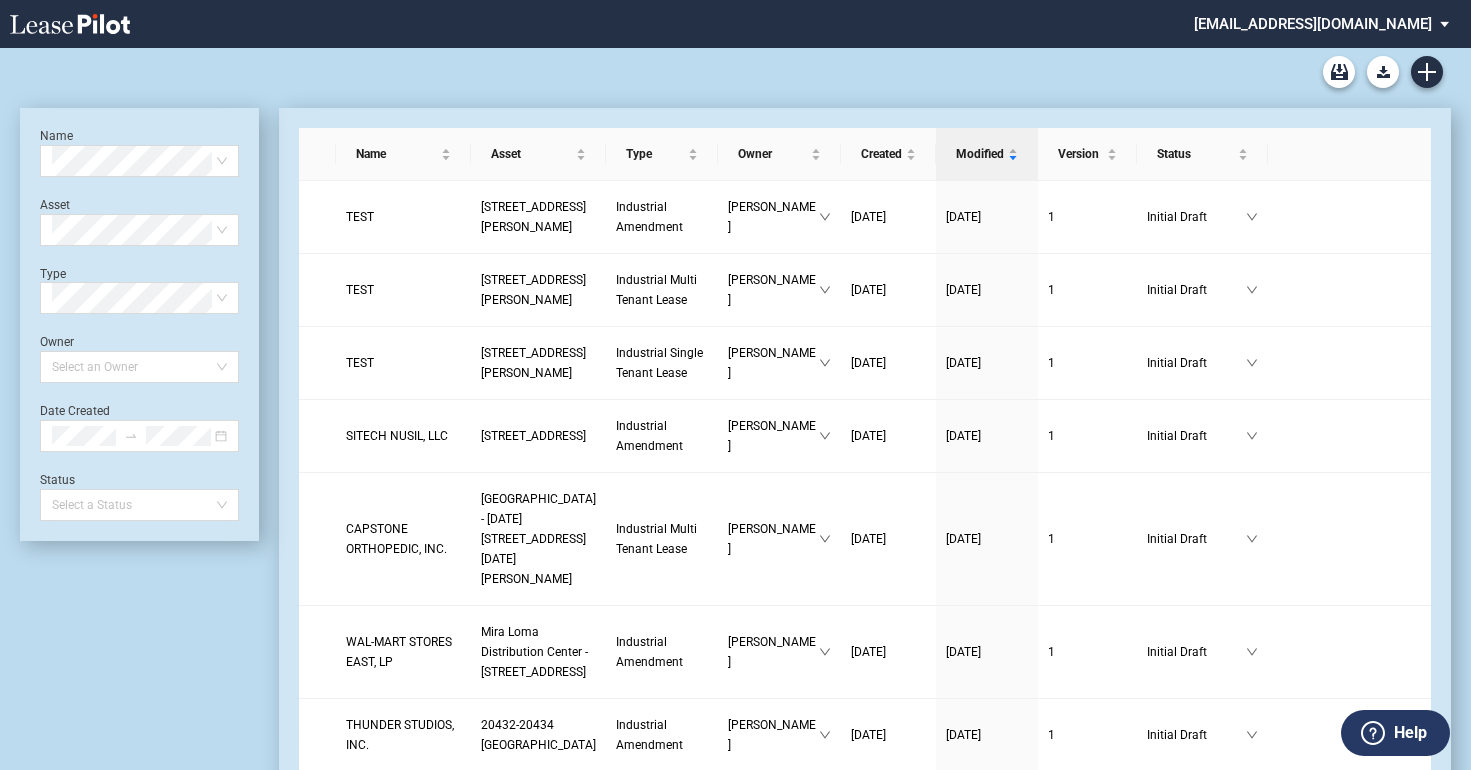 scroll, scrollTop: 0, scrollLeft: 0, axis: both 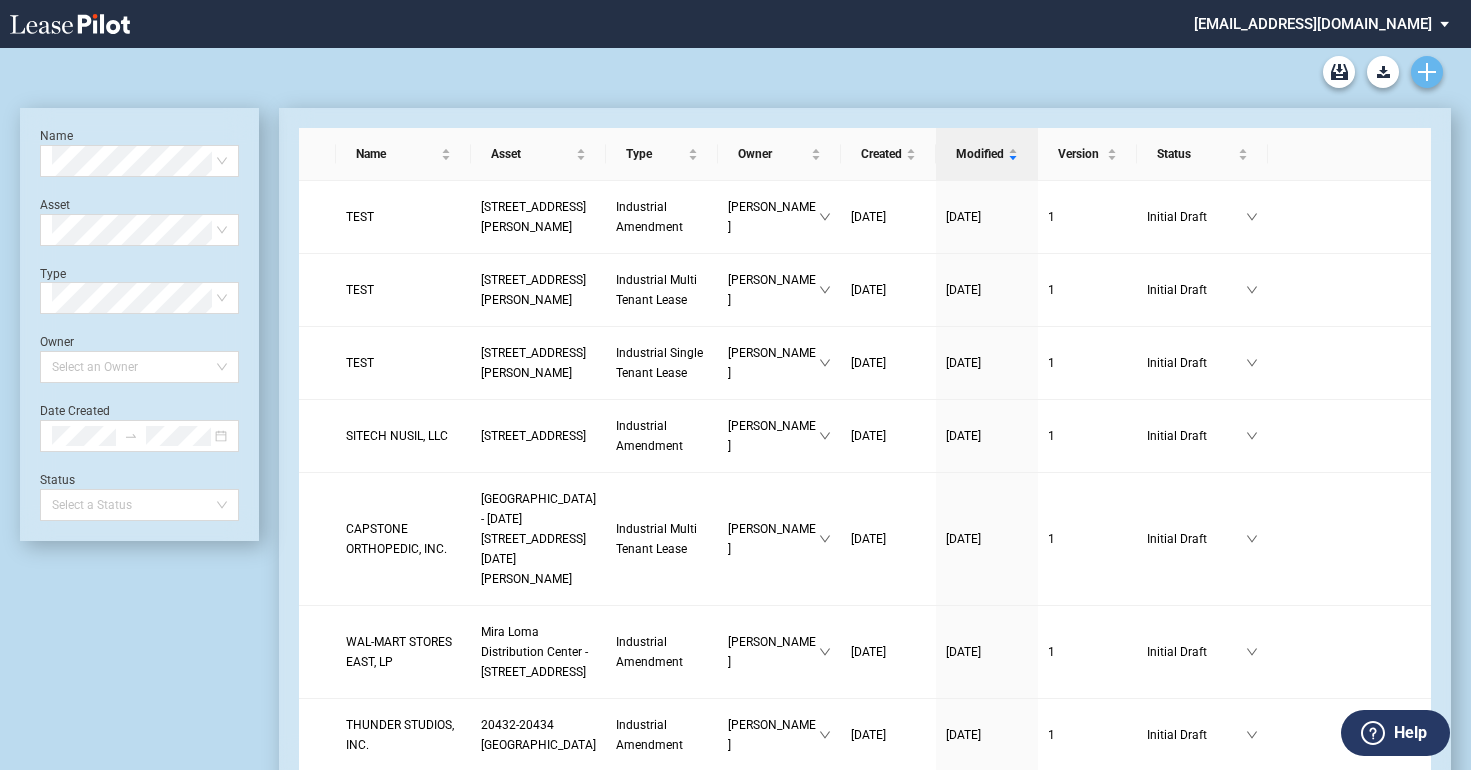 click at bounding box center [1427, 72] 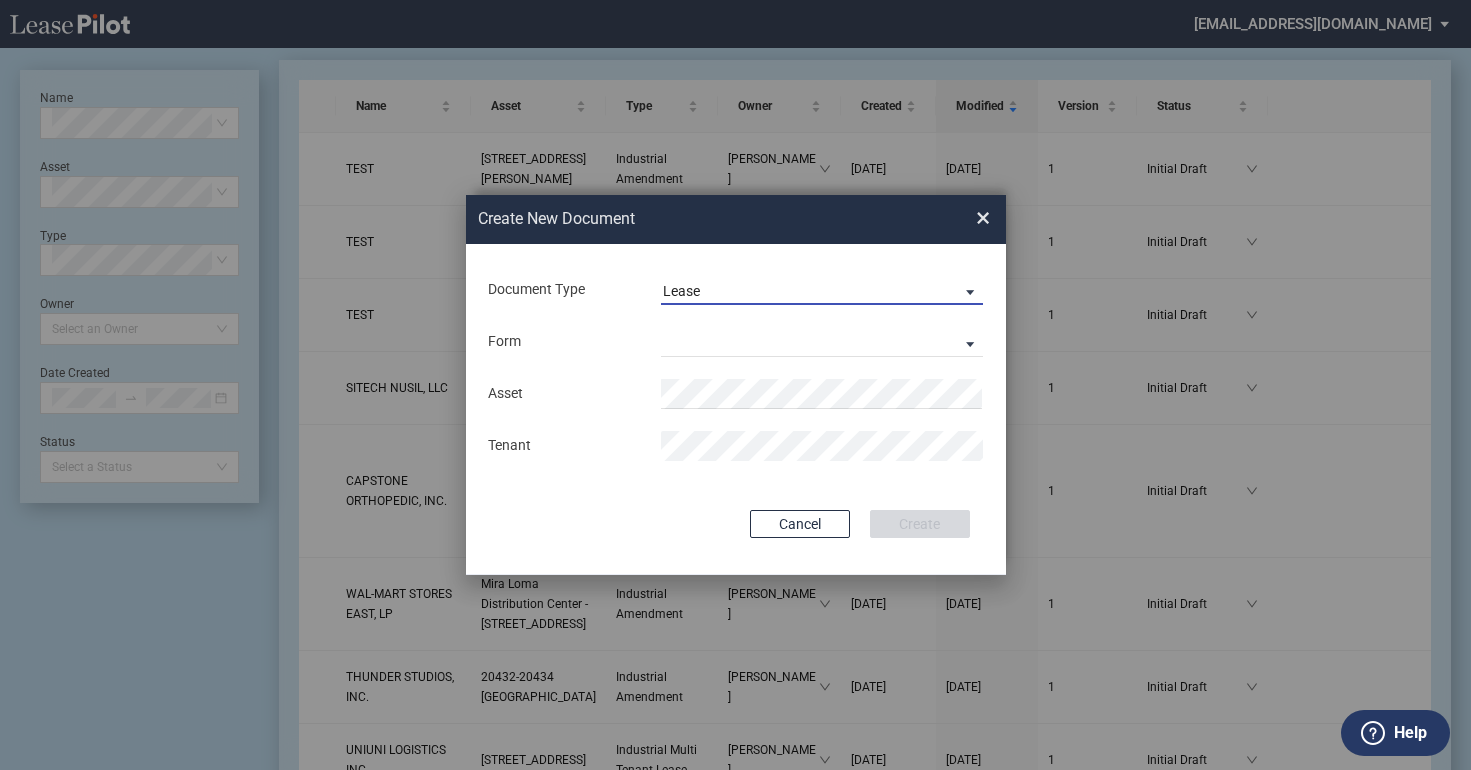 click on "Lease" at bounding box center [822, 290] 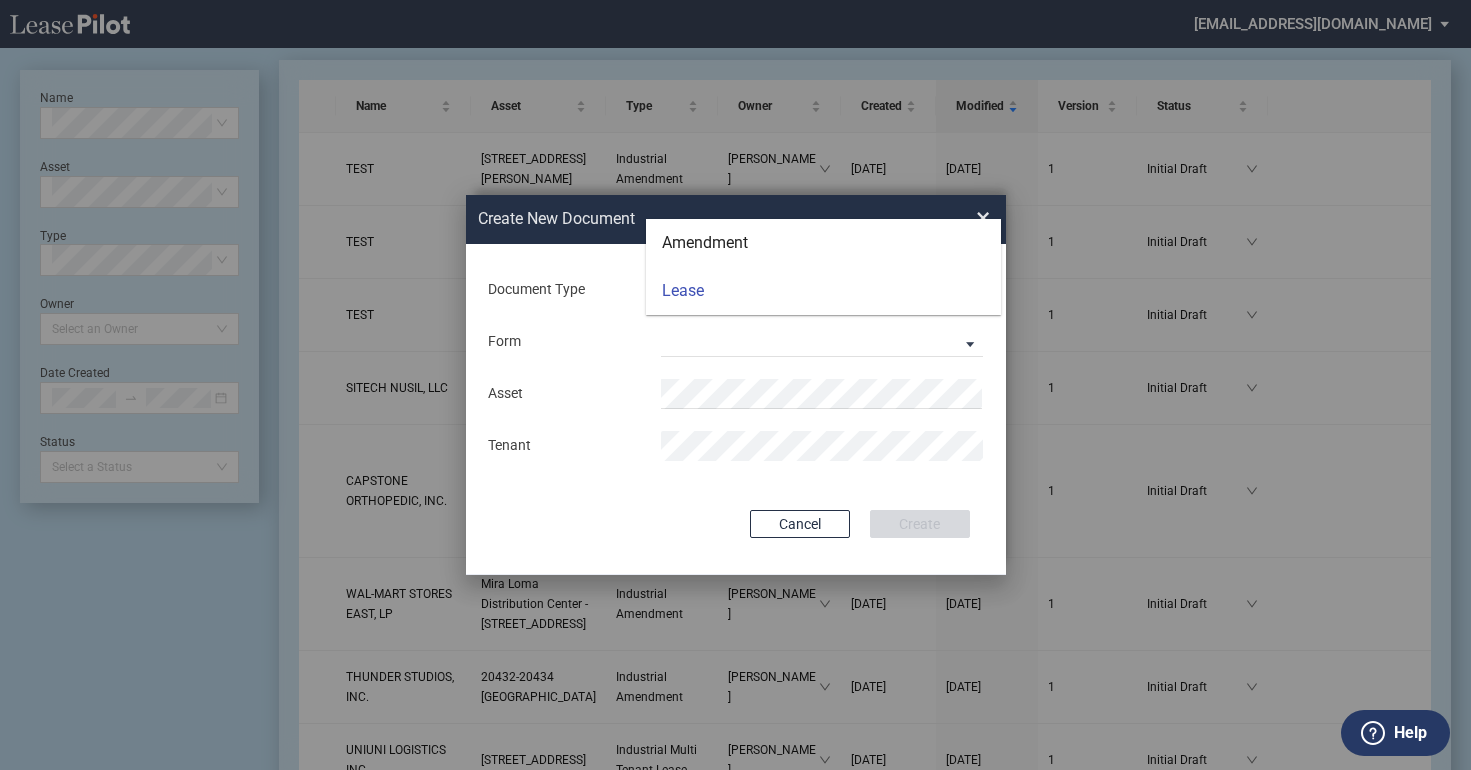 click on "Lease" at bounding box center (823, 291) 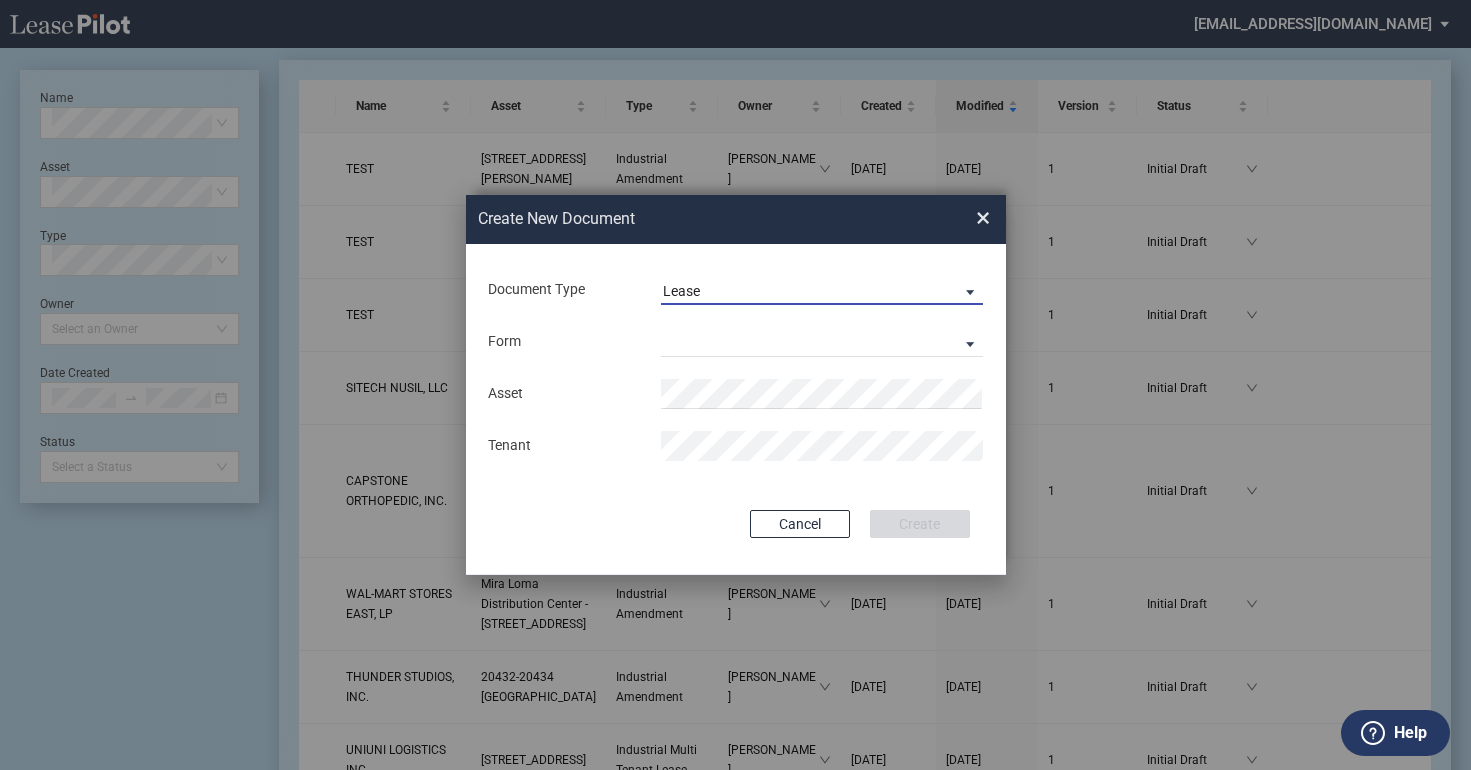 click on "Lease" at bounding box center (806, 292) 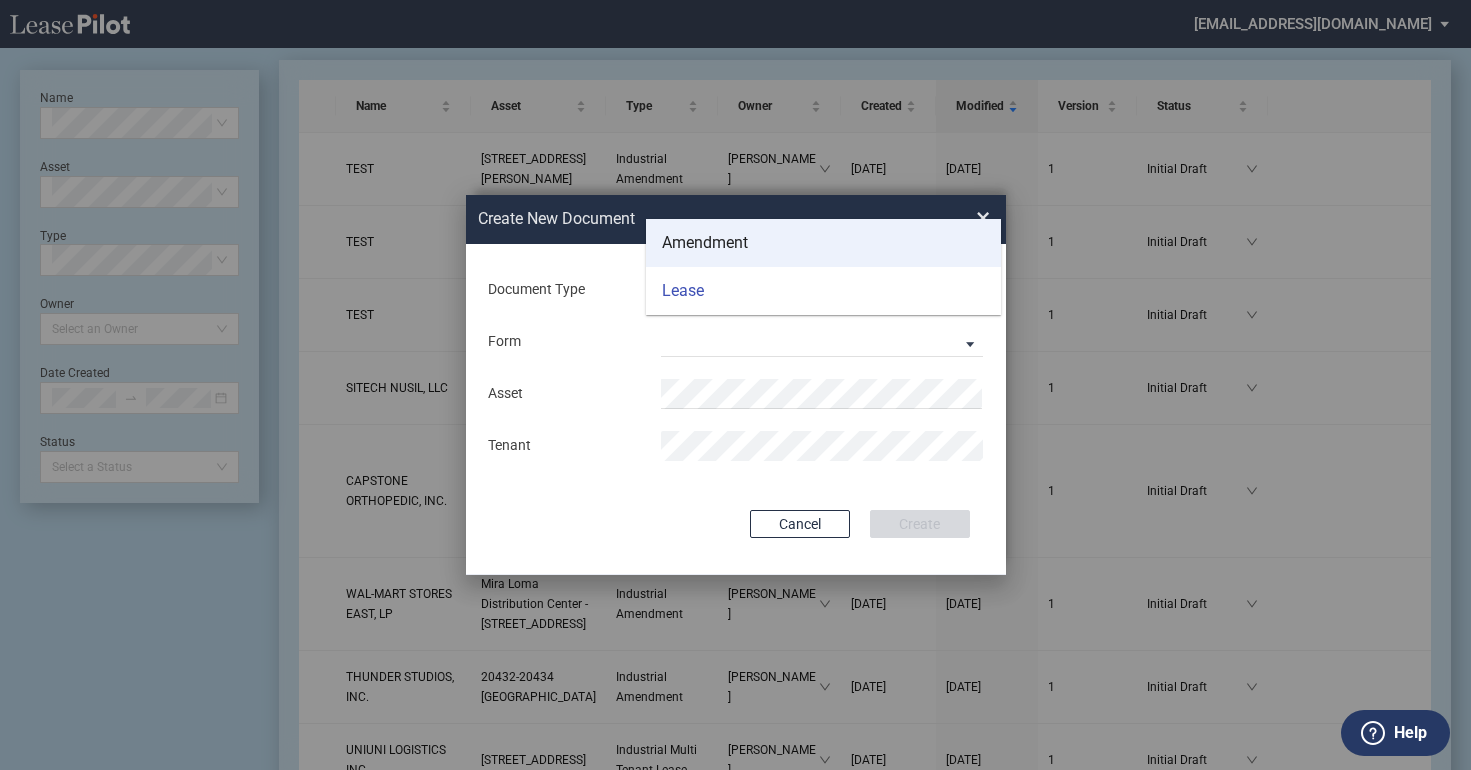 click on "Amendment" at bounding box center (705, 243) 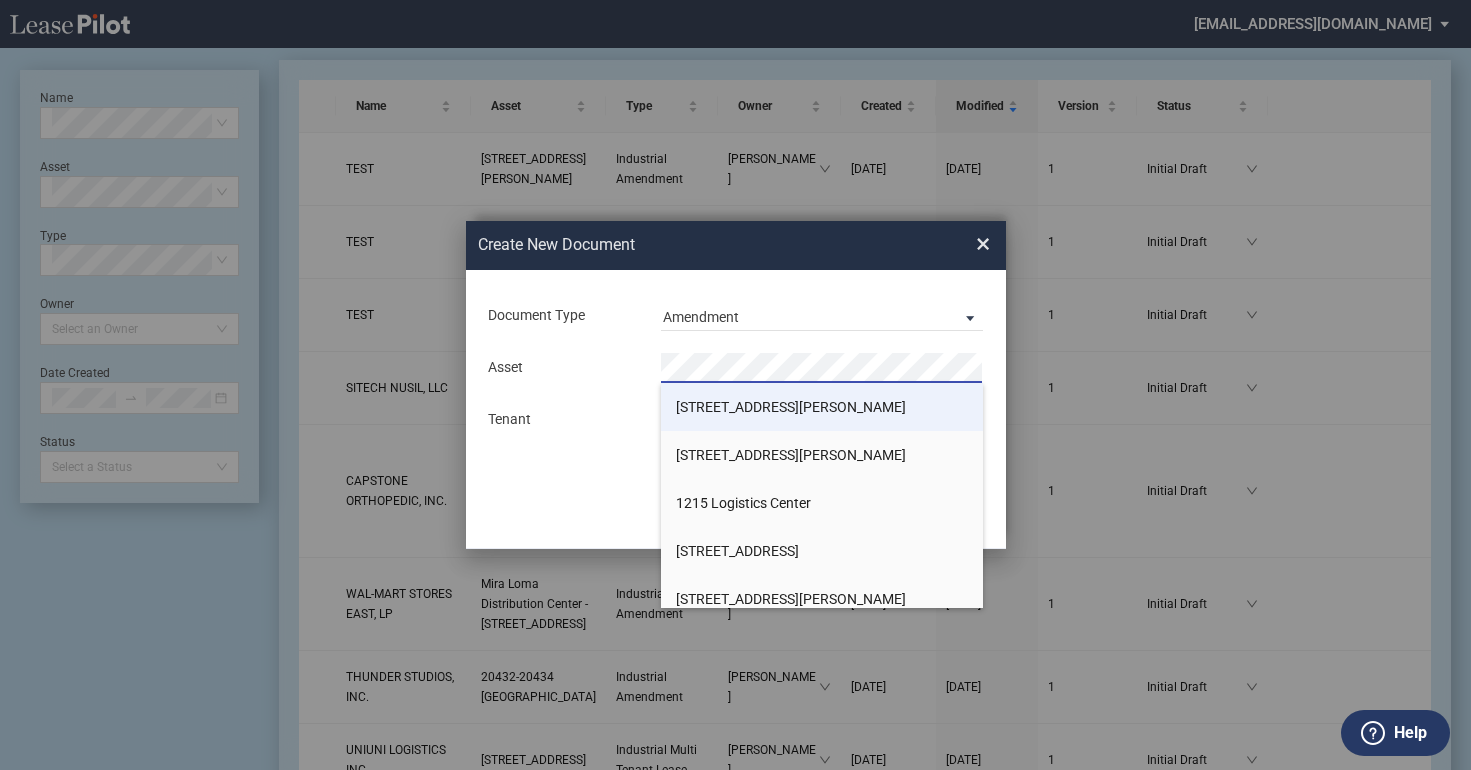 click on "[STREET_ADDRESS][PERSON_NAME]" at bounding box center (791, 407) 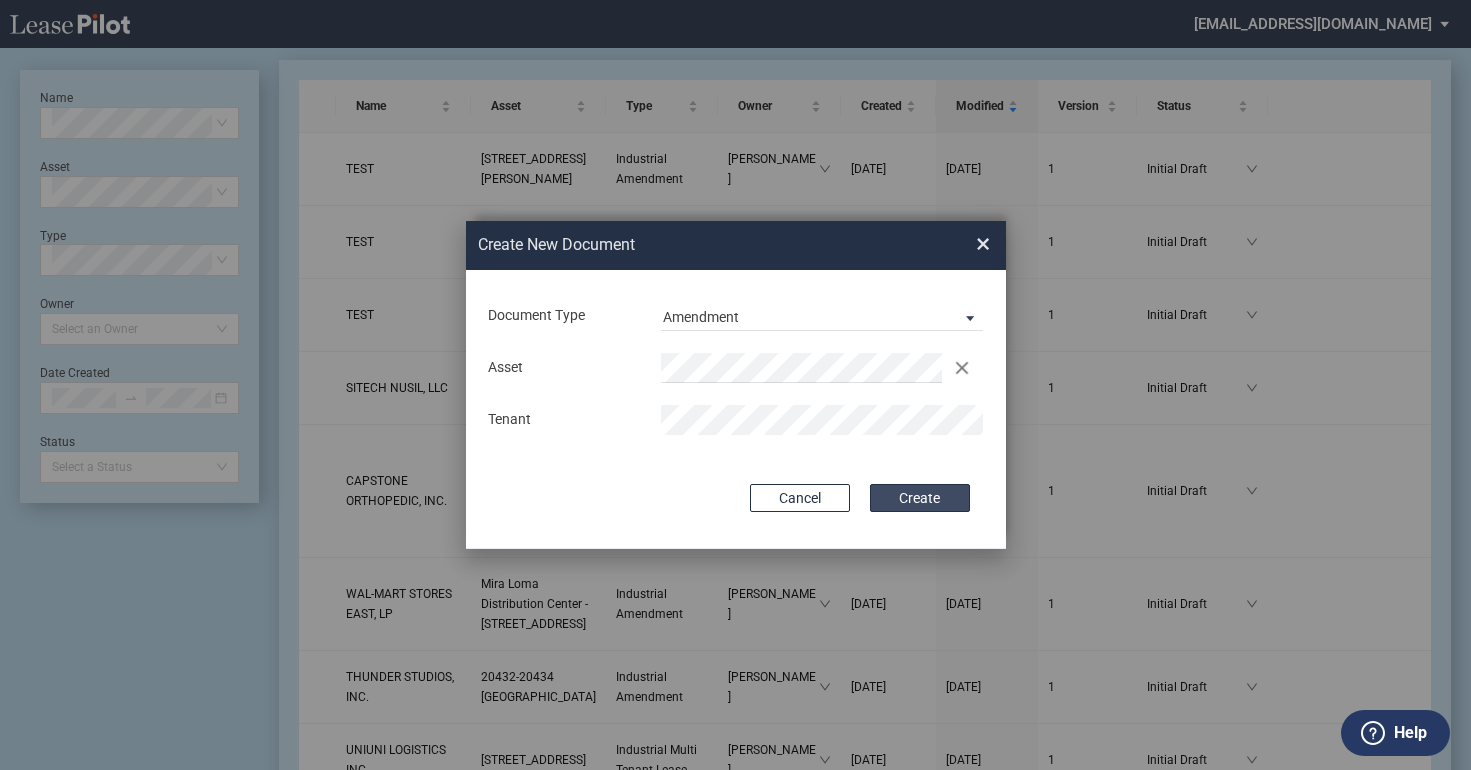 click on "Create" at bounding box center [920, 498] 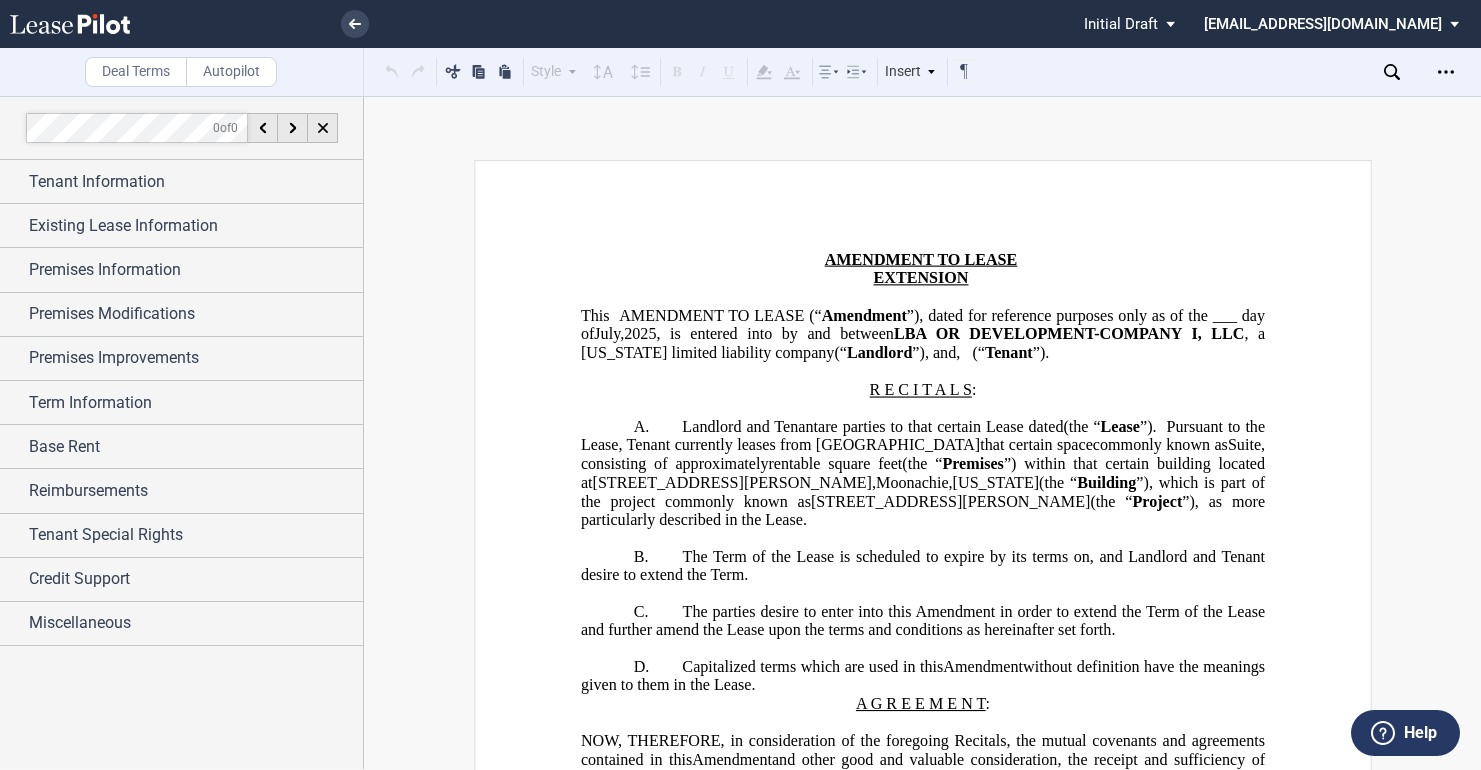 scroll, scrollTop: 0, scrollLeft: 0, axis: both 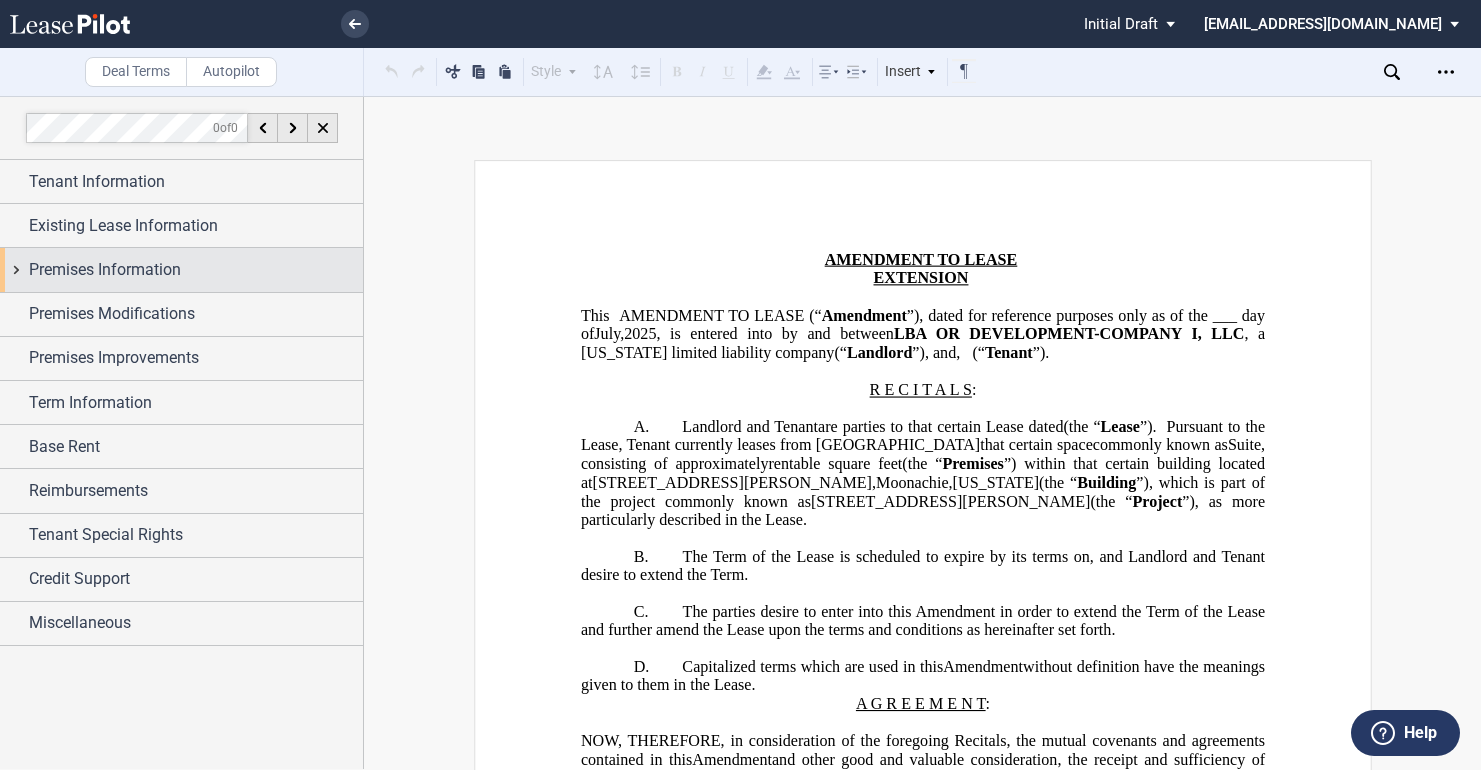 click on "Premises Information" at bounding box center (196, 270) 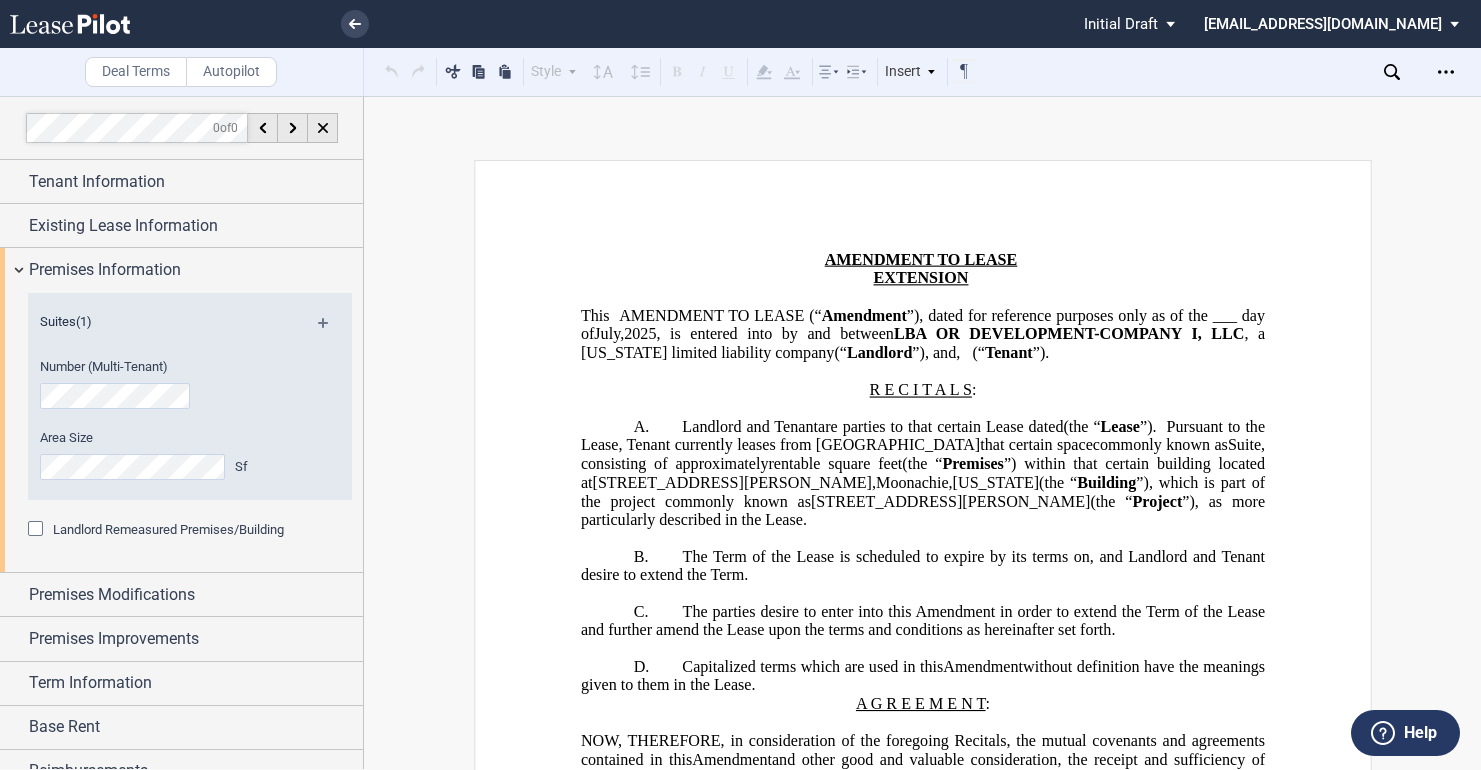 click on "Landlord Remeasured Premises/Building" 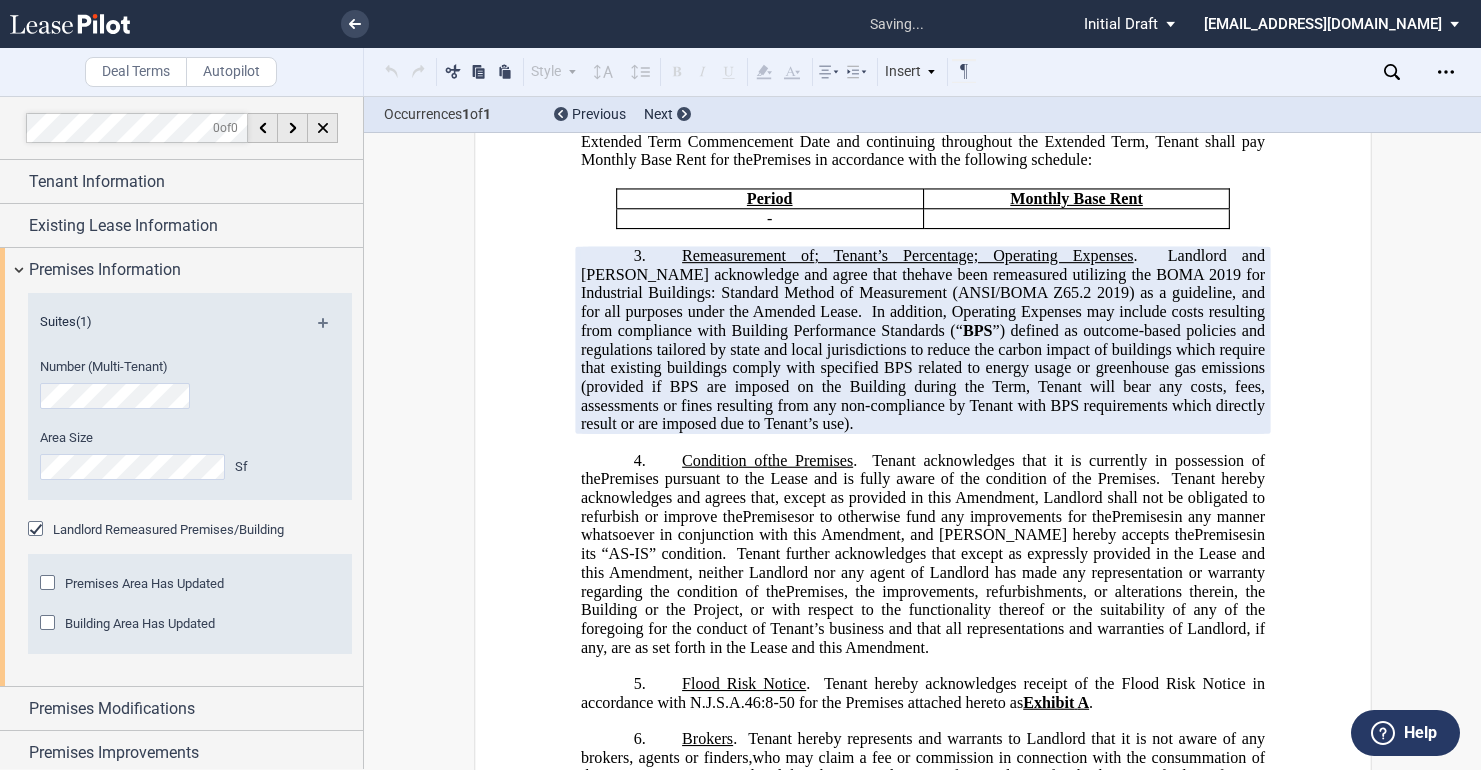scroll, scrollTop: 878, scrollLeft: 0, axis: vertical 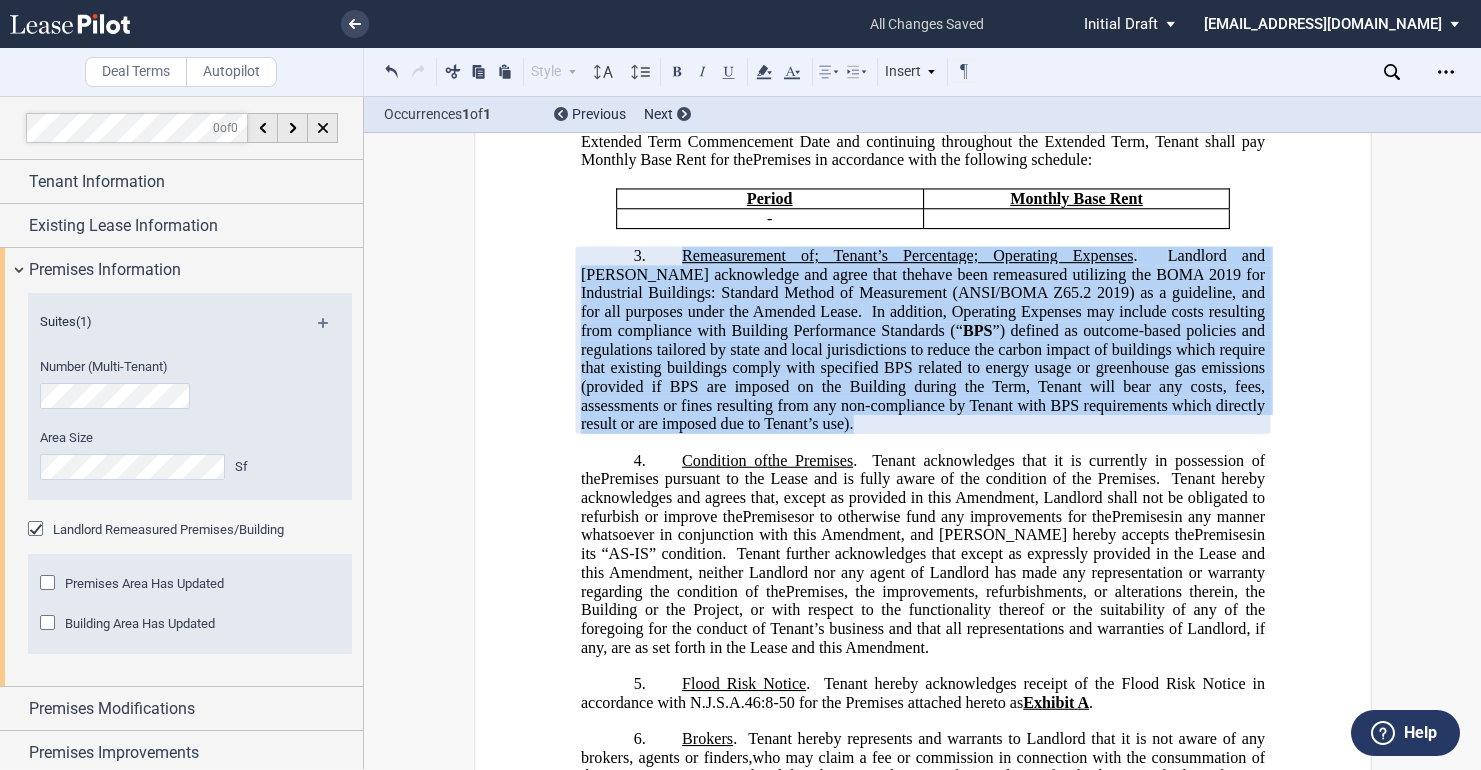 drag, startPoint x: 707, startPoint y: 464, endPoint x: 664, endPoint y: 293, distance: 176.32356 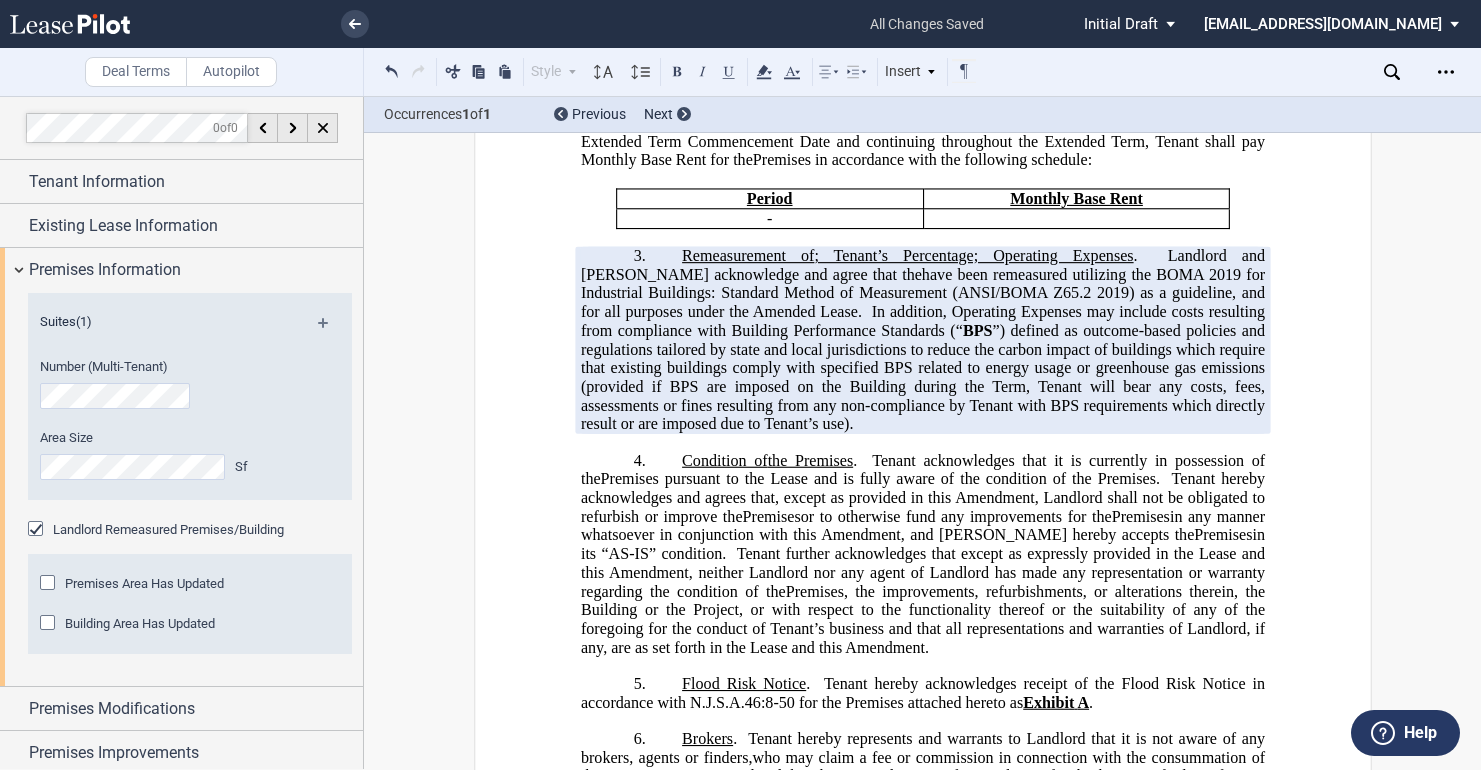 drag, startPoint x: 687, startPoint y: 315, endPoint x: 669, endPoint y: 295, distance: 26.907248 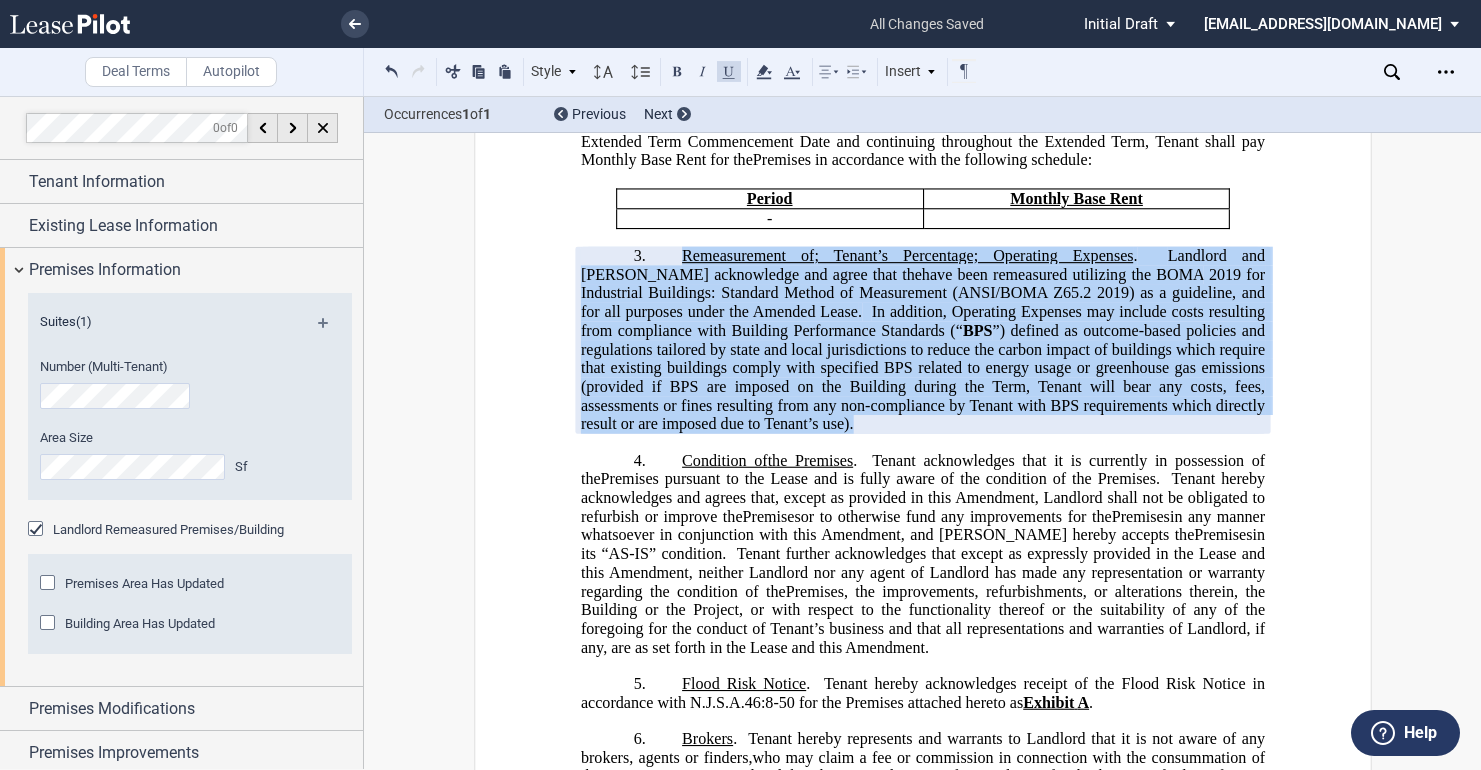 drag, startPoint x: 673, startPoint y: 292, endPoint x: 666, endPoint y: 459, distance: 167.14664 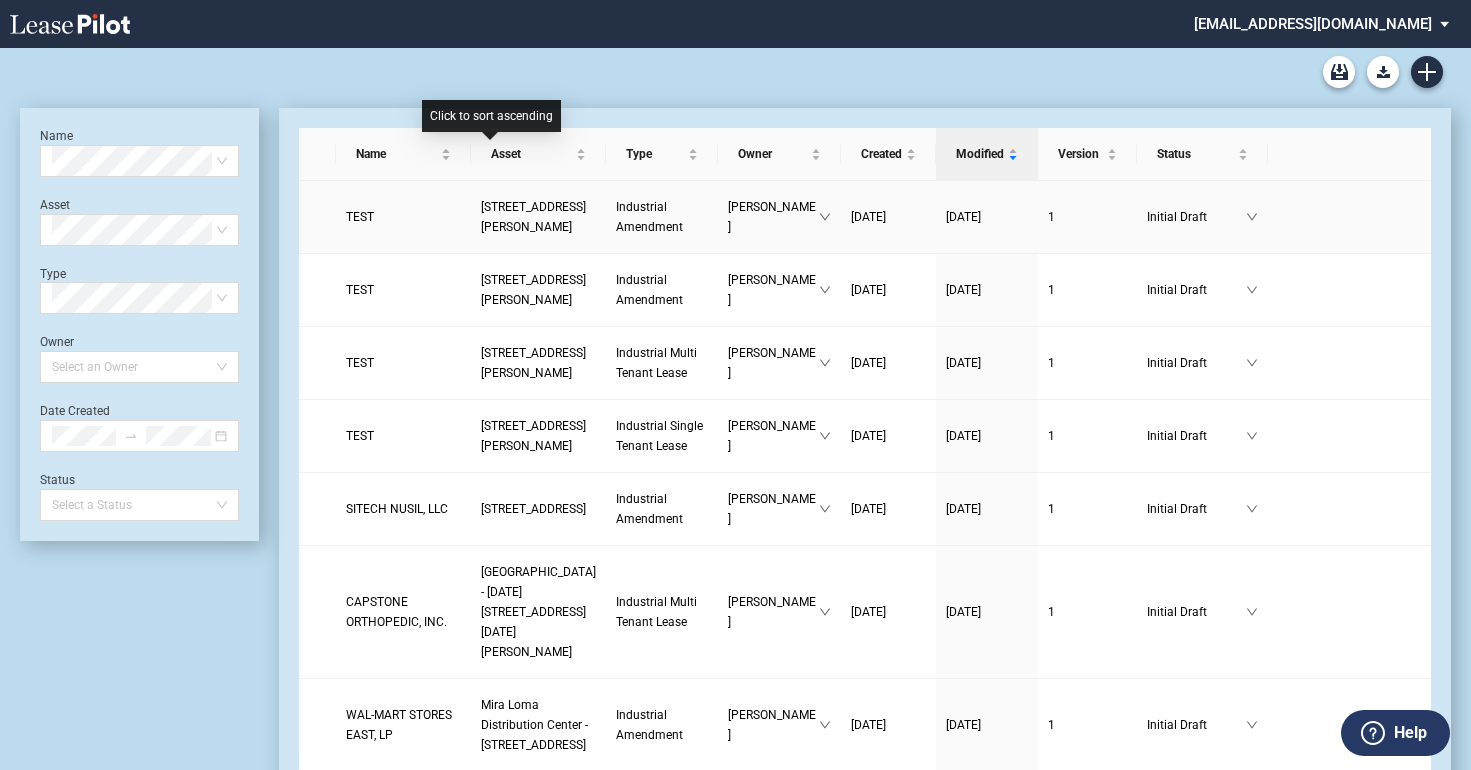 scroll, scrollTop: 0, scrollLeft: 0, axis: both 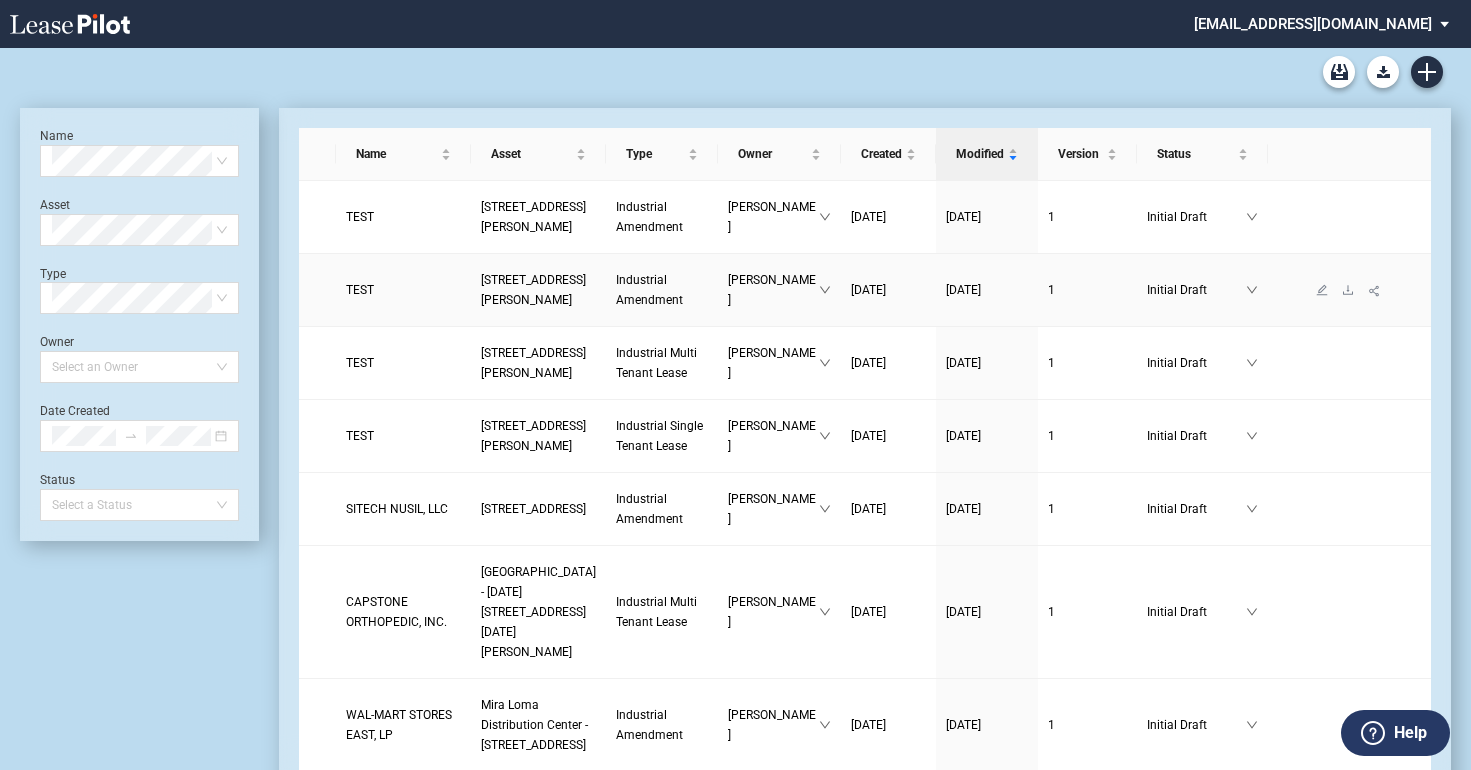 click on "[STREET_ADDRESS][PERSON_NAME]" at bounding box center (533, 290) 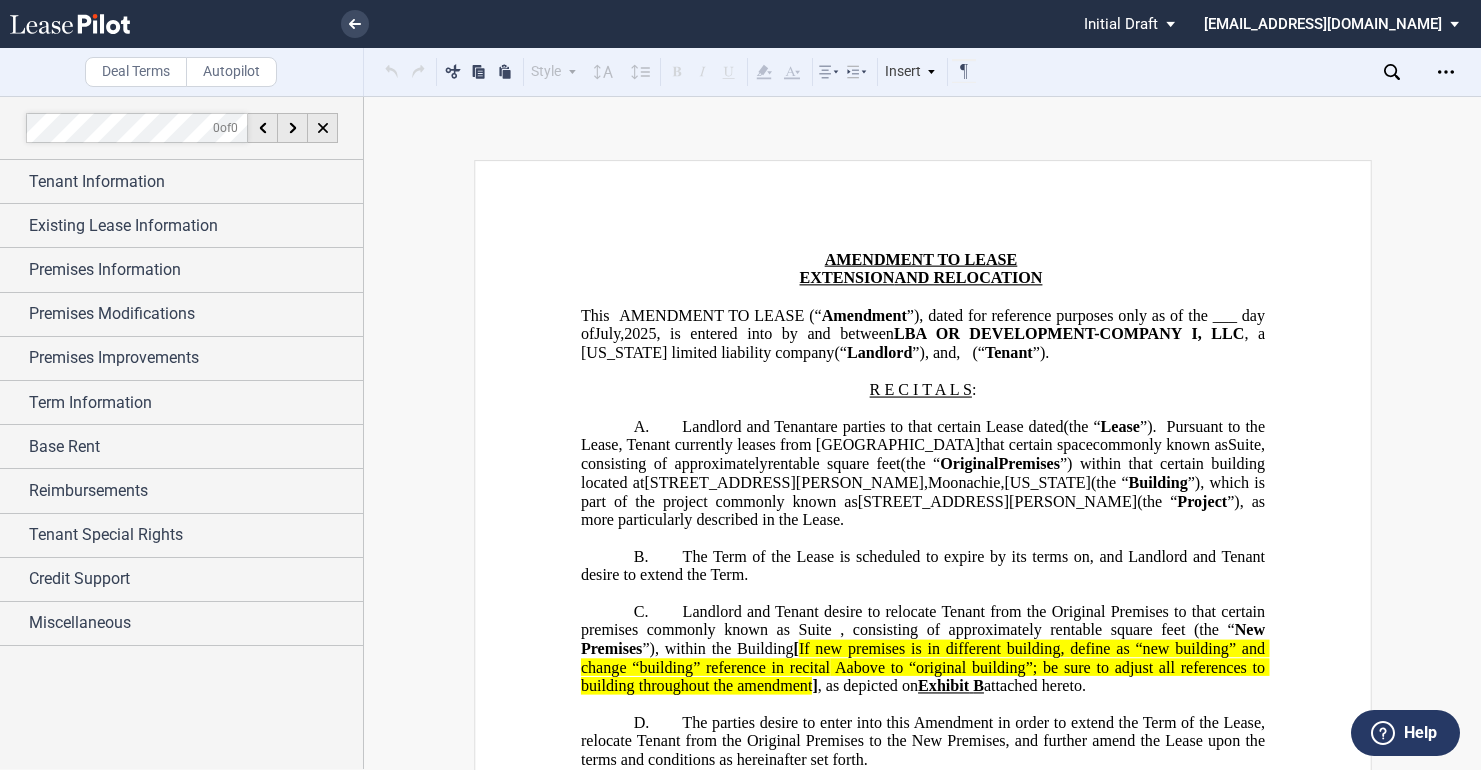 scroll, scrollTop: 0, scrollLeft: 0, axis: both 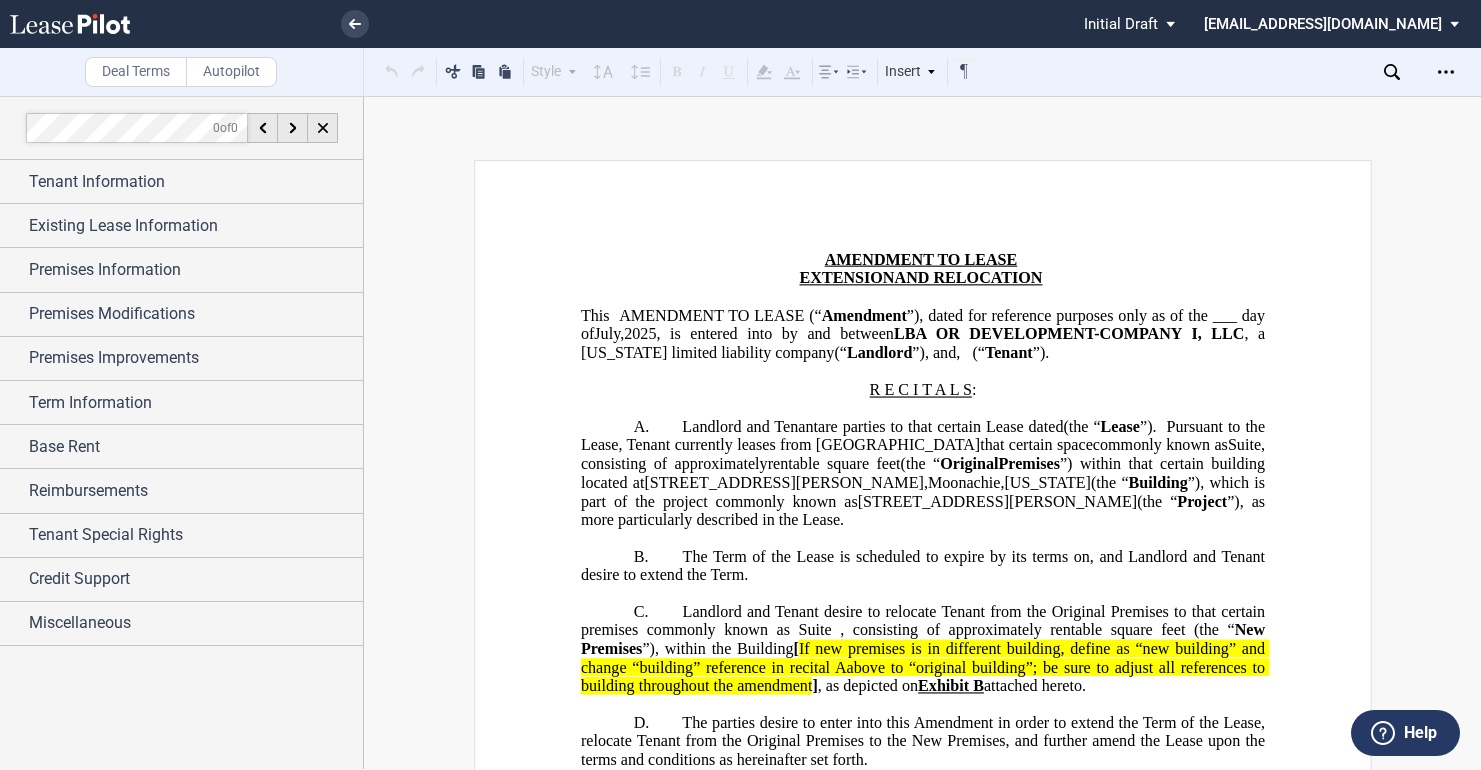 click on "[STREET_ADDRESS][PERSON_NAME]" 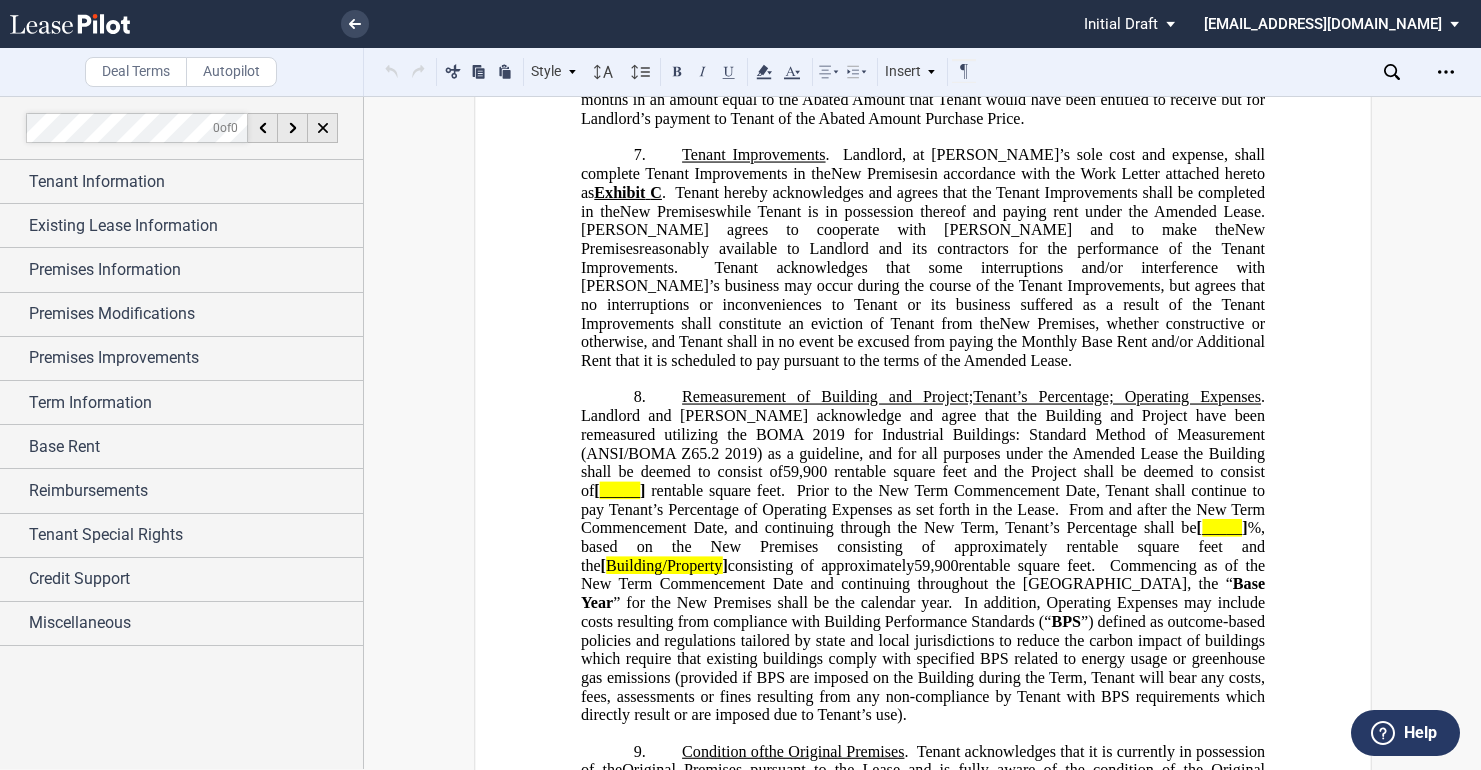 scroll, scrollTop: 2700, scrollLeft: 0, axis: vertical 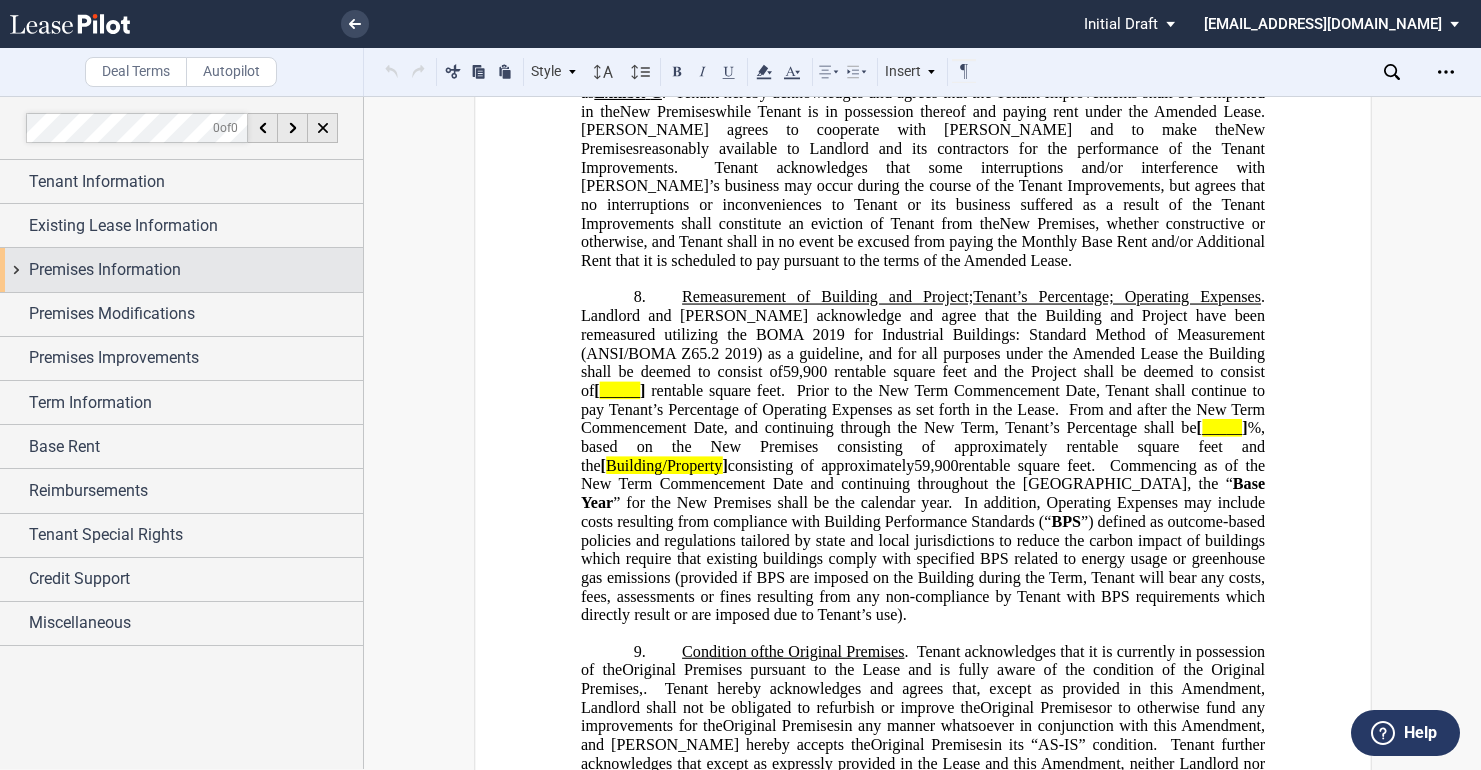click on "Premises Information" at bounding box center [105, 270] 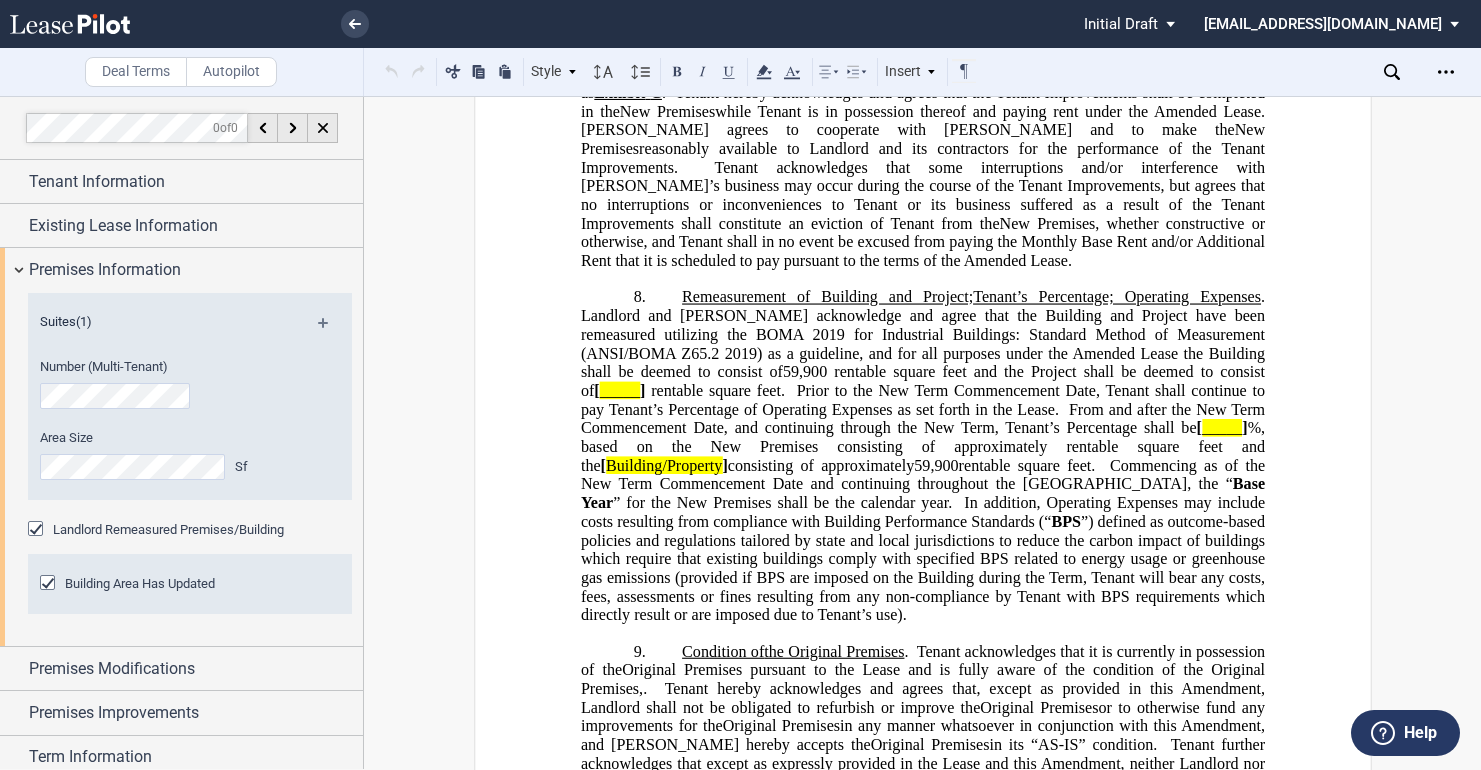 click on "Landlord Remeasured Premises/Building" 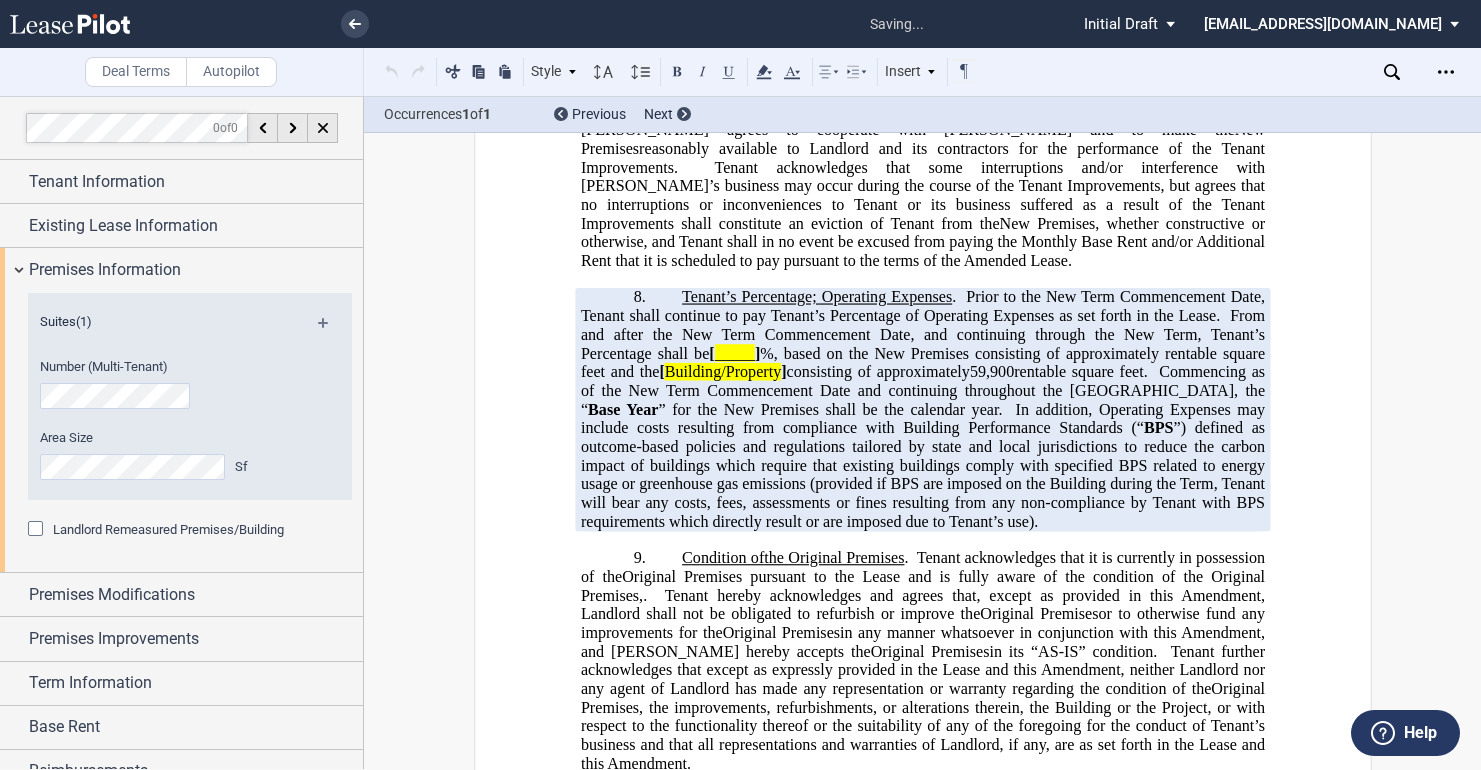 click on "Landlord Remeasured Premises/Building" 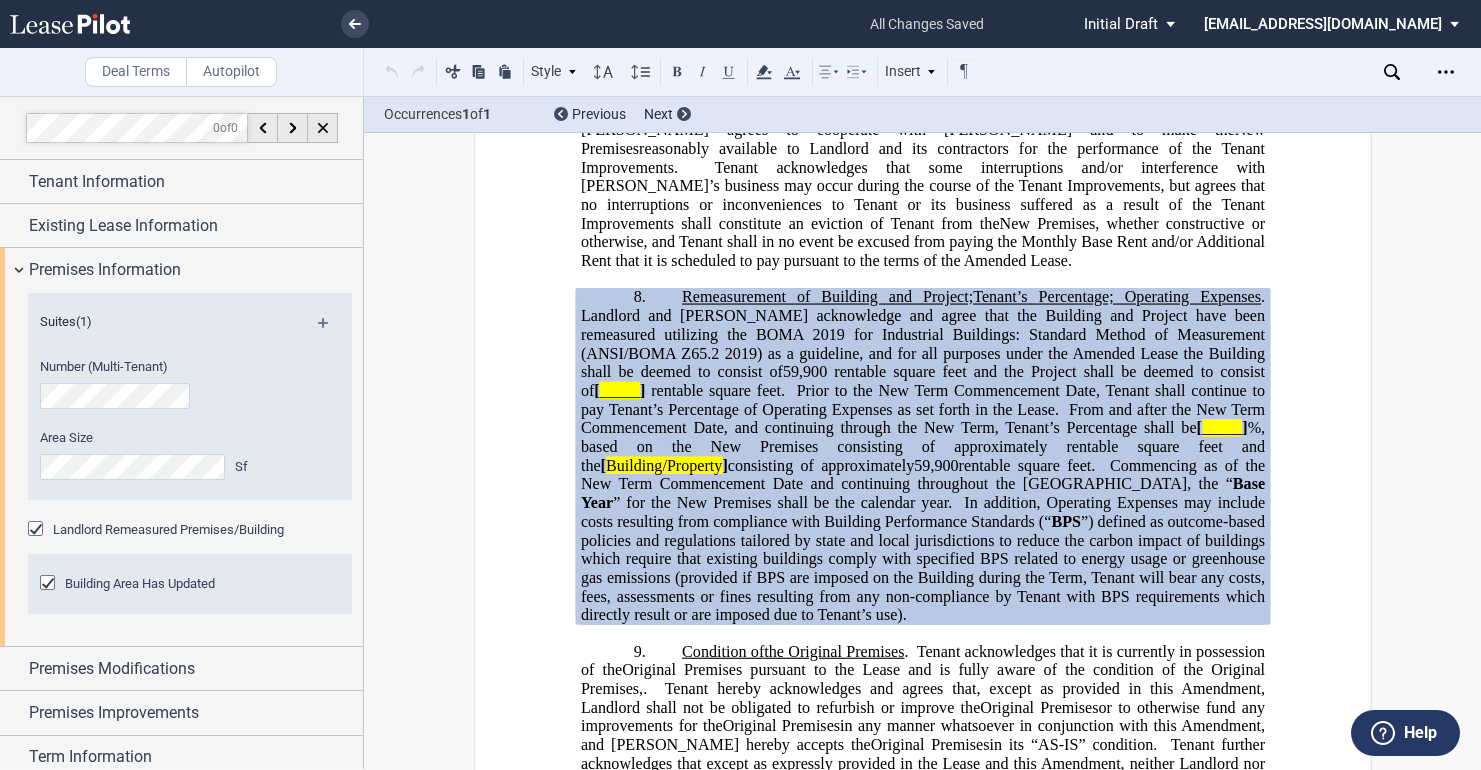 click on "Building Area Has Updated" 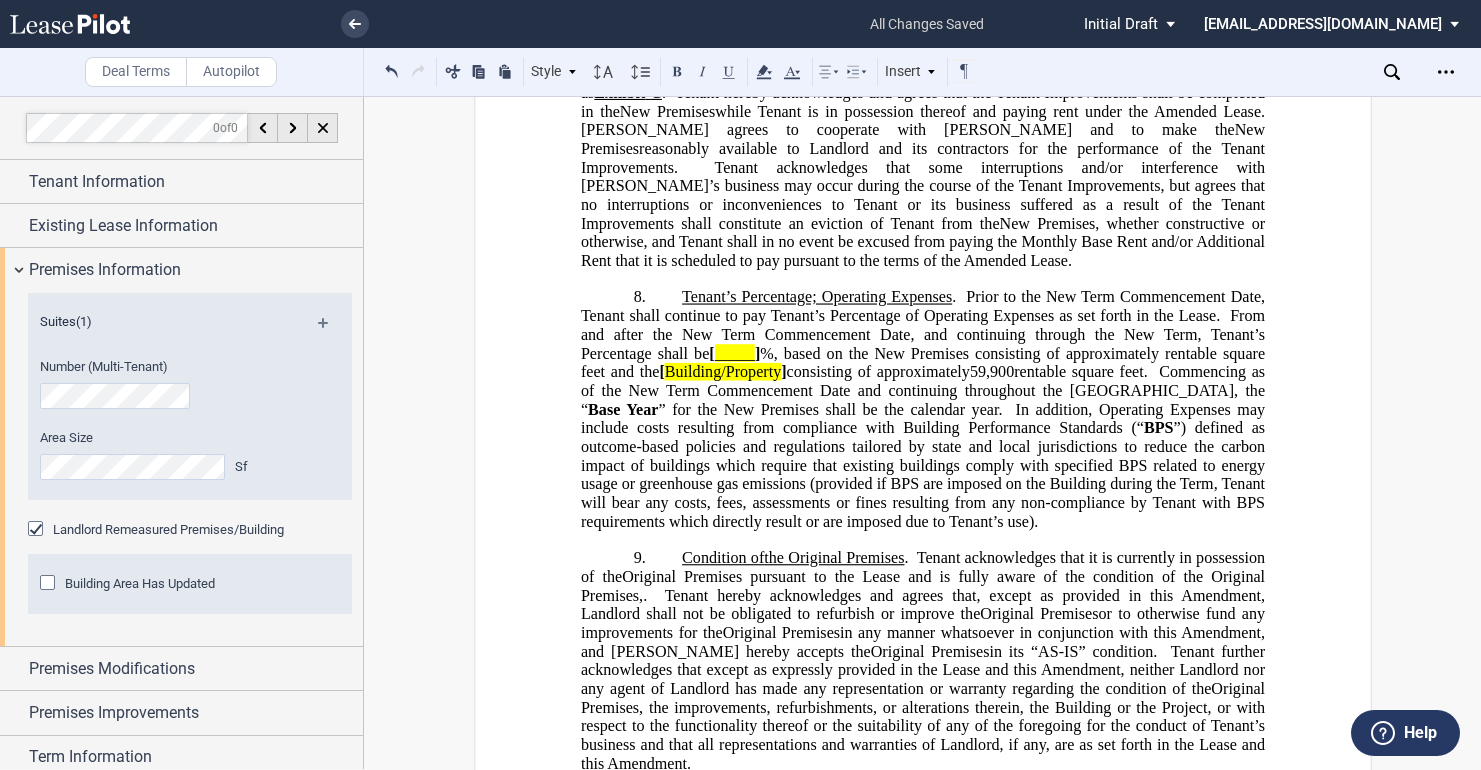click 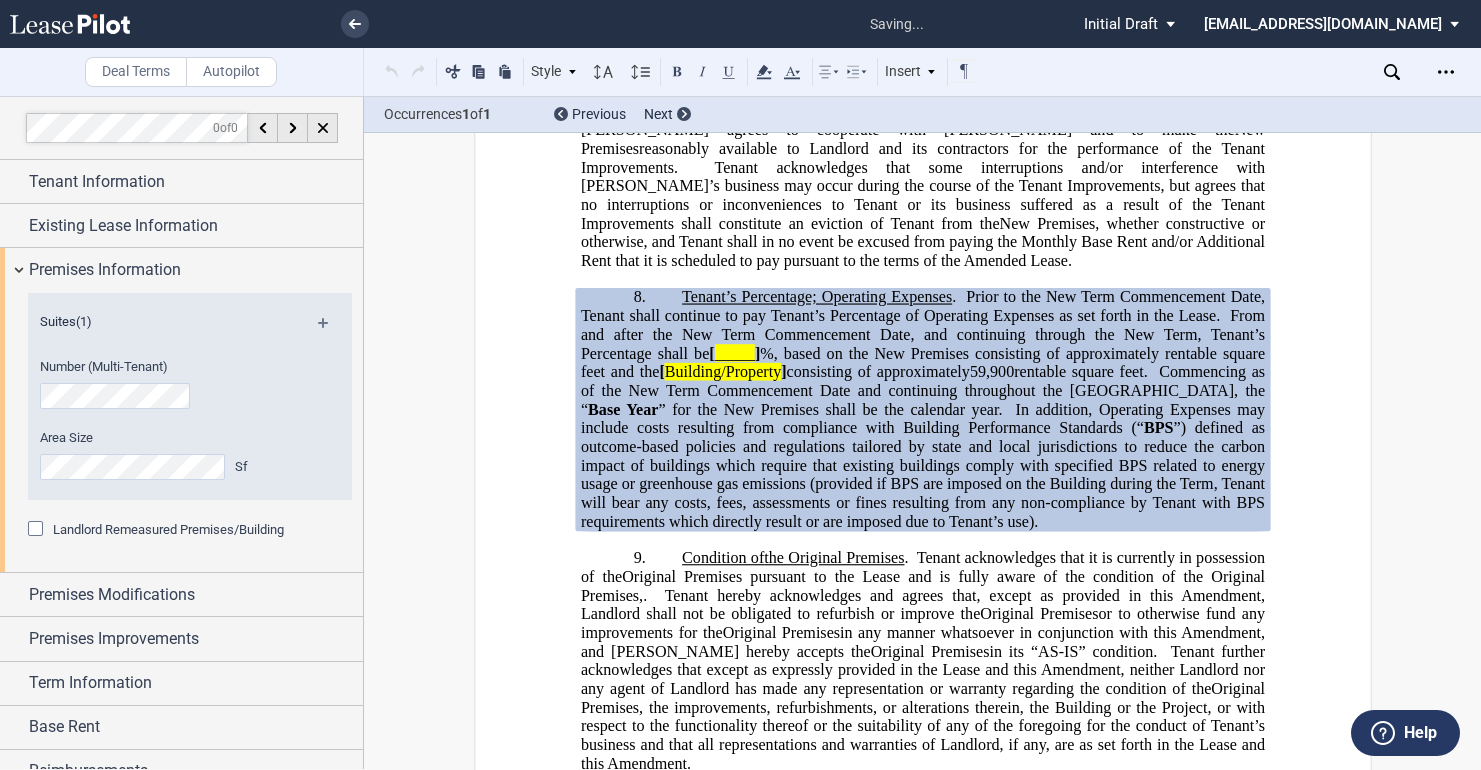 click 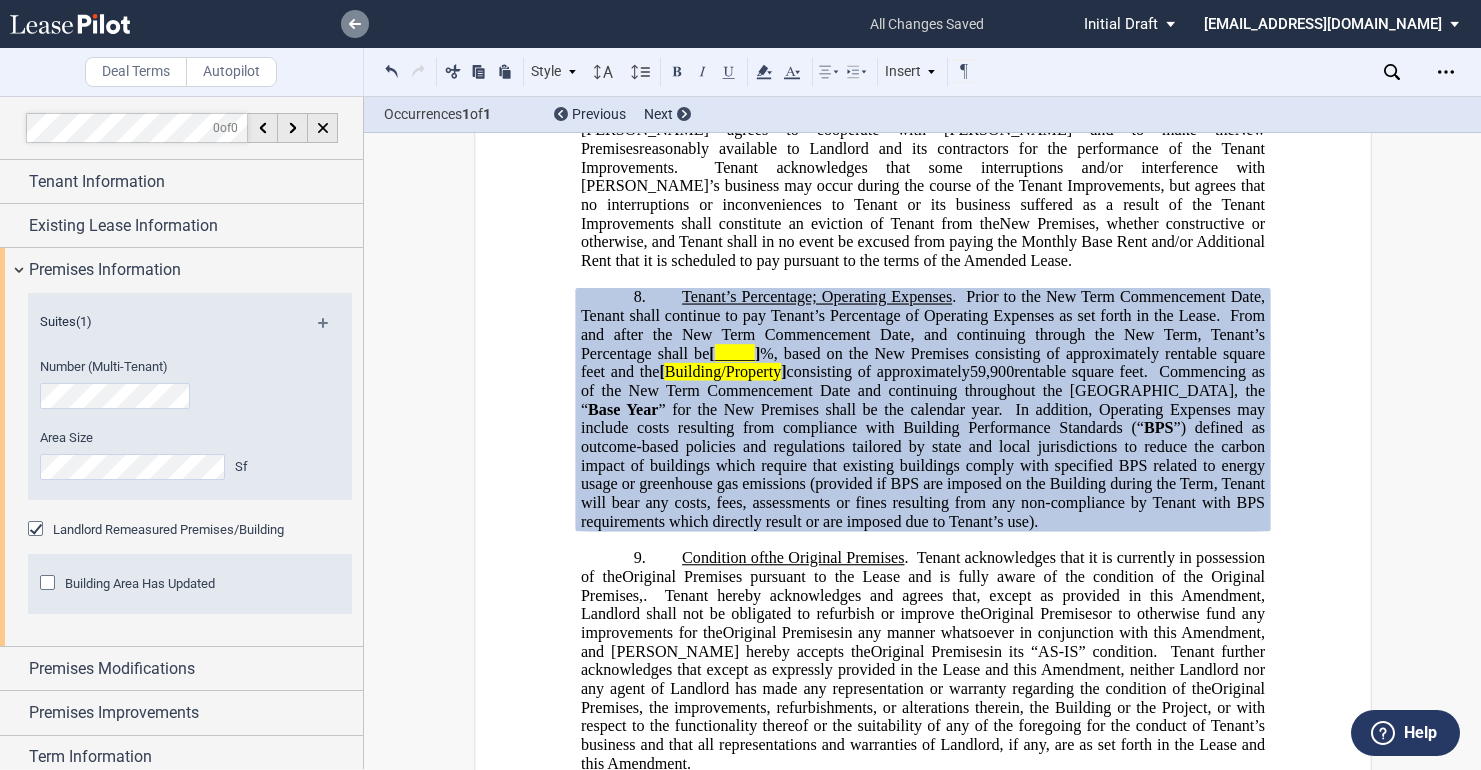 click 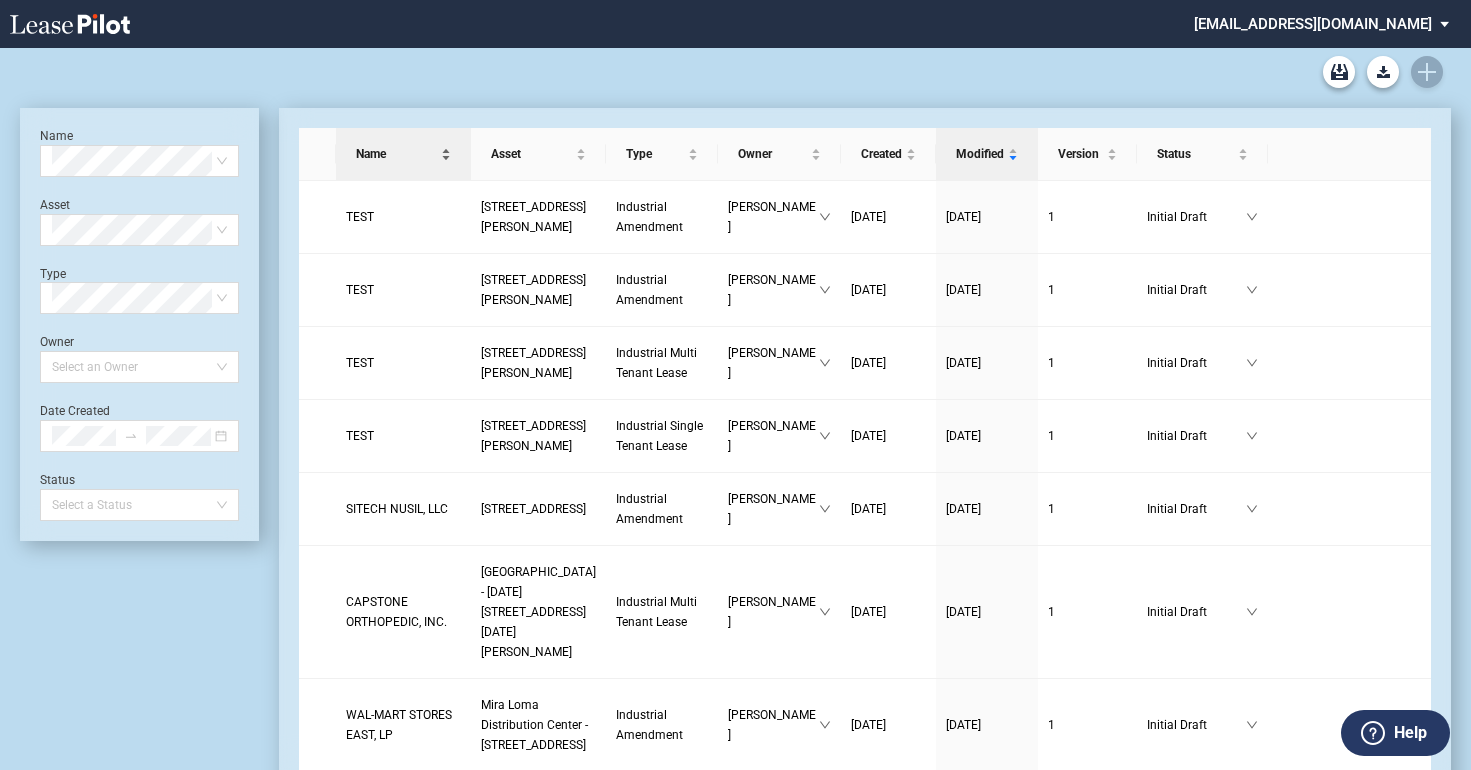 scroll, scrollTop: 0, scrollLeft: 0, axis: both 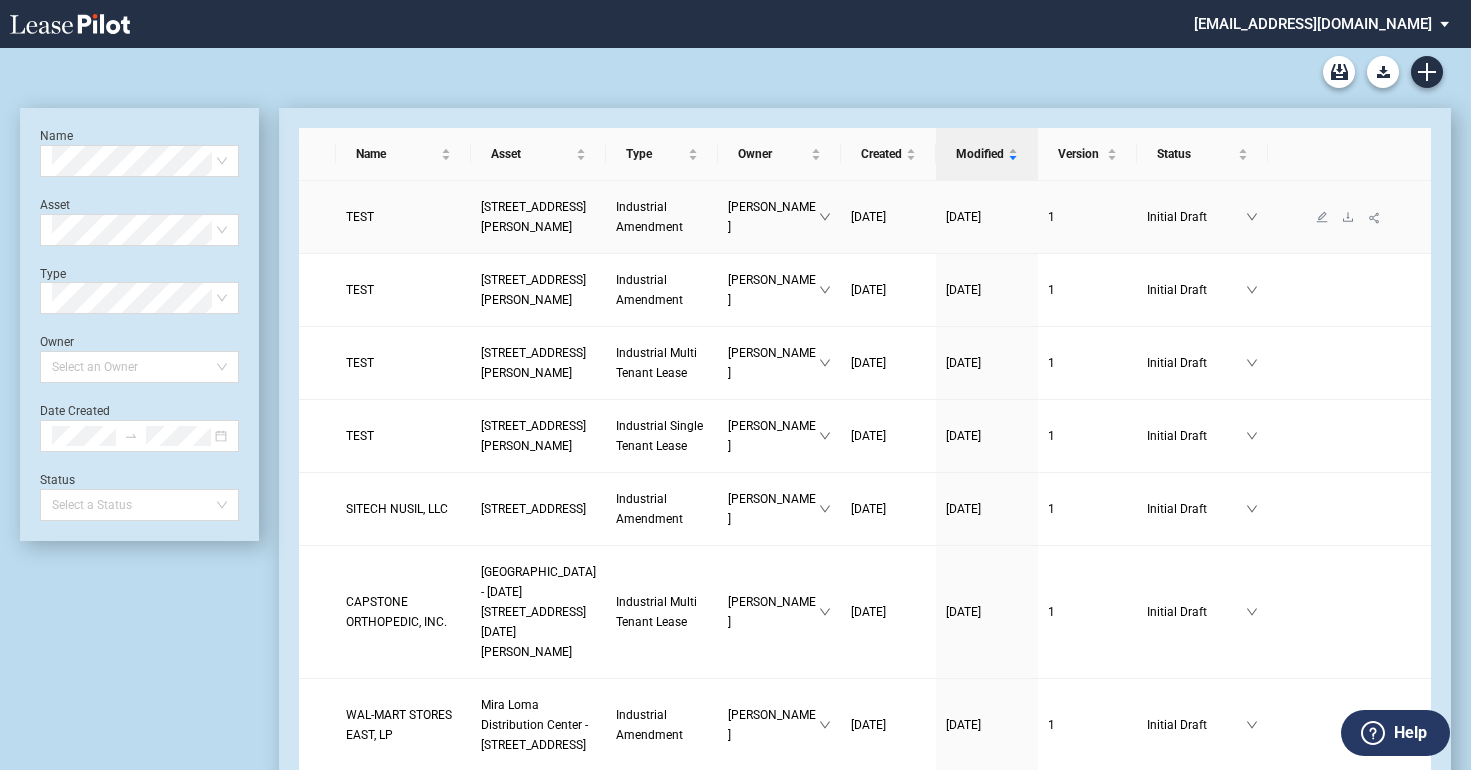 click on "[STREET_ADDRESS][PERSON_NAME]" at bounding box center [533, 217] 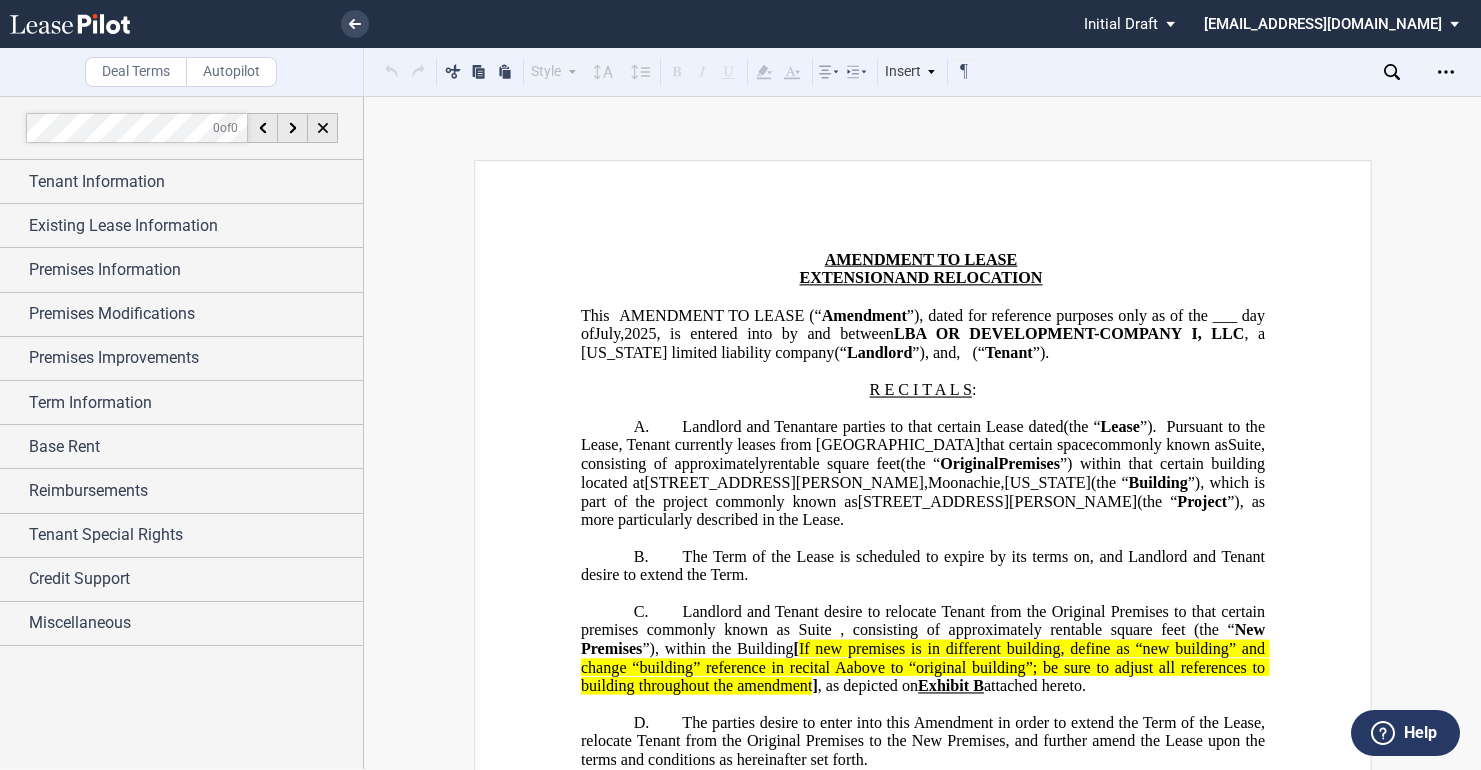 scroll, scrollTop: 0, scrollLeft: 0, axis: both 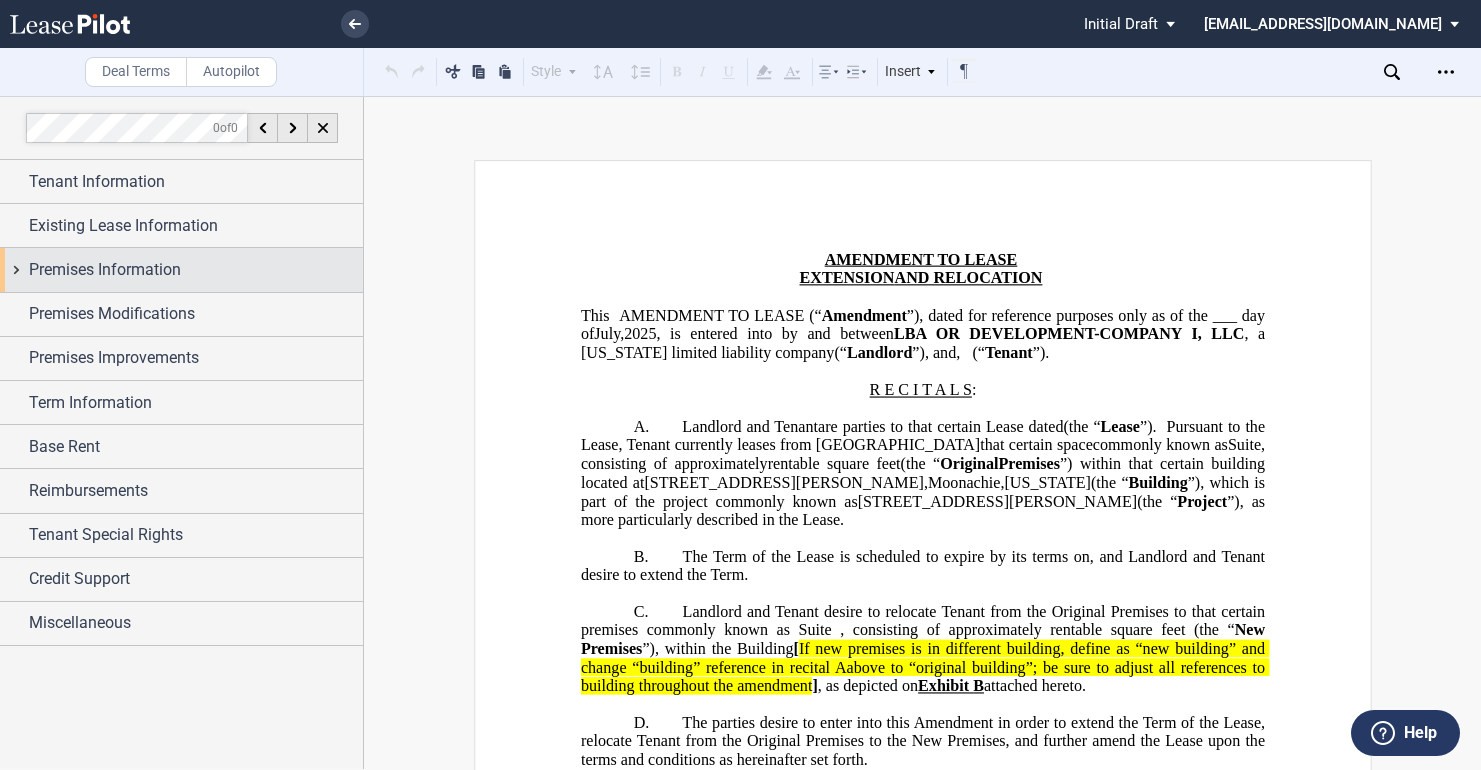 click on "Premises Information" at bounding box center (105, 270) 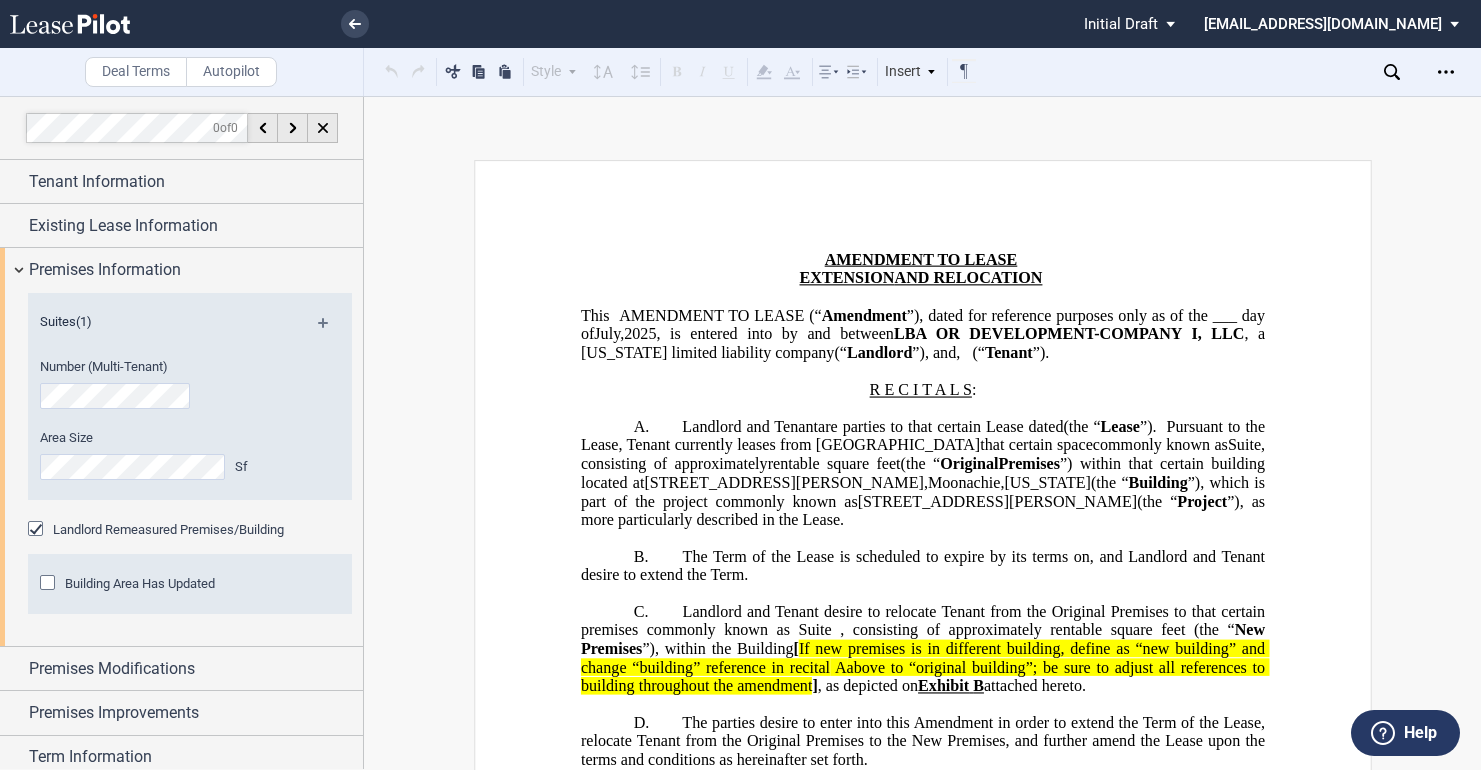 click 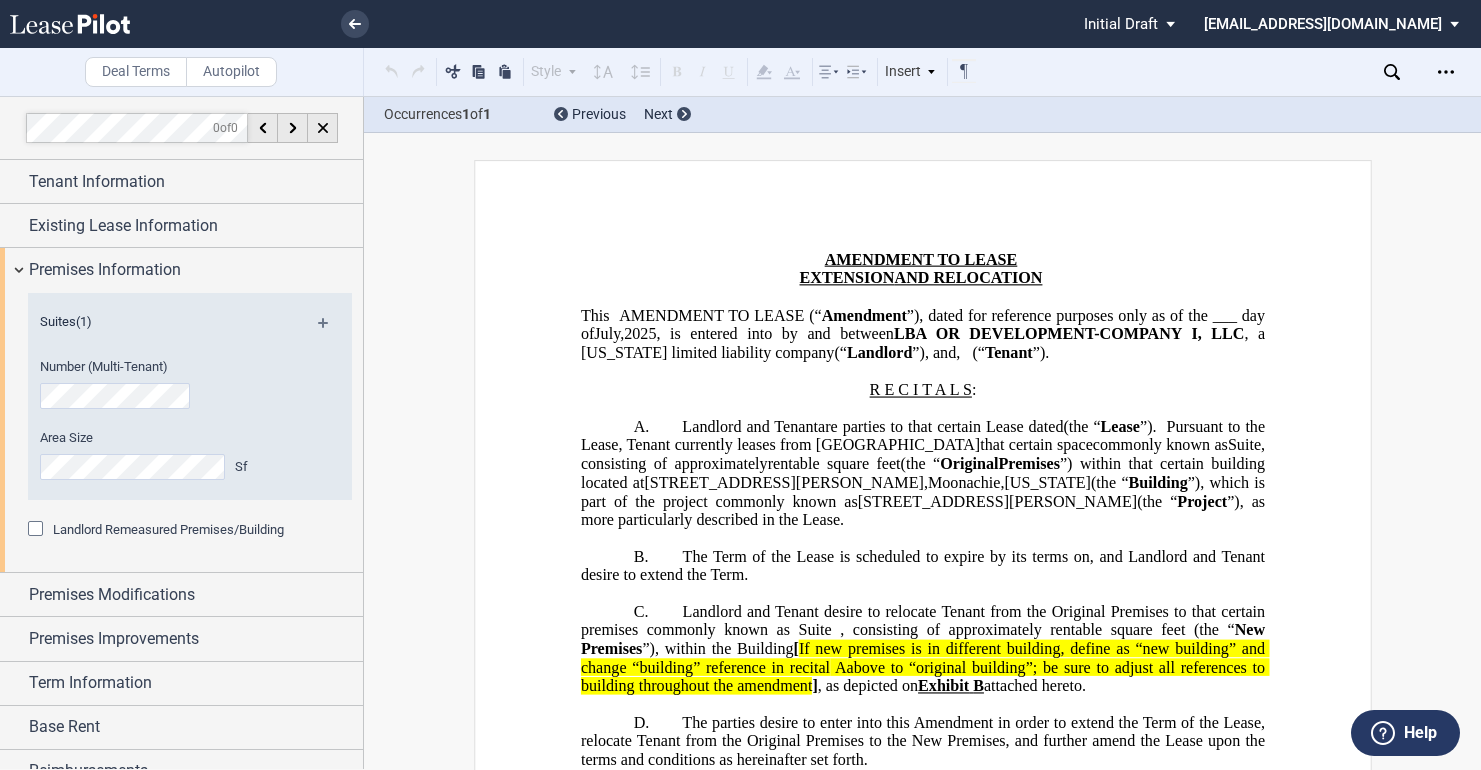 click 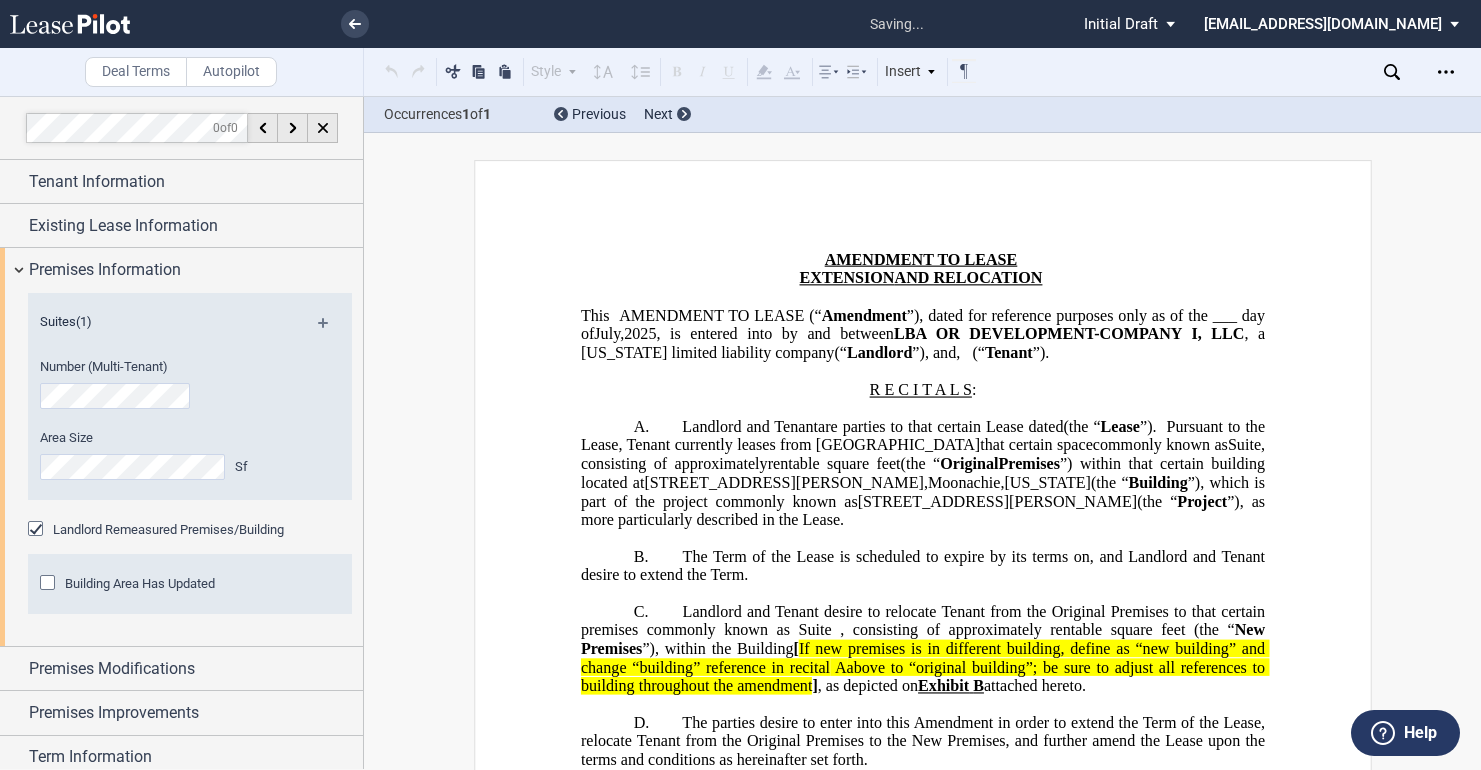 scroll, scrollTop: 2730, scrollLeft: 0, axis: vertical 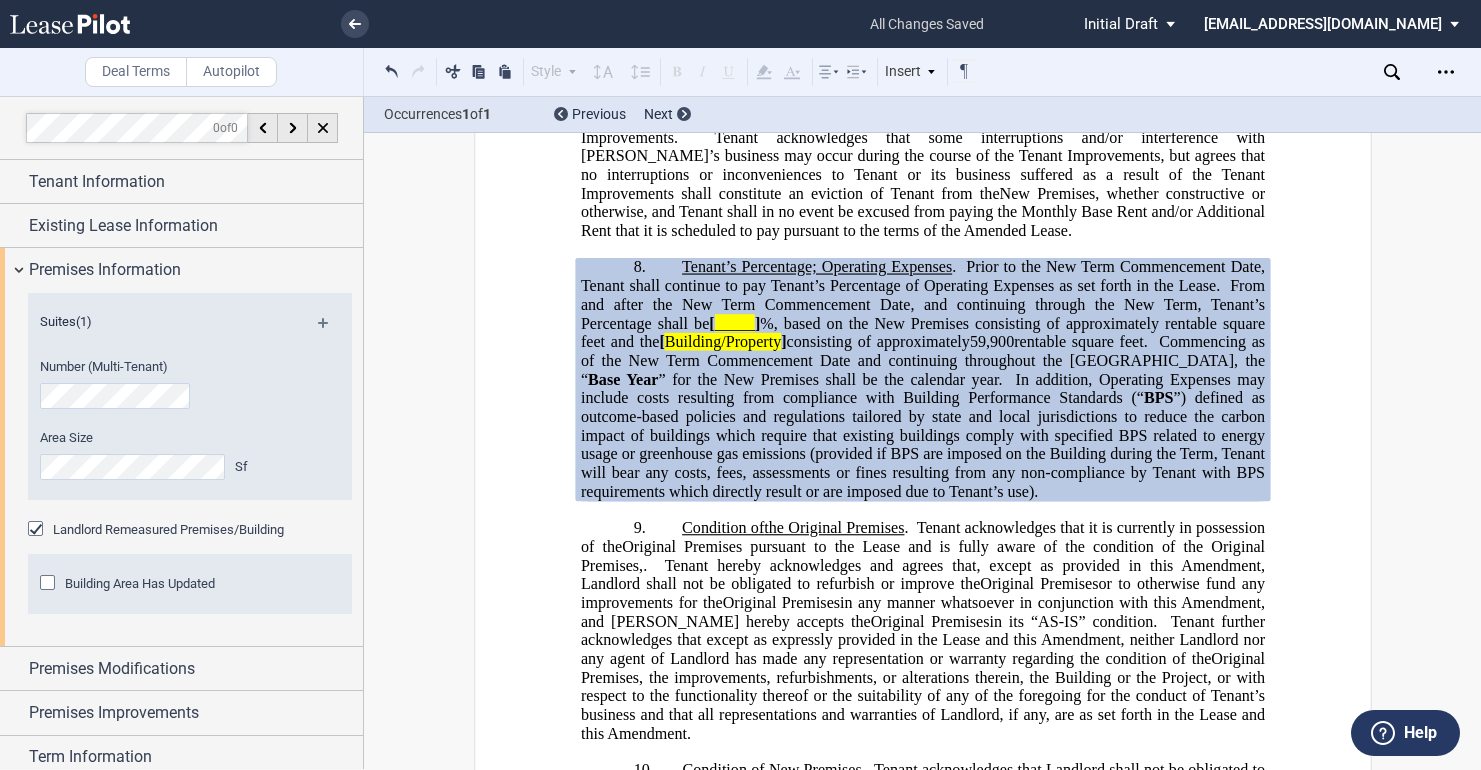 click 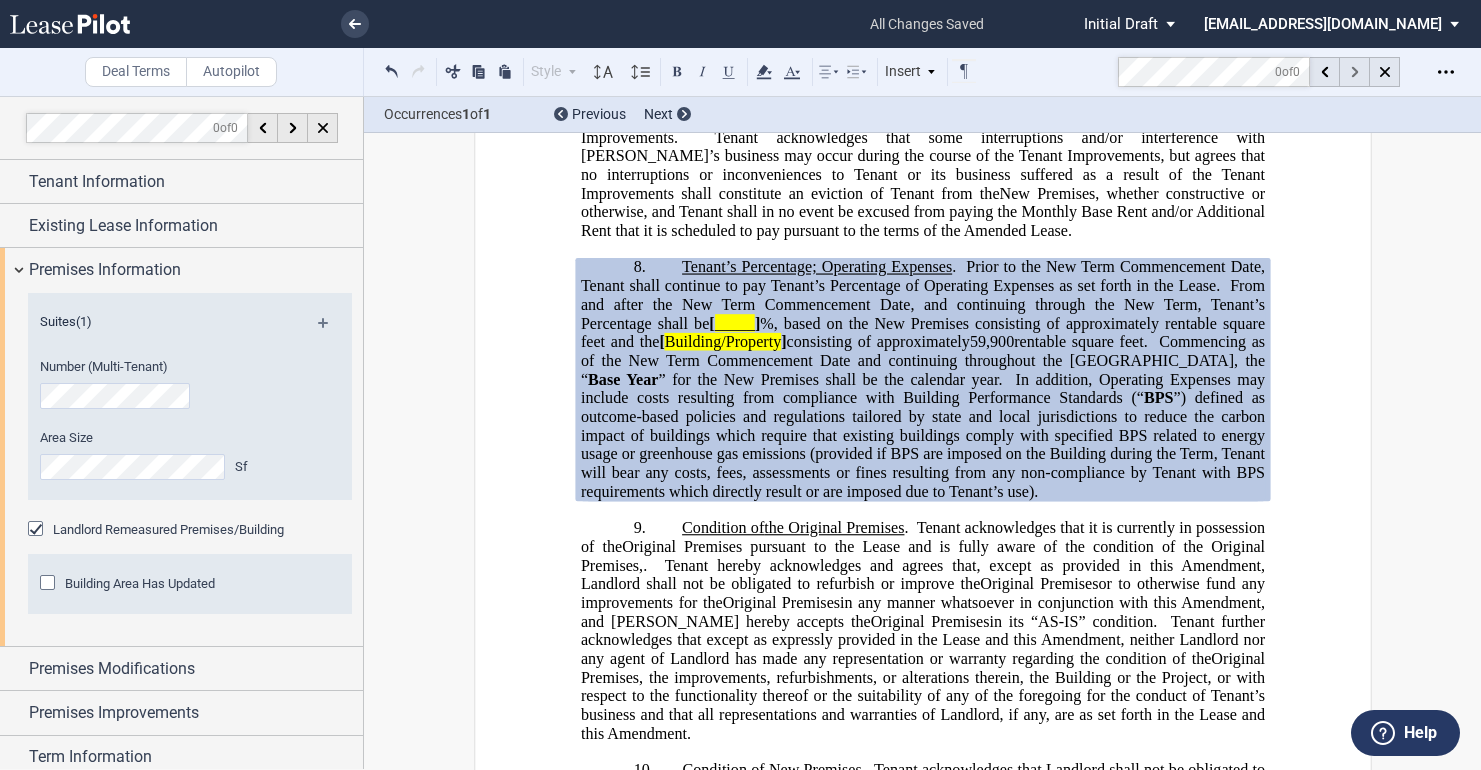 click 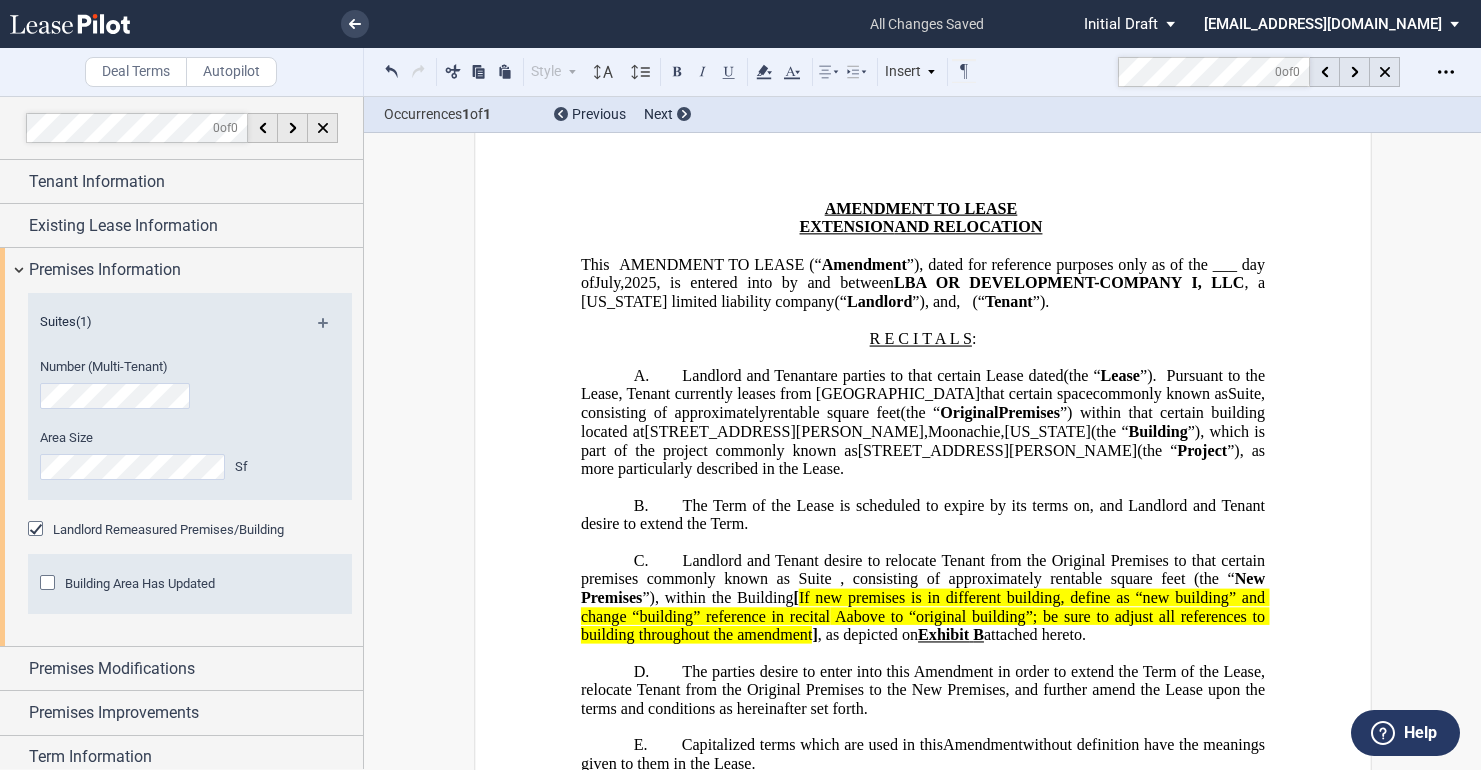 scroll, scrollTop: 100, scrollLeft: 0, axis: vertical 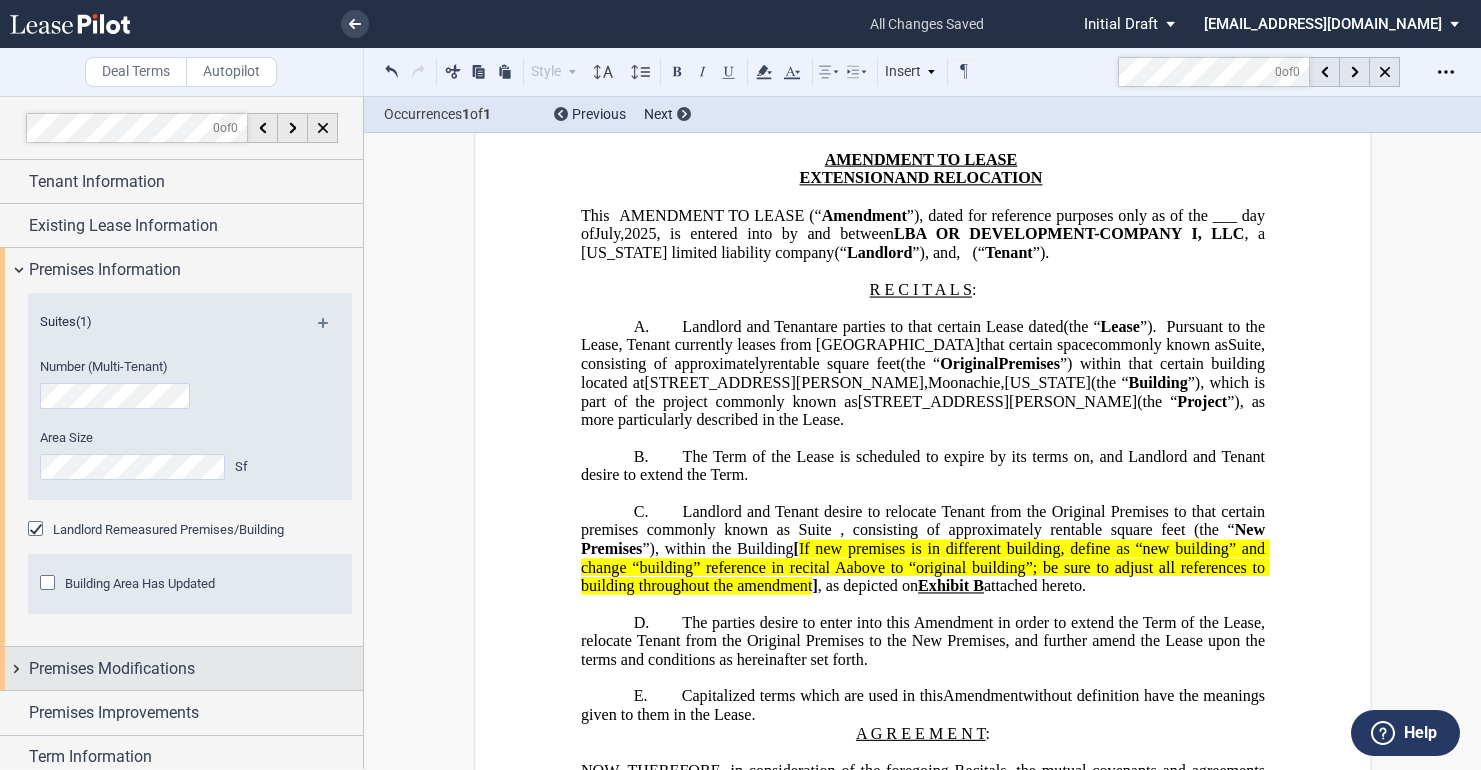 click on "Premises Modifications" at bounding box center [196, 669] 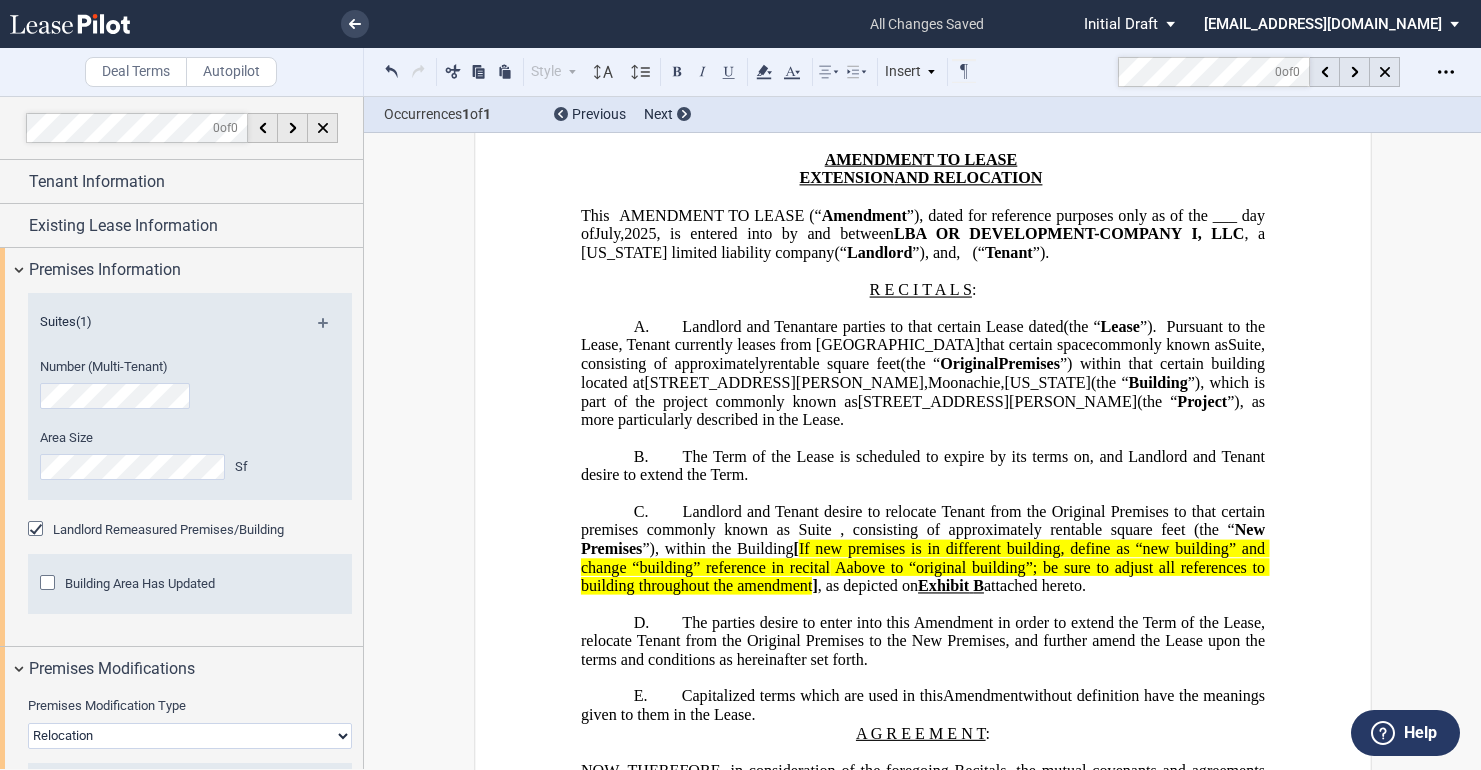 drag, startPoint x: 118, startPoint y: 435, endPoint x: 114, endPoint y: 448, distance: 13.601471 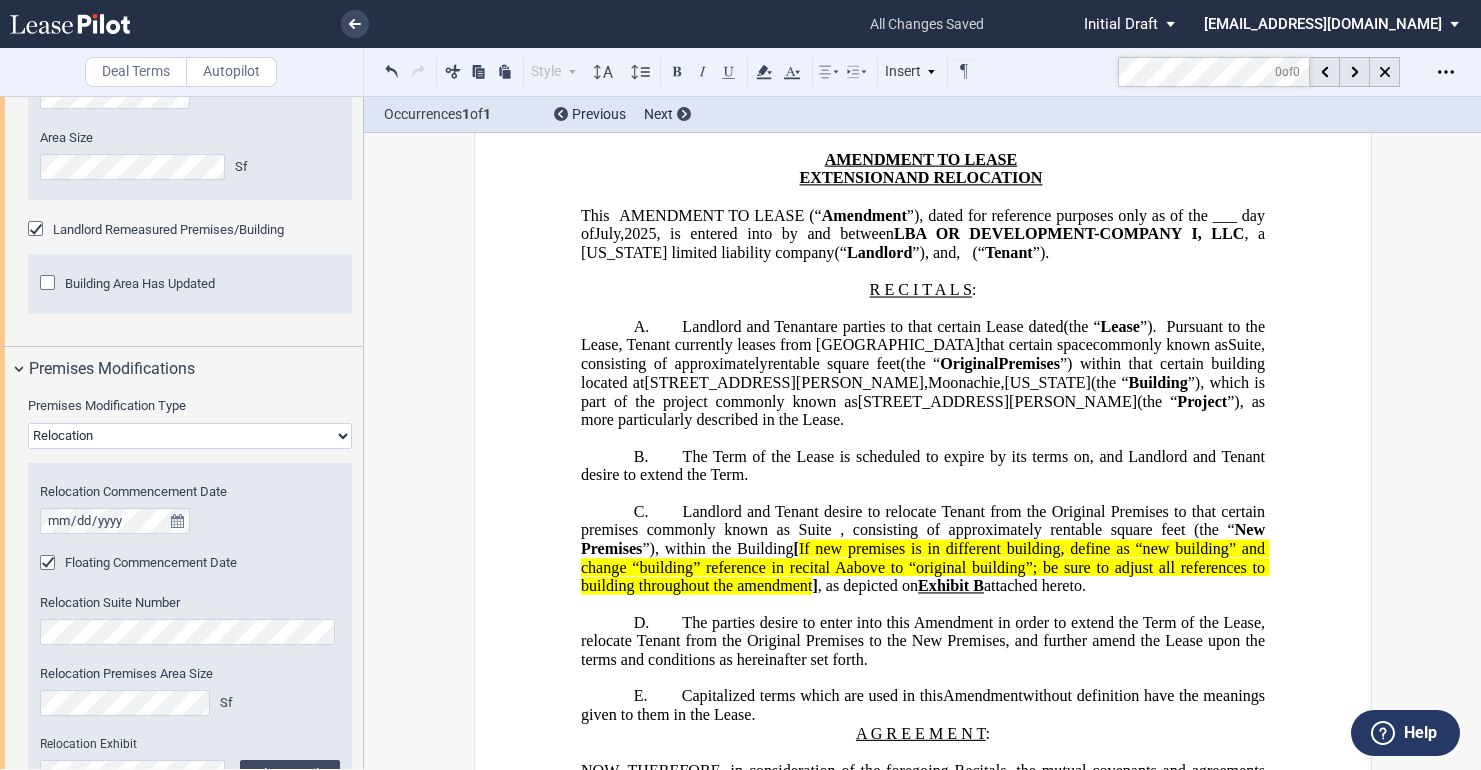 select on "none" 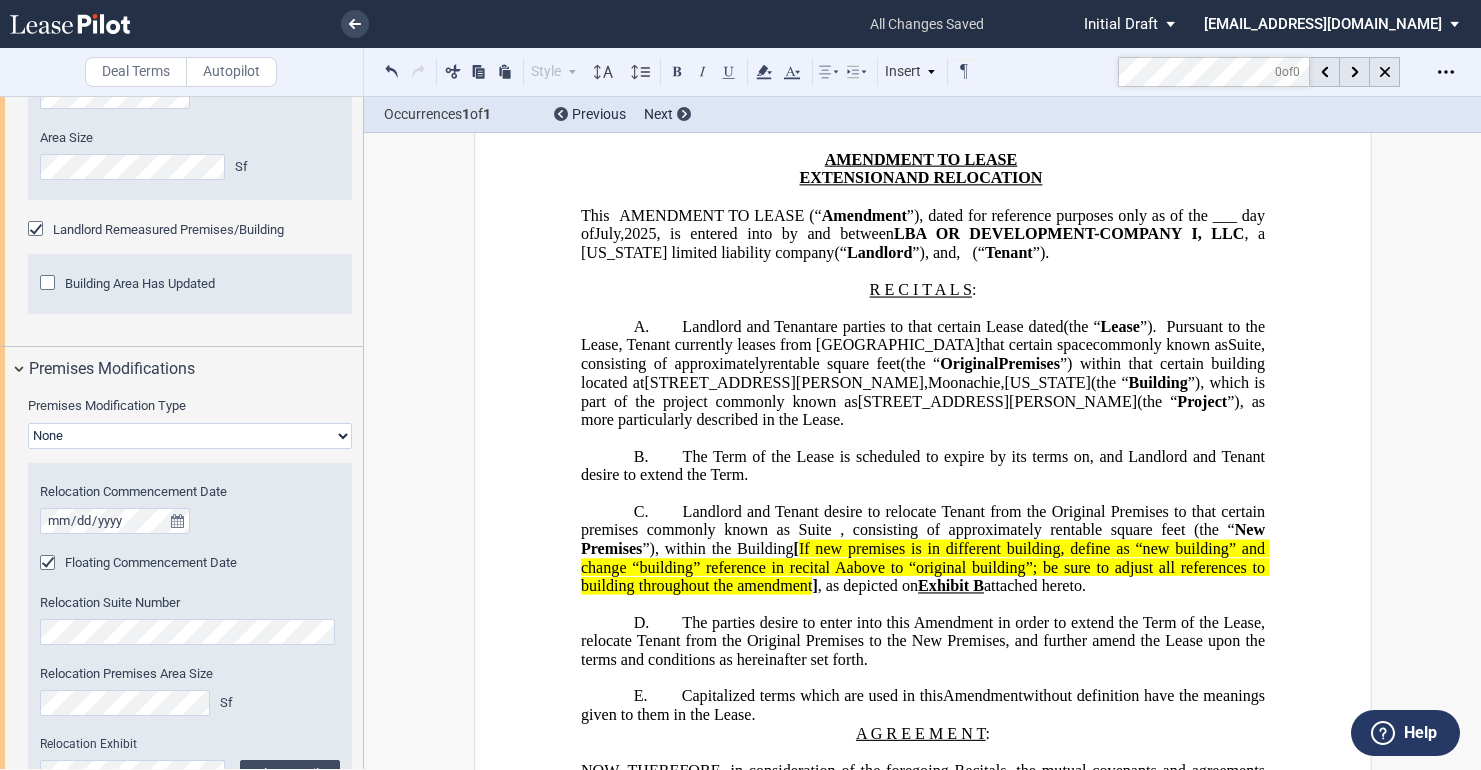 click on "None
Expansion
Relocation
Reduction
Termination" at bounding box center [190, 436] 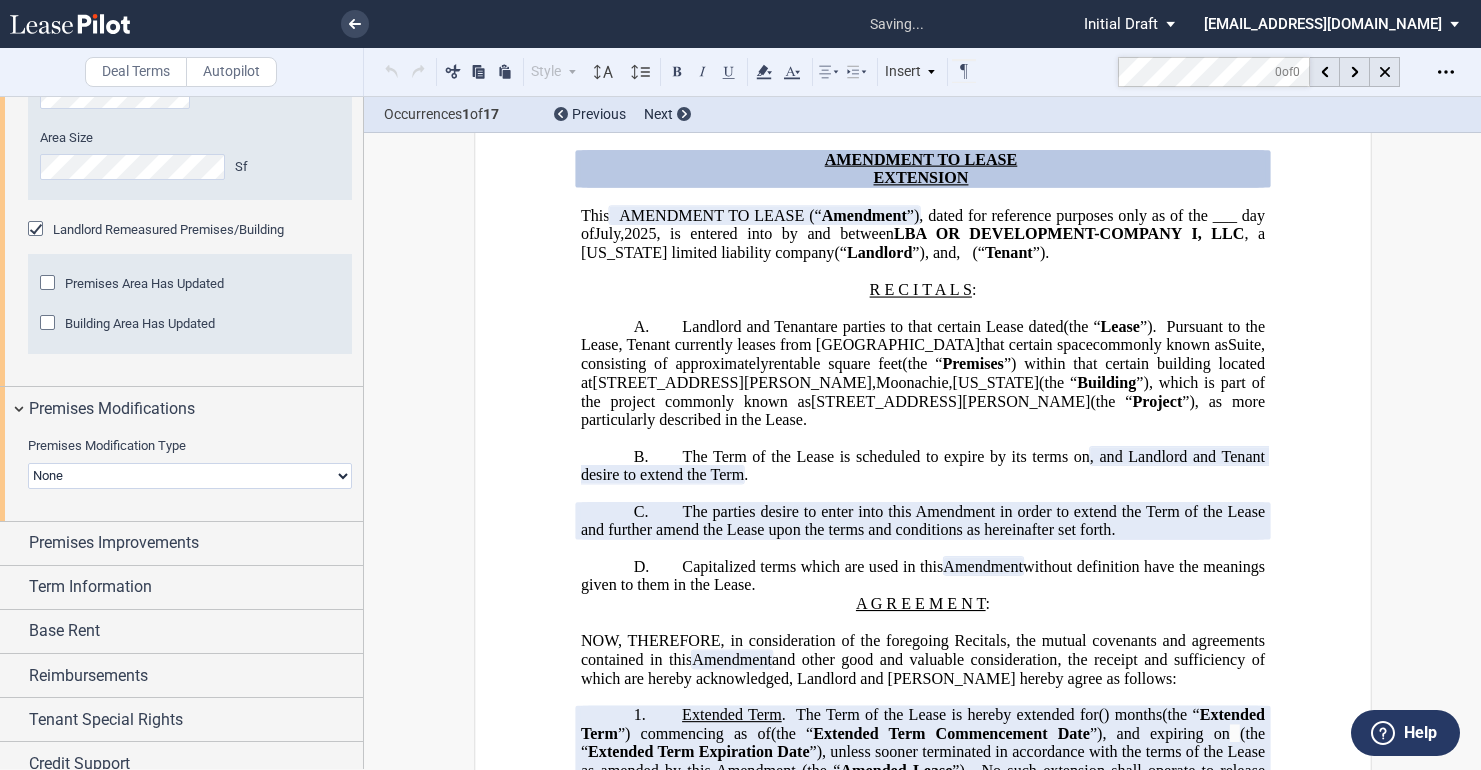 click on "Premises Area Has Updated" 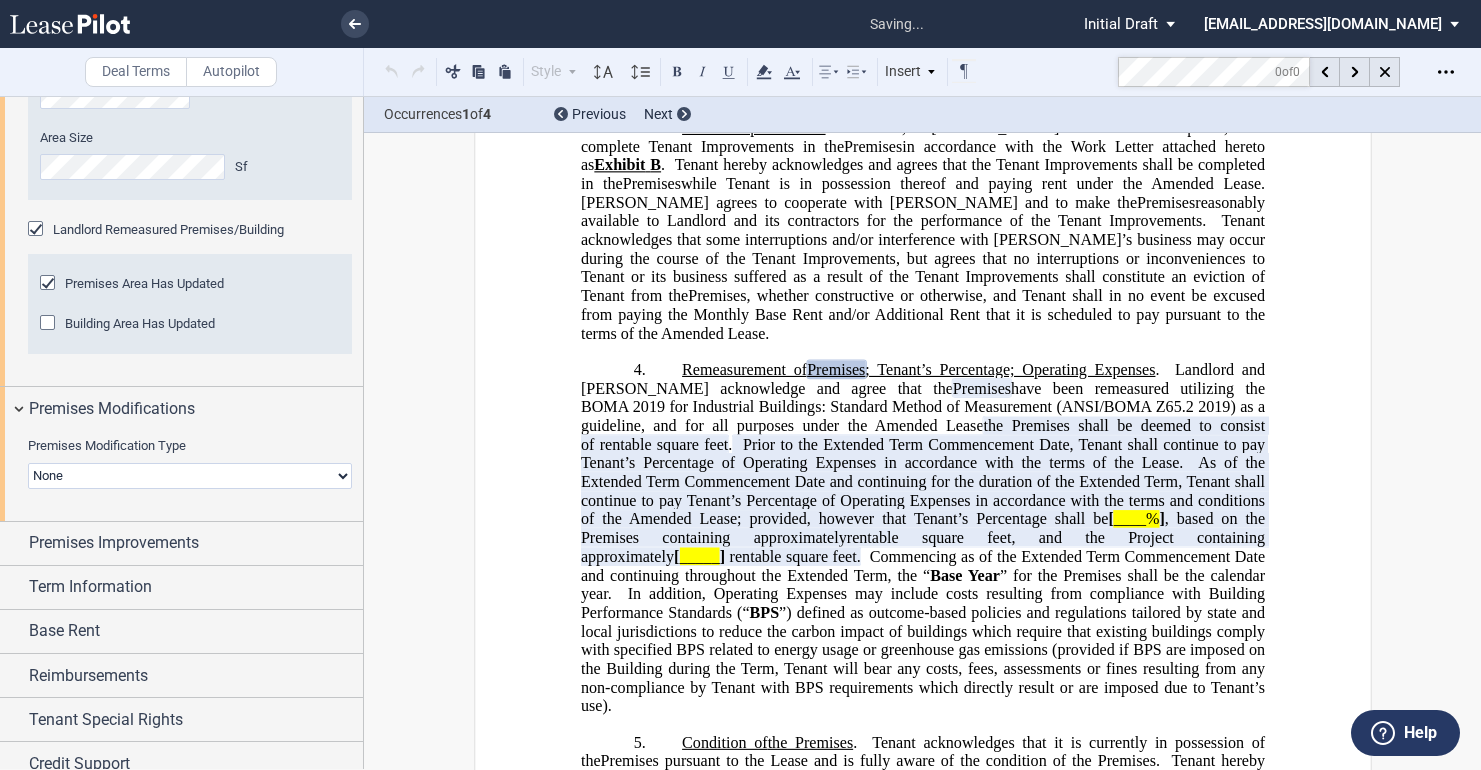 scroll, scrollTop: 1455, scrollLeft: 0, axis: vertical 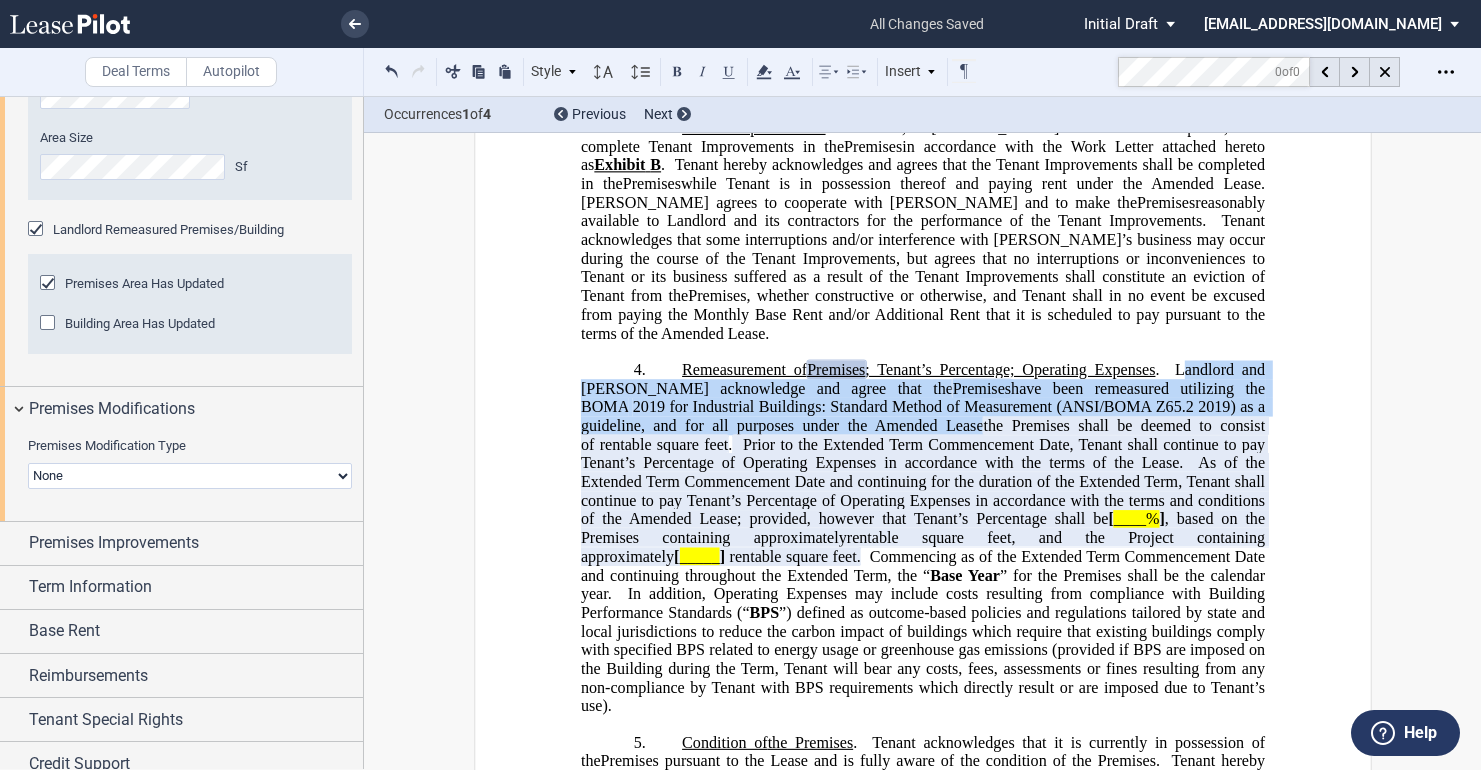 drag, startPoint x: 1177, startPoint y: 367, endPoint x: 852, endPoint y: 425, distance: 330.13483 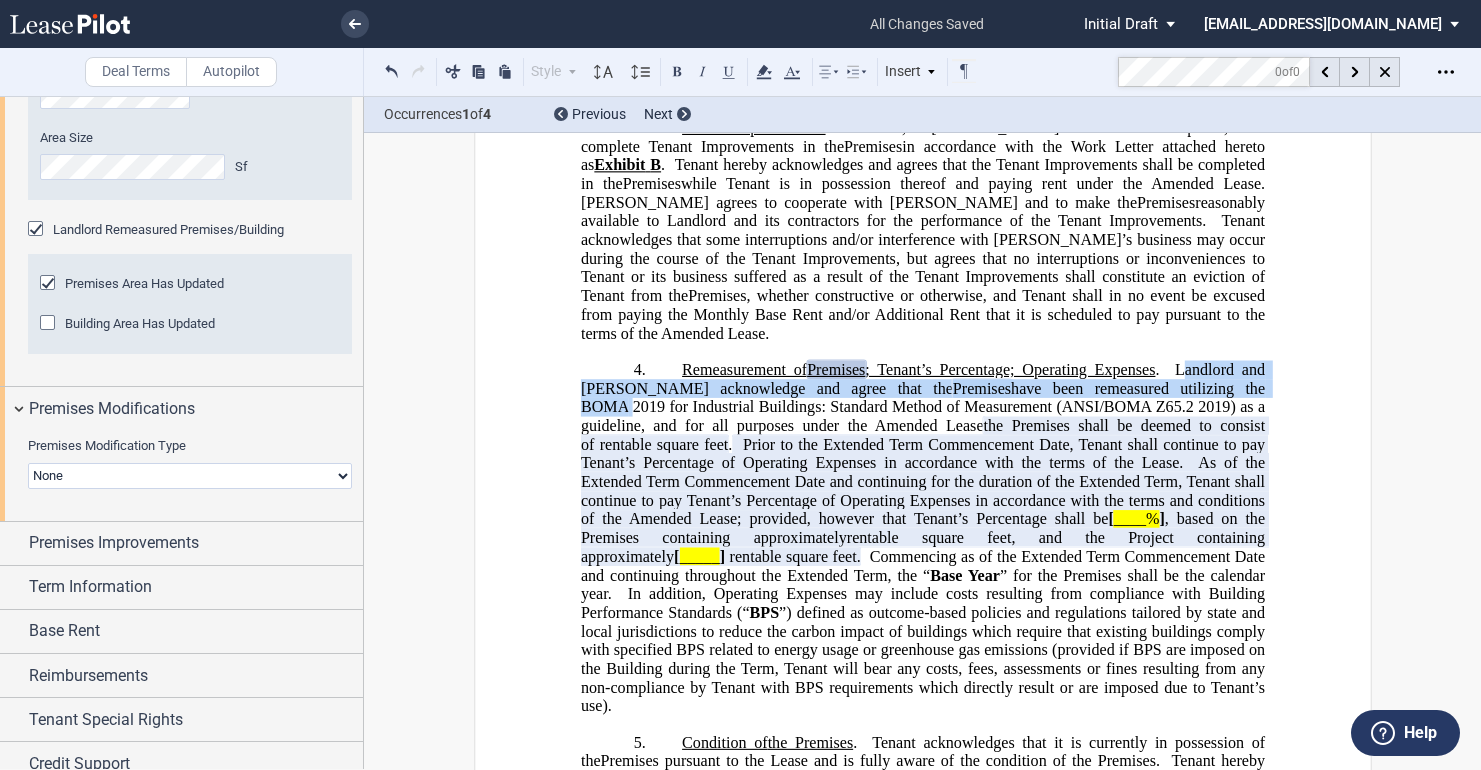 drag, startPoint x: 1171, startPoint y: 368, endPoint x: 1141, endPoint y: 425, distance: 64.412735 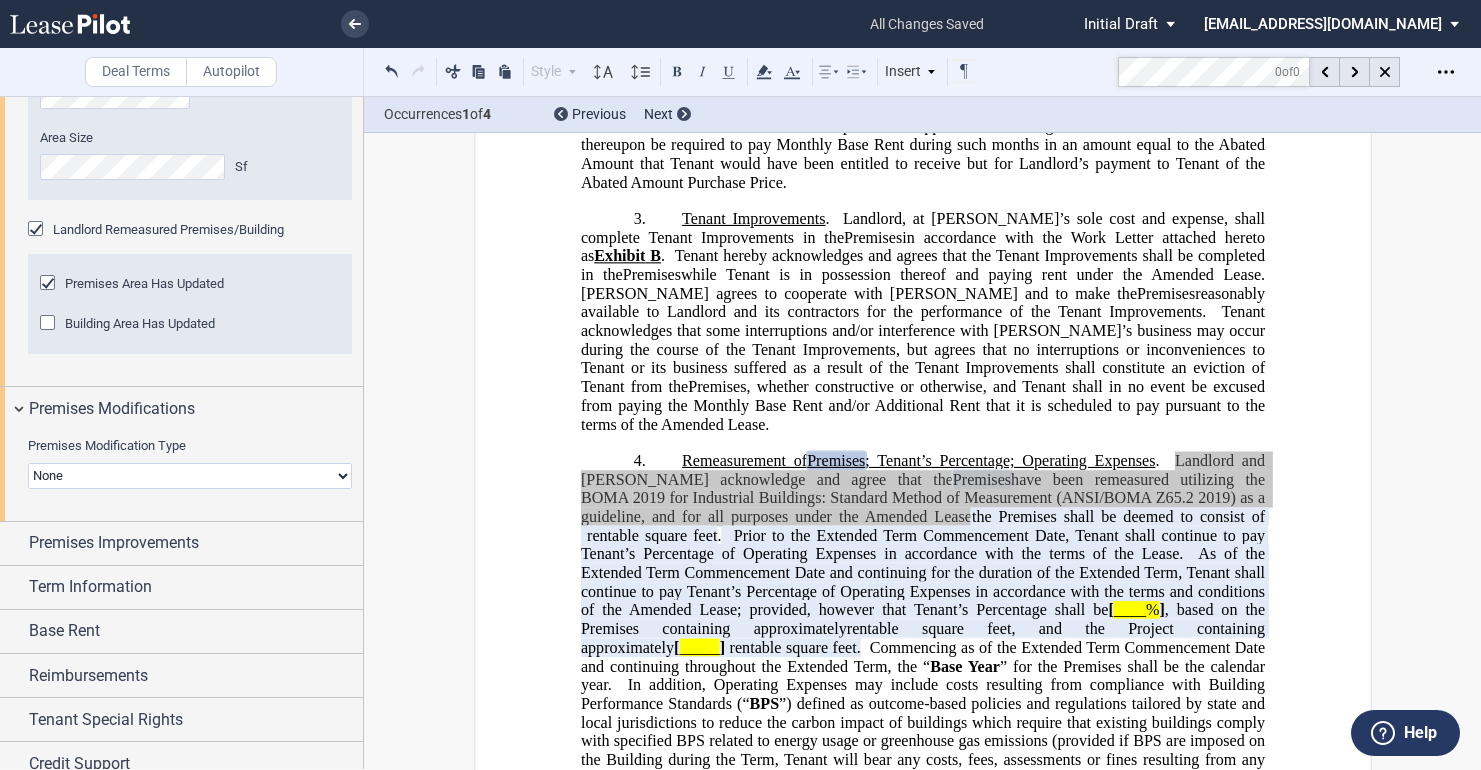 scroll, scrollTop: 1400, scrollLeft: 0, axis: vertical 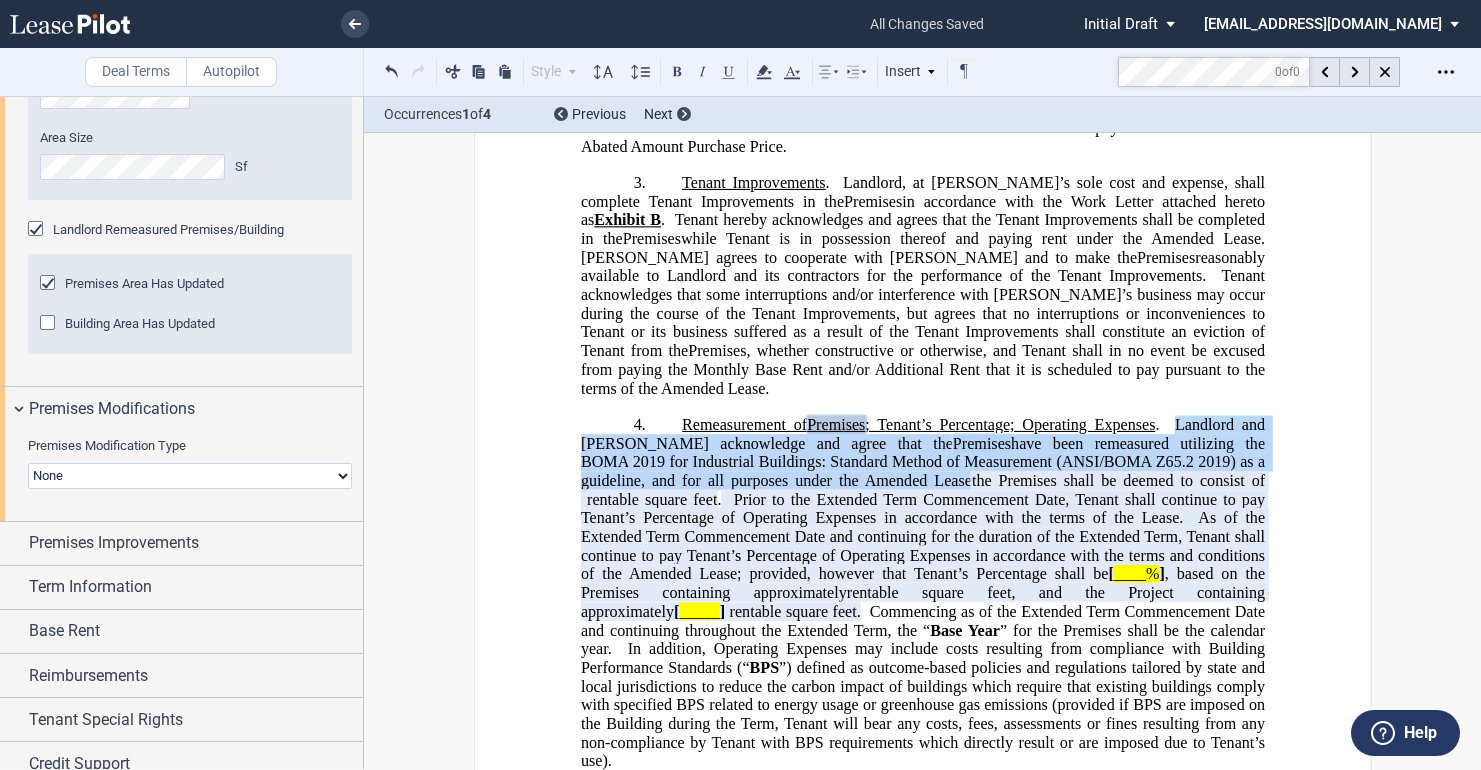 click on "Deal Terms
Autopilot" at bounding box center [182, 72] 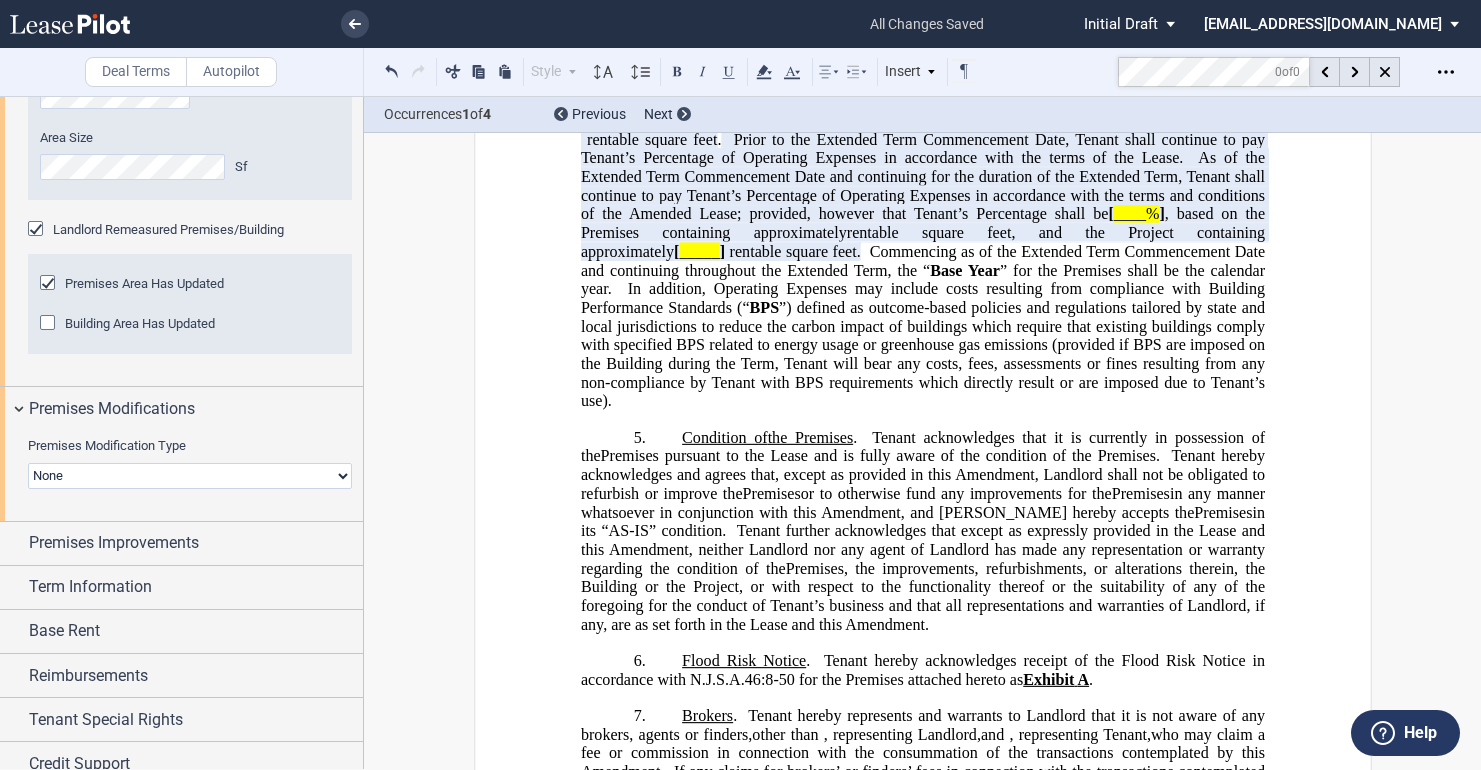 scroll, scrollTop: 1800, scrollLeft: 0, axis: vertical 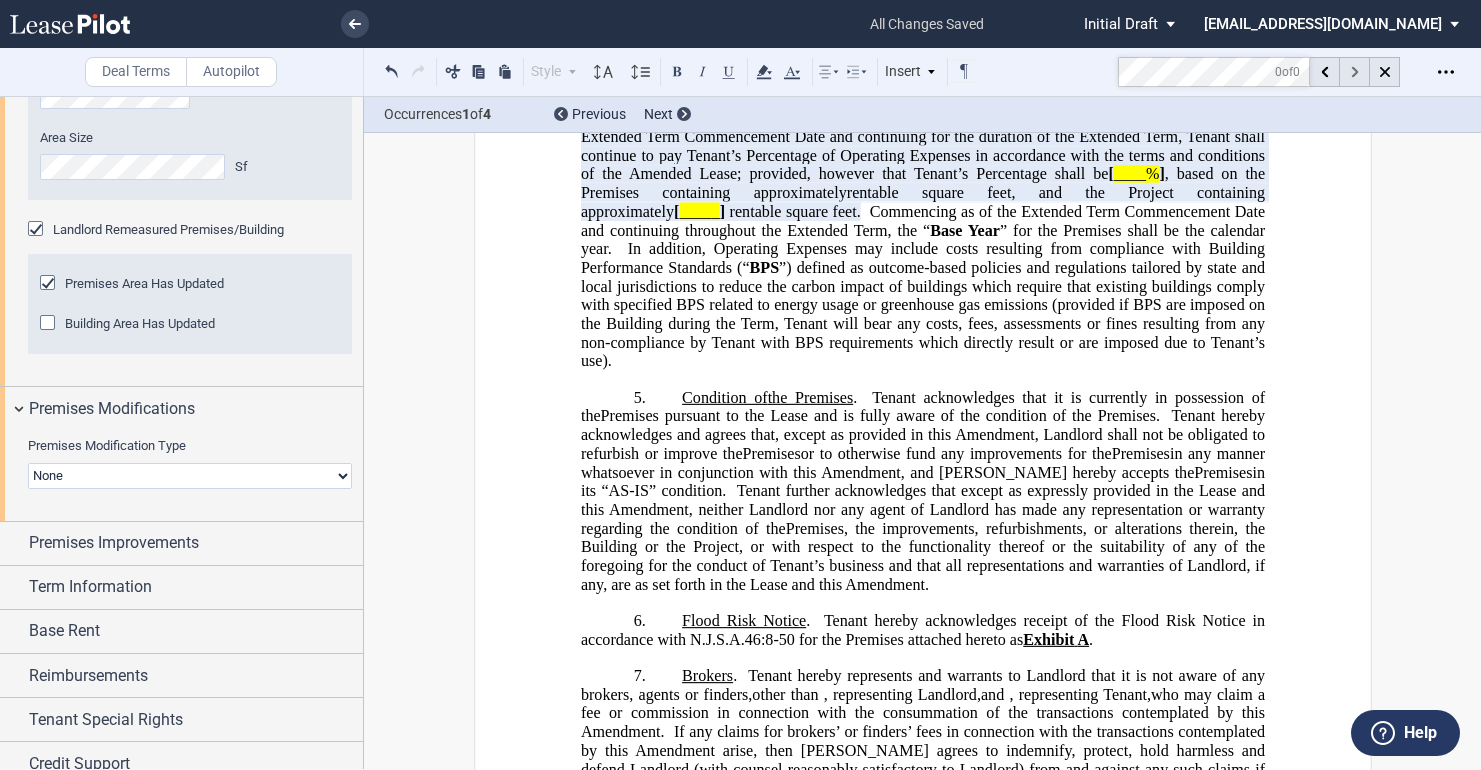 click at bounding box center [1355, 72] 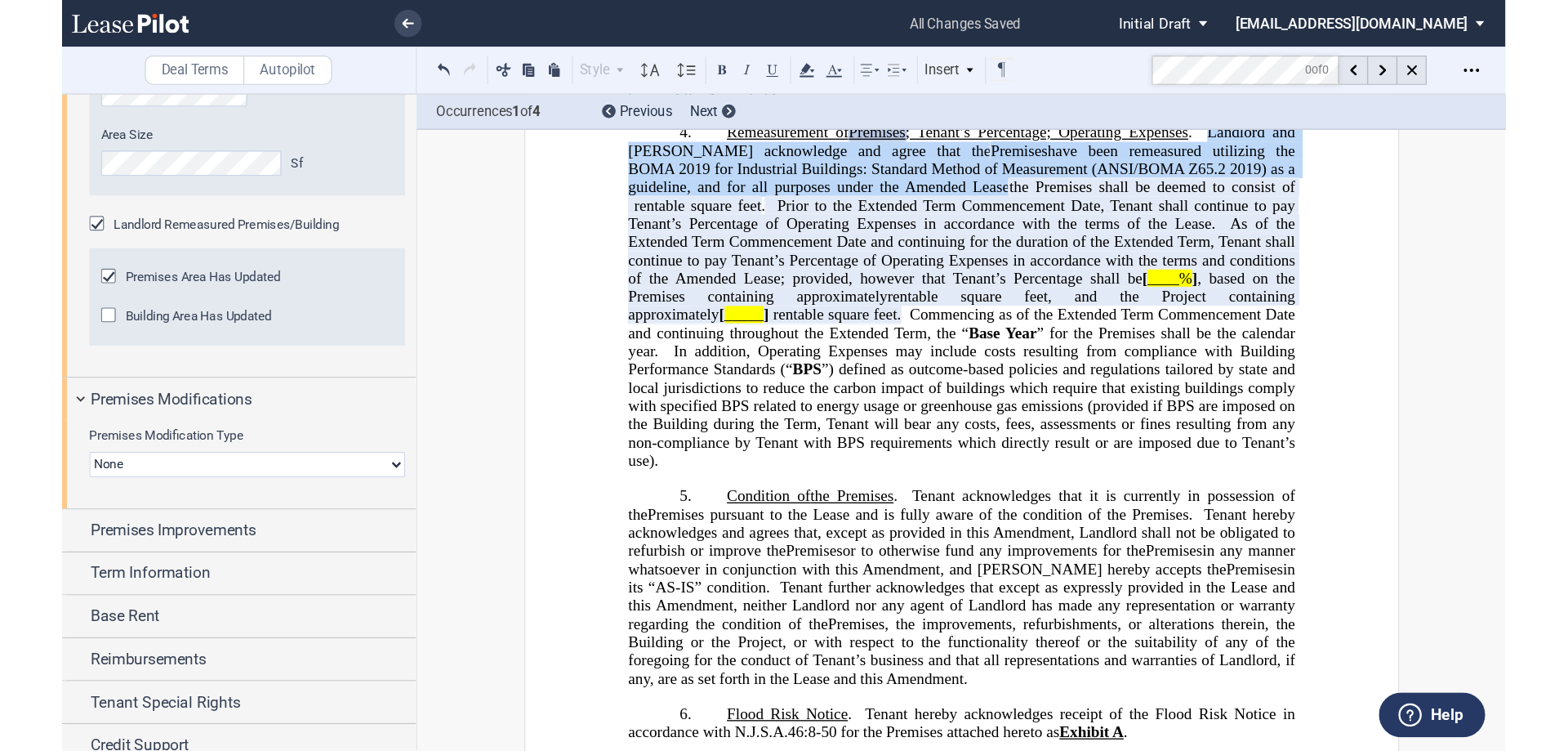 scroll, scrollTop: 1308, scrollLeft: 0, axis: vertical 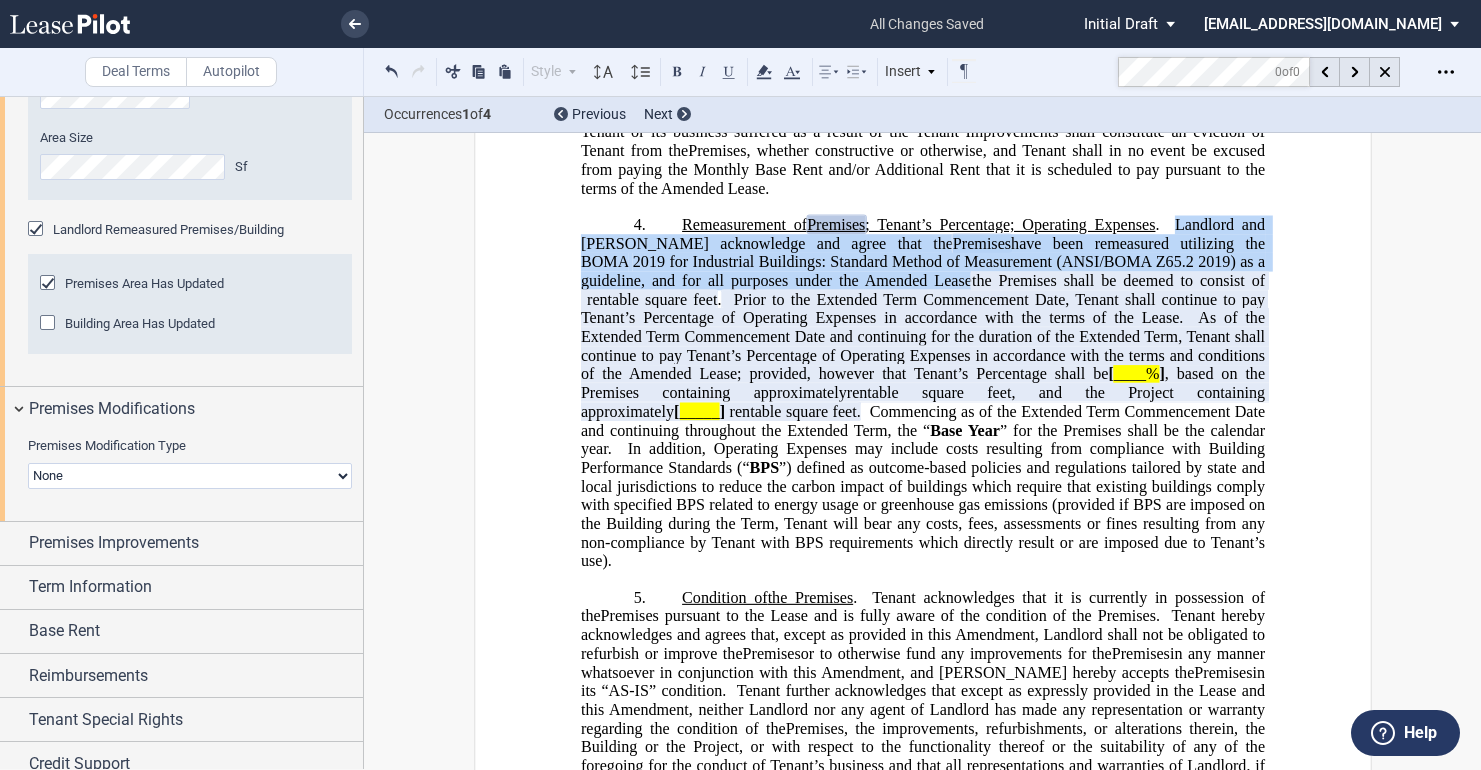 click on "﻿
﻿ ﻿ ﻿ ﻿  AMENDMENT TO LEASE
EXTENSION  AND EXPANSION  AND RELOCATION  AND REDUCTION
LEASE TERMINATION AGREEMENT
﻿
This   ﻿ ﻿   ﻿ ﻿   AMENDMENT TO LEASE (“ Amendment ”)   LEASE TERMINATION AGREEMENT (“ Agreement ”) , dated for reference purposes only as of the ___   day of  [DATE] , is entered into by and between  LBA OR DEVELOPMENT-COMPANY I, LLC ,   a   [US_STATE]   limited liability company  (“ Landlord ”), and  ﻿ ﻿ ,   ﻿ ﻿   ﻿ ﻿   ﻿ ﻿  an individual  (“ Tenant ”).
﻿
R E C I T A L S :
!!SET_LEVEL_0!! !!AMD_LEVEL_1!!
A.                   Landlord and [PERSON_NAME]  (as successor-in-interest to  ﻿ ﻿ )  are parties to that certain Lease dated  ﻿ ﻿  (the “ Original  Lease ”) , as amended  Lease ”) .    that certain space those certain spaces ,  ." at bounding box center (922, 2940) 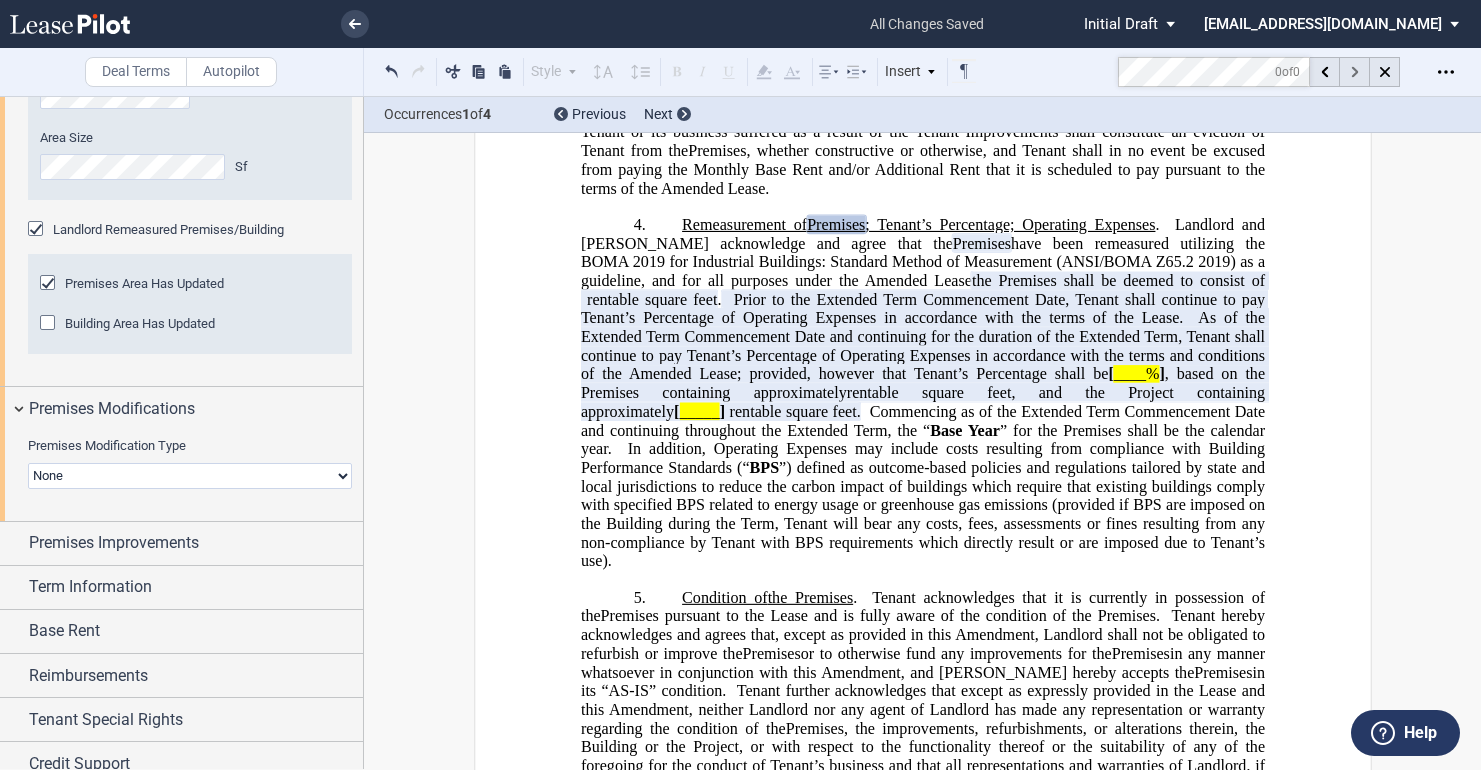 click at bounding box center [1355, 72] 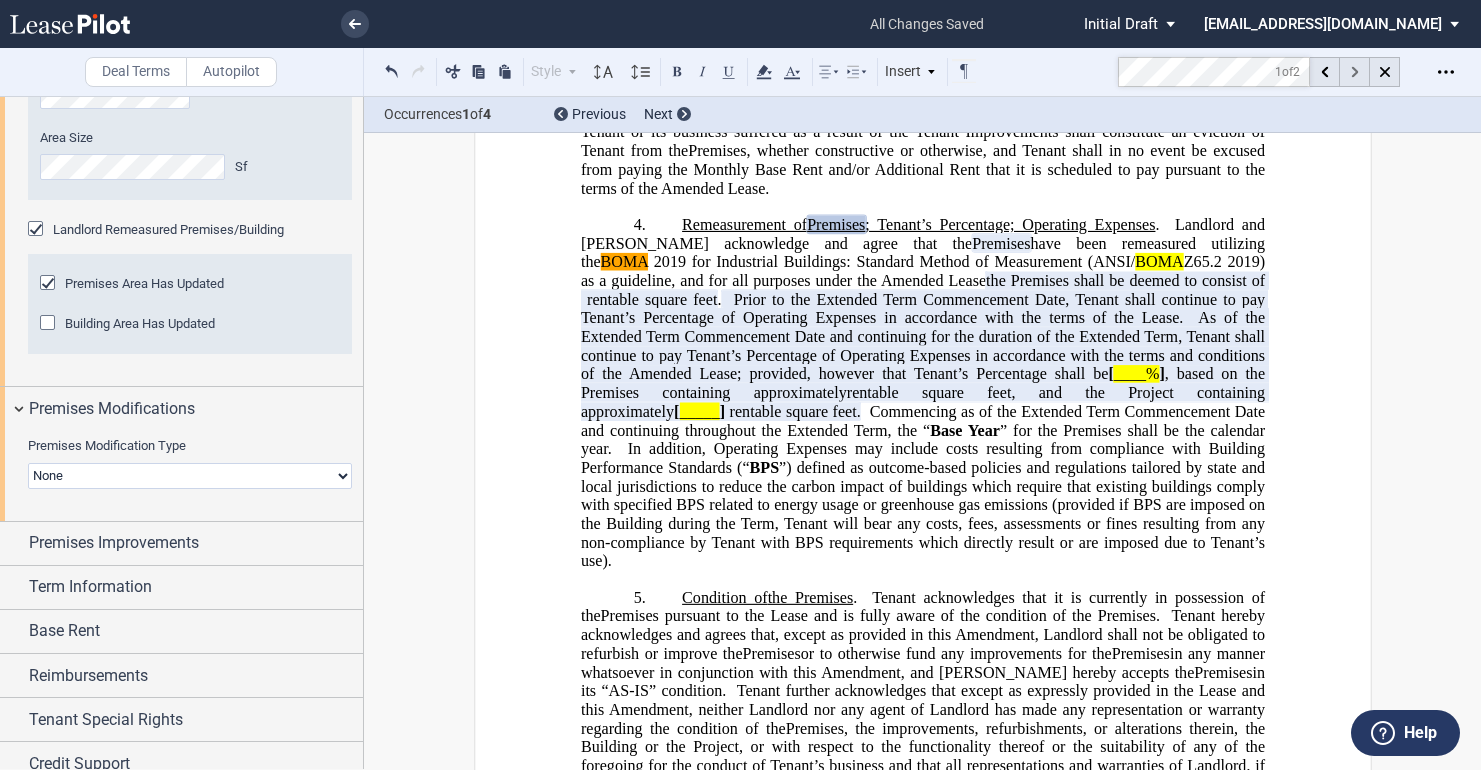 click 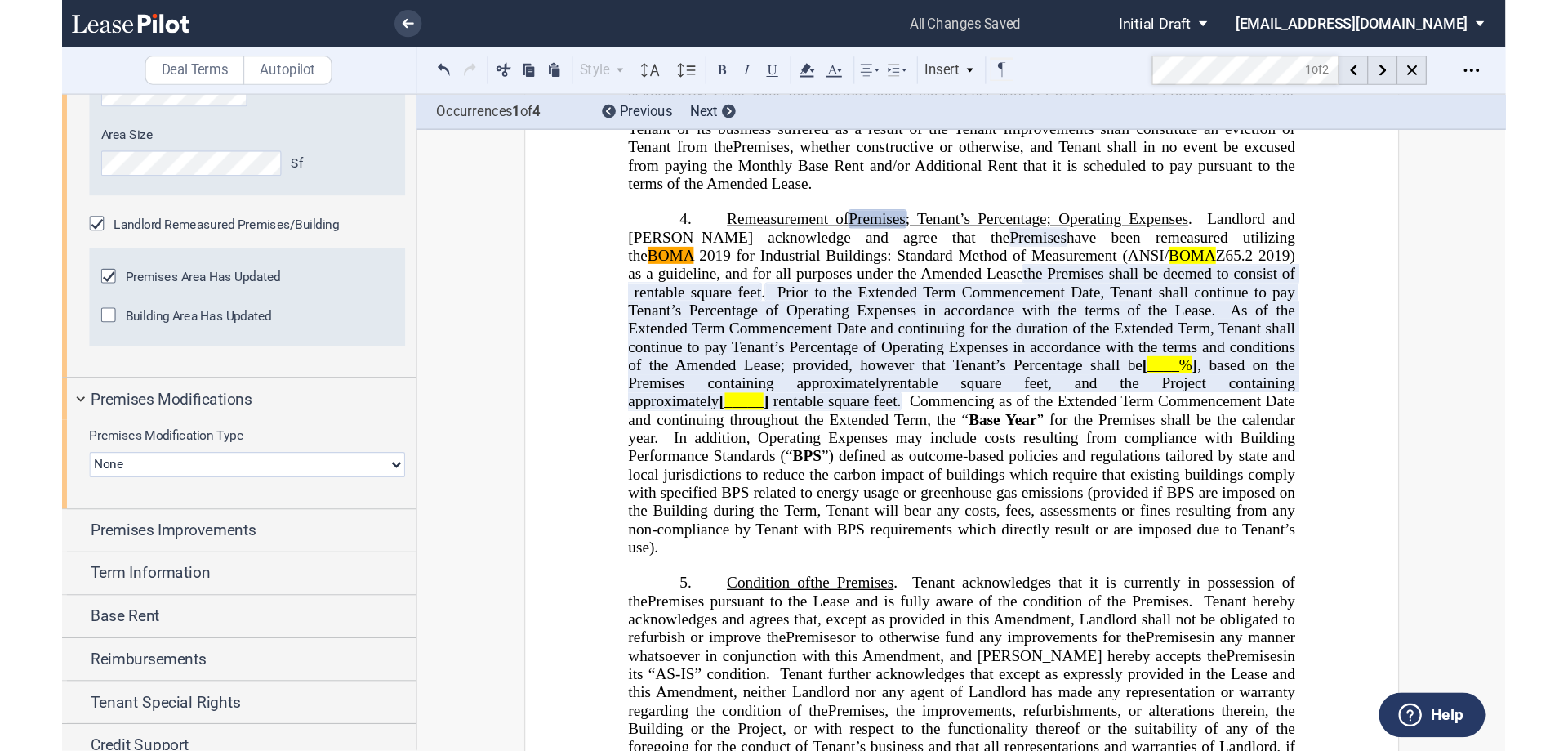 scroll, scrollTop: 174, scrollLeft: 0, axis: vertical 